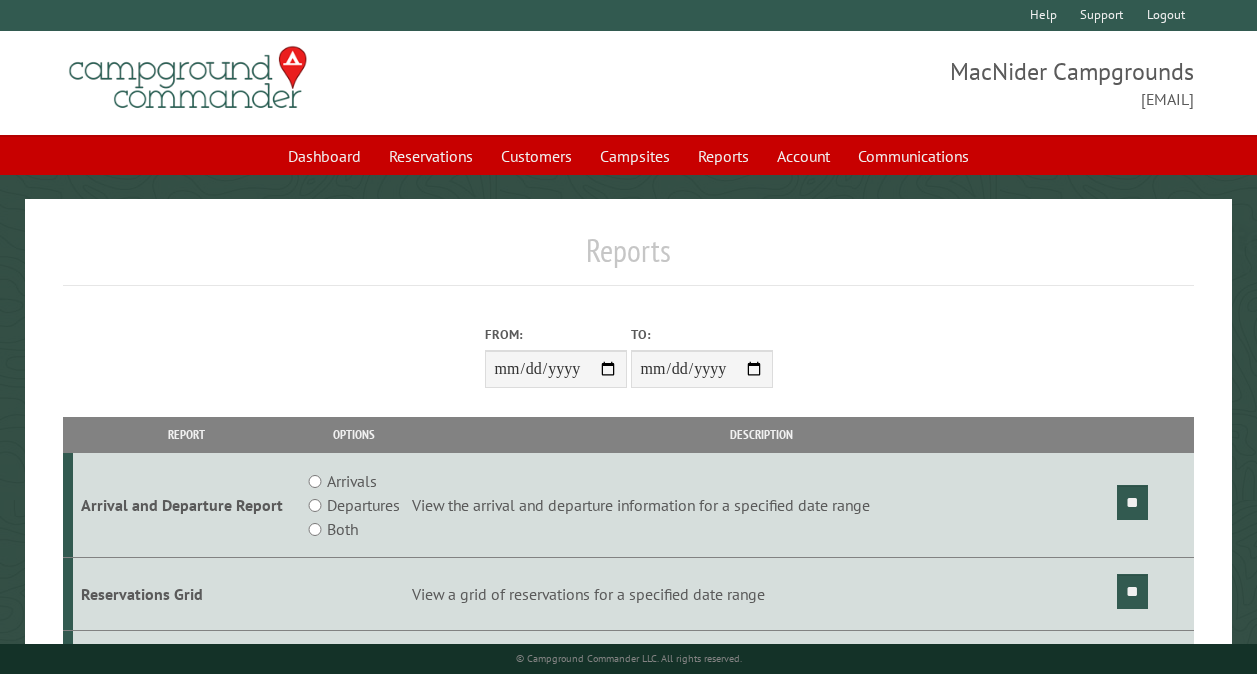scroll, scrollTop: 0, scrollLeft: 0, axis: both 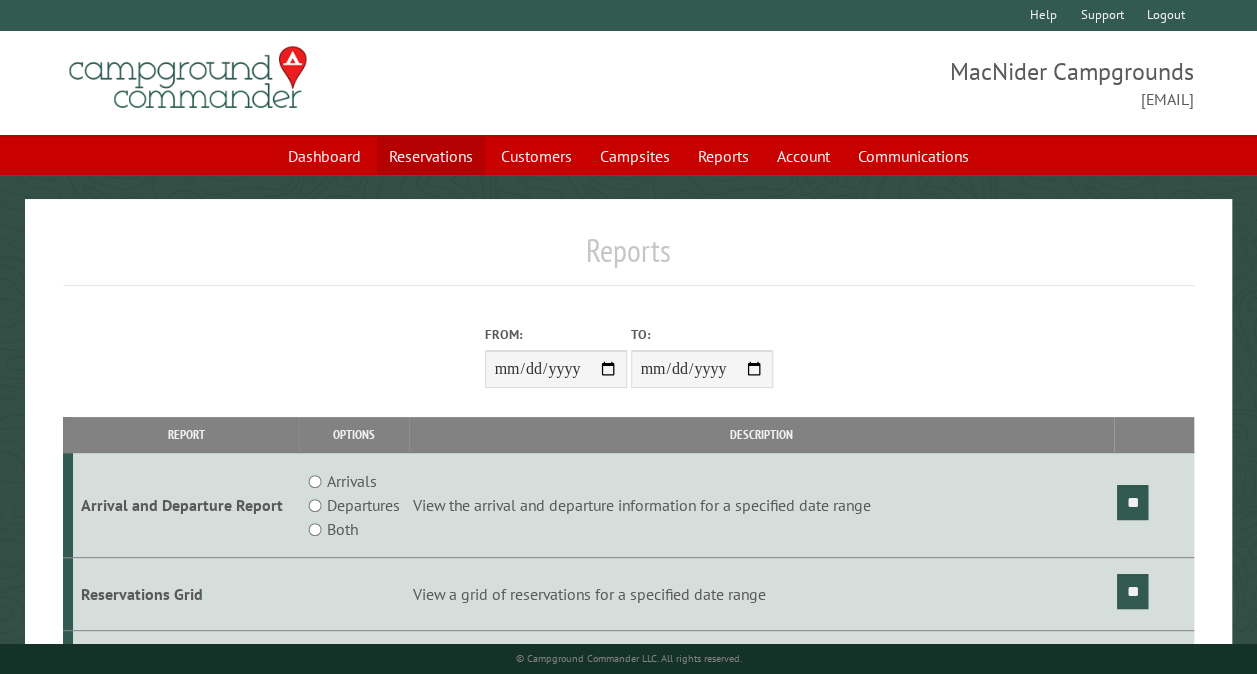 click on "Reservations" at bounding box center [431, 156] 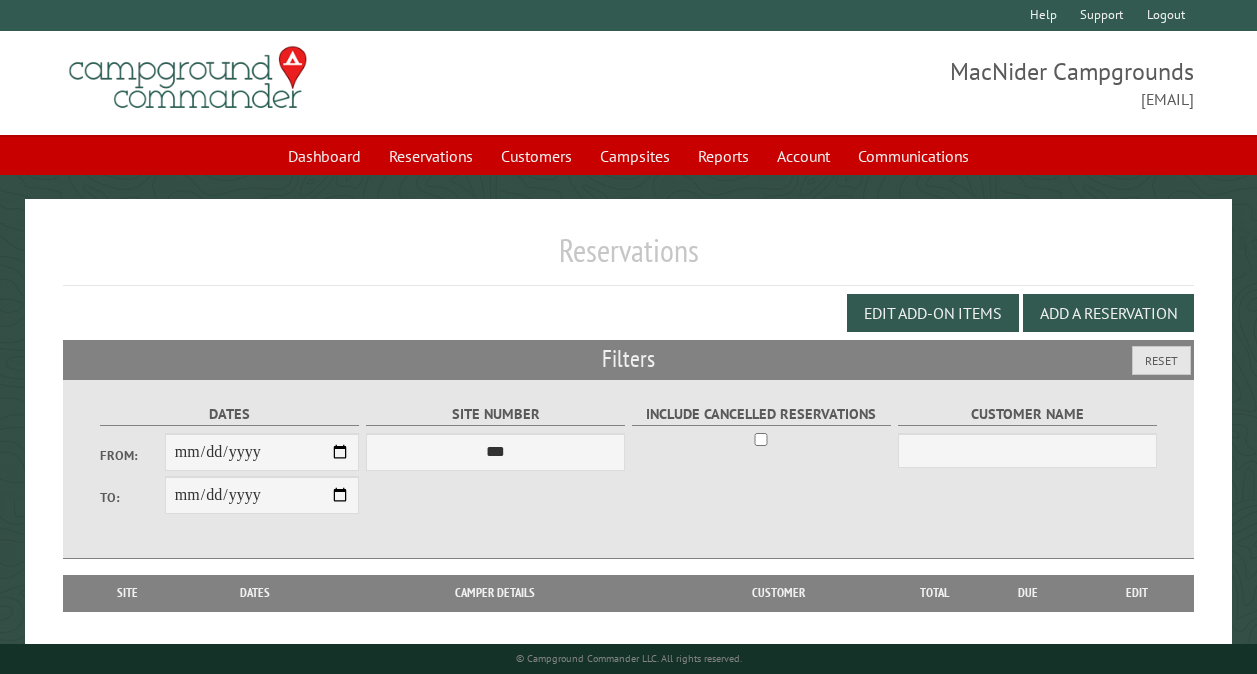 scroll, scrollTop: 0, scrollLeft: 0, axis: both 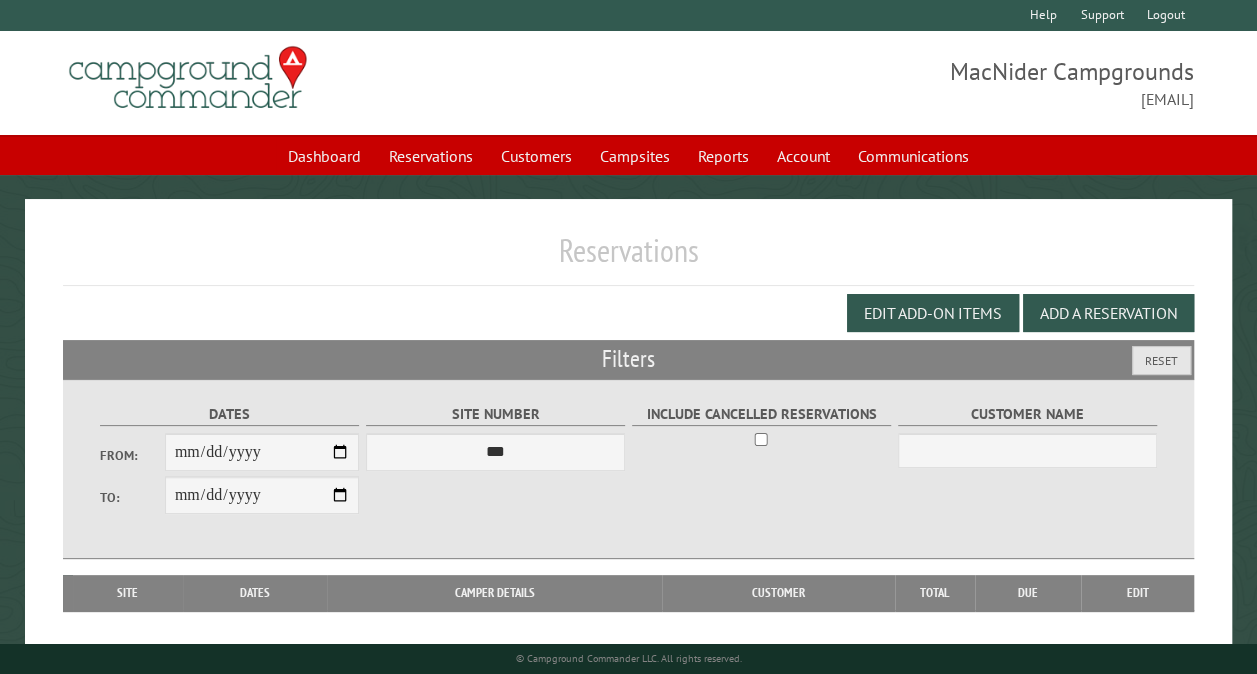 type on "**********" 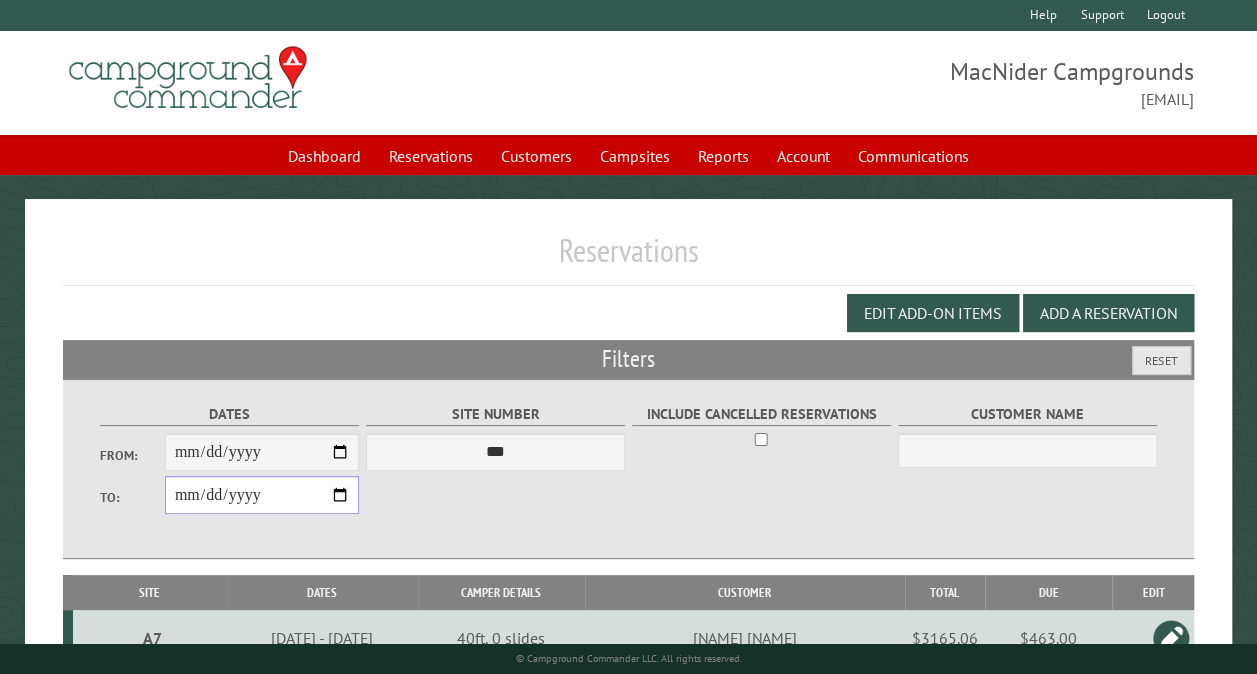 click on "**********" at bounding box center [262, 495] 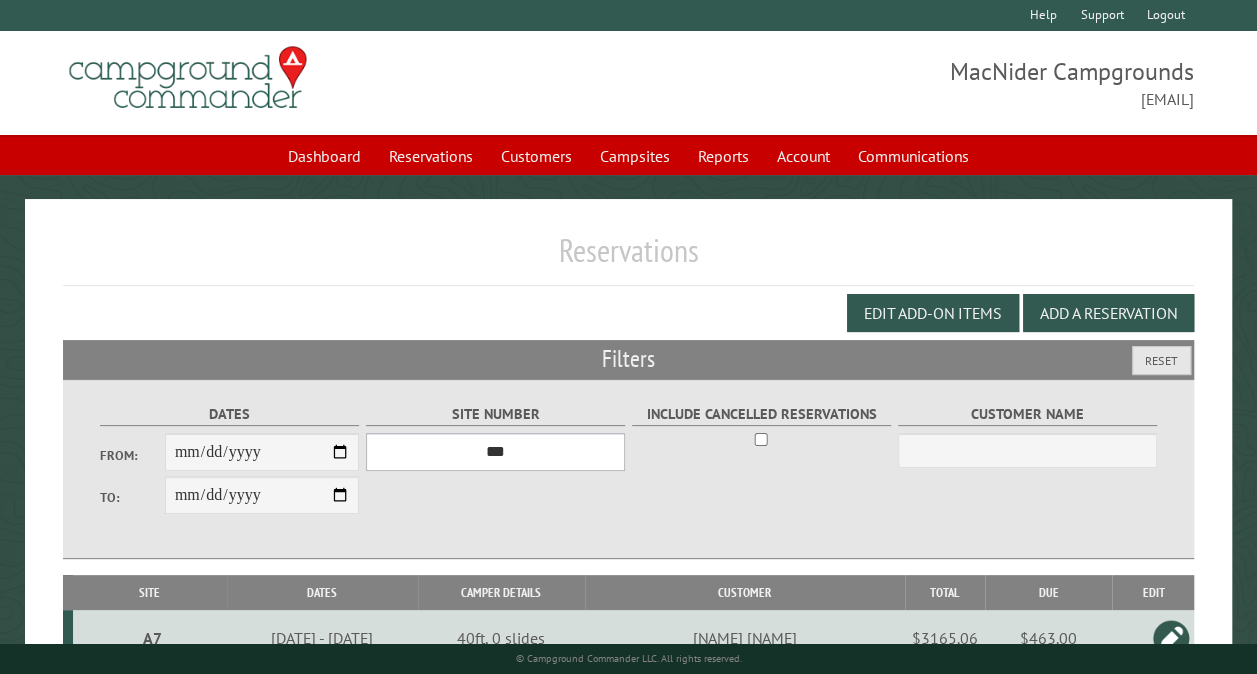 click on "*** ** ** ** ** ** ** ** ** ** *** *** *** *** ** ** ** ** ** ** ** ** ** *** *** ** ** ** ** ** ** ********* ** ** ** ** ** ** ** ** ** *** *** *** *** *** *** ** ** ** ** ** ** ** ** ** *** *** *** *** *** *** ** ** ** ** ** ** ** ** ** ** ** ** ** ** ** ** ** ** ** ** ** ** ** ** *** *** *** *** *** ***" at bounding box center [495, 452] 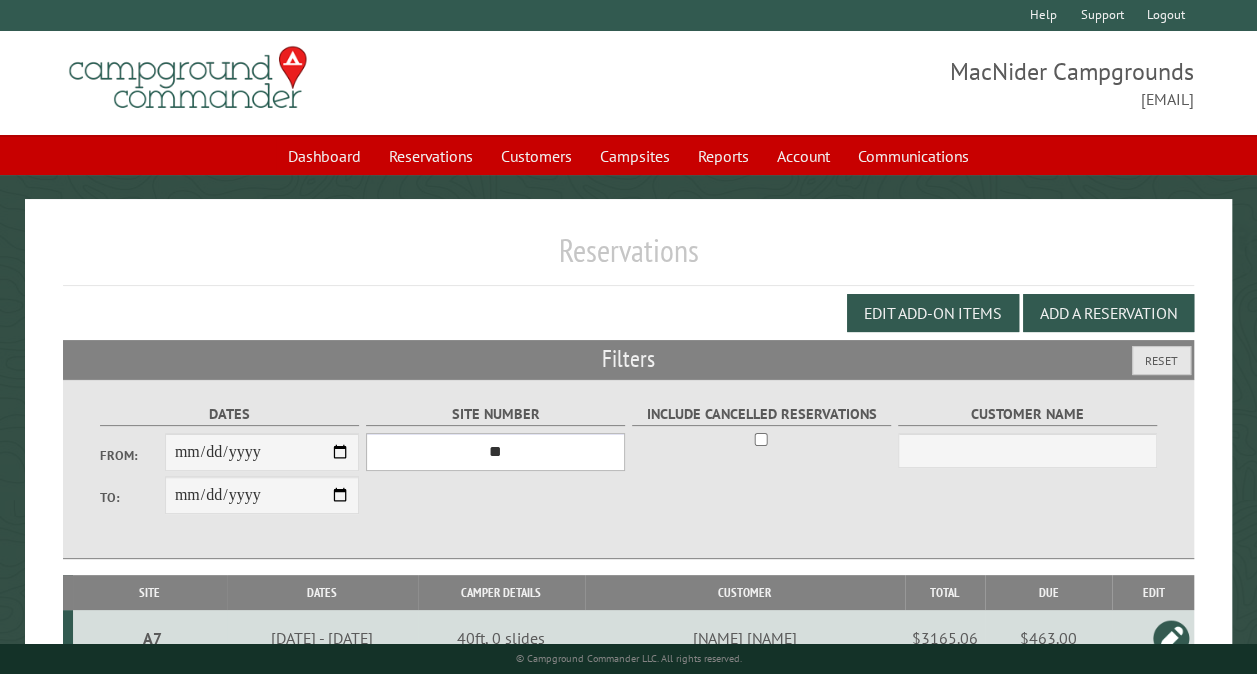 click on "*** ** ** ** ** ** ** ** ** ** *** *** *** *** ** ** ** ** ** ** ** ** ** *** *** ** ** ** ** ** ** ********* ** ** ** ** ** ** ** ** ** *** *** *** *** *** *** ** ** ** ** ** ** ** ** ** *** *** *** *** *** *** ** ** ** ** ** ** ** ** ** ** ** ** ** ** ** ** ** ** ** ** ** ** ** ** *** *** *** *** *** ***" at bounding box center [495, 452] 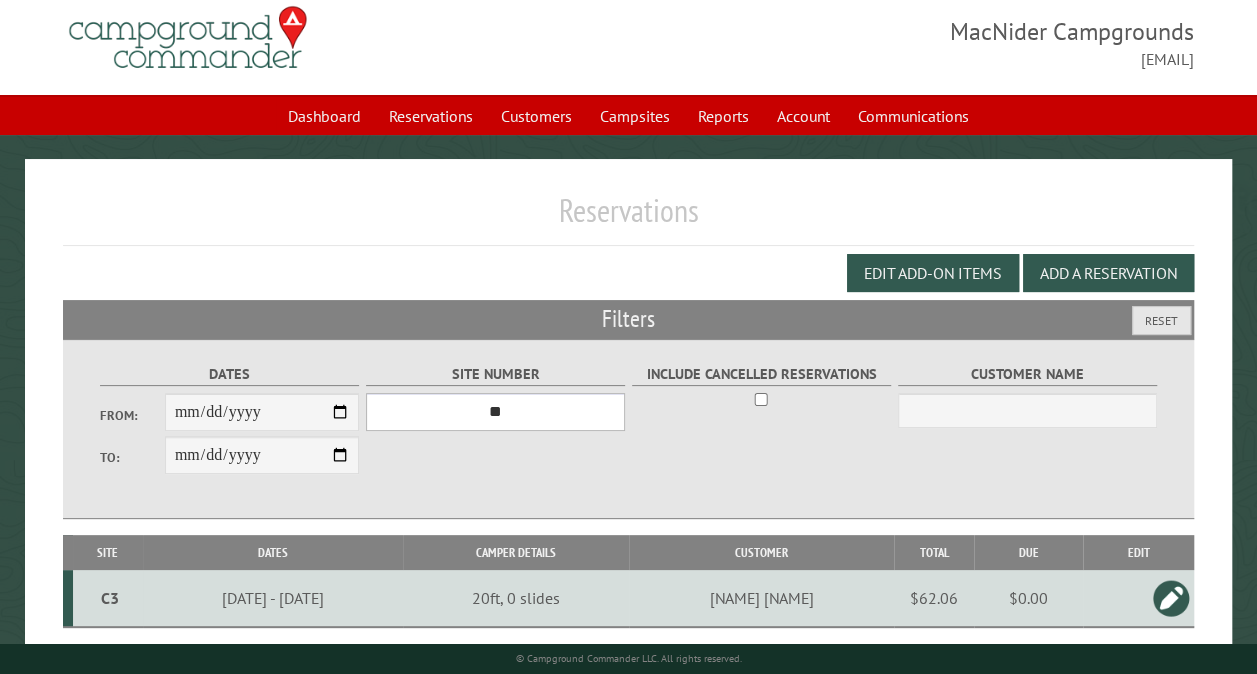 scroll, scrollTop: 112, scrollLeft: 0, axis: vertical 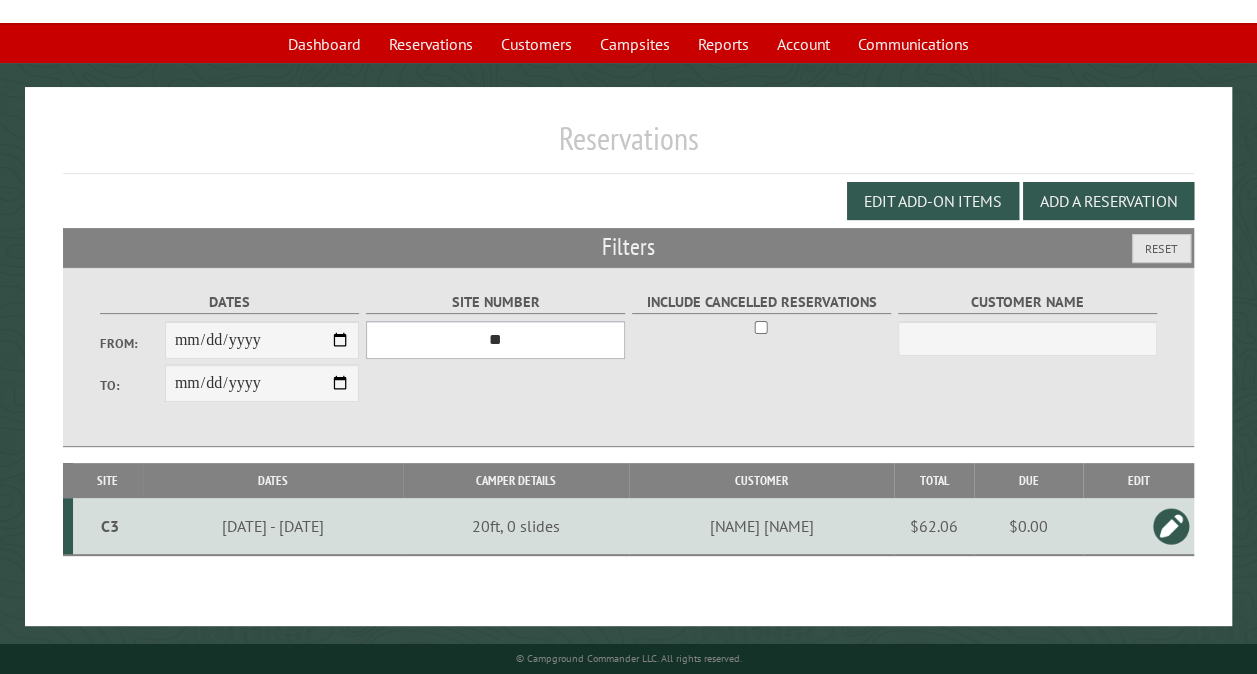 click on "*** ** ** ** ** ** ** ** ** ** *** *** *** *** ** ** ** ** ** ** ** ** ** *** *** ** ** ** ** ** ** ********* ** ** ** ** ** ** ** ** ** *** *** *** *** *** *** ** ** ** ** ** ** ** ** ** *** *** *** *** *** *** ** ** ** ** ** ** ** ** ** ** ** ** ** ** ** ** ** ** ** ** ** ** ** ** *** *** *** *** *** ***" at bounding box center (495, 340) 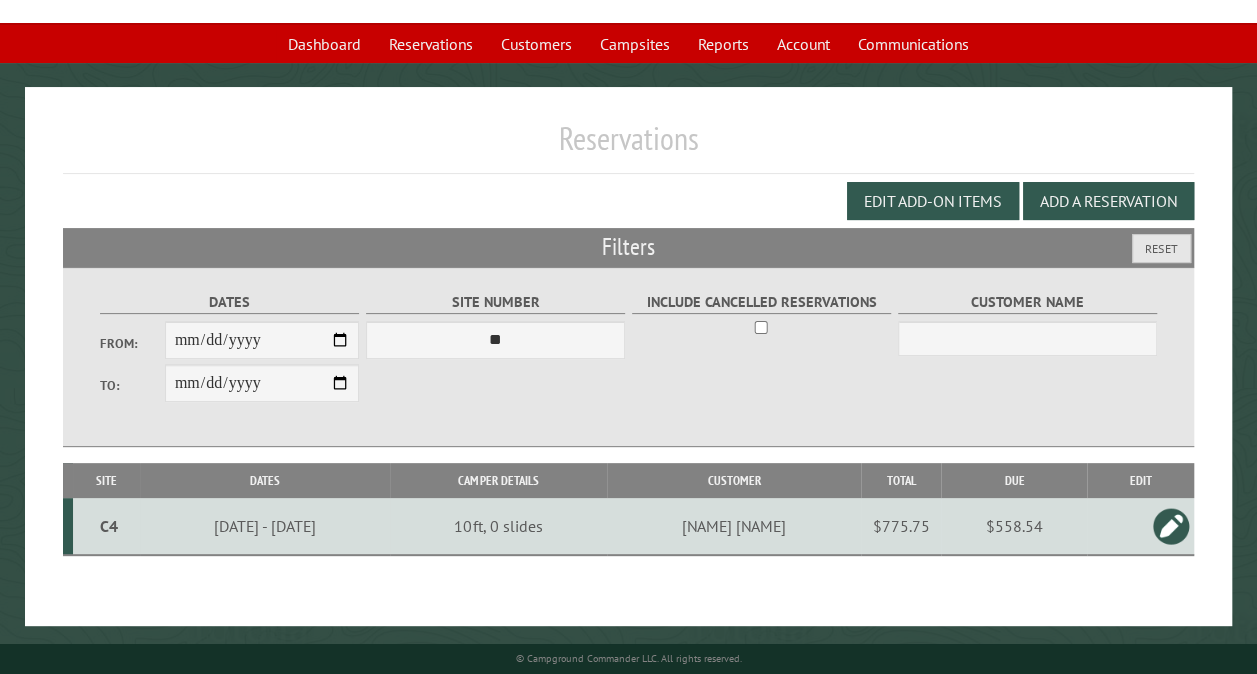 click on "**********" at bounding box center [628, 357] 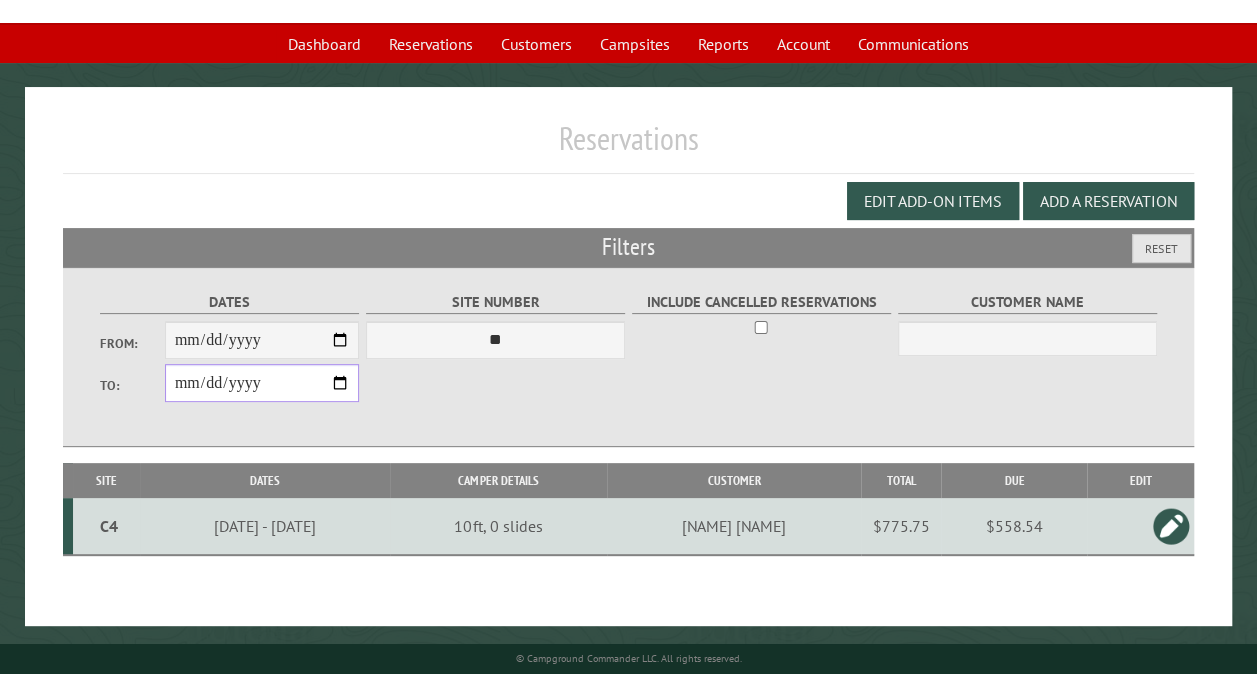 click on "**********" at bounding box center [262, 383] 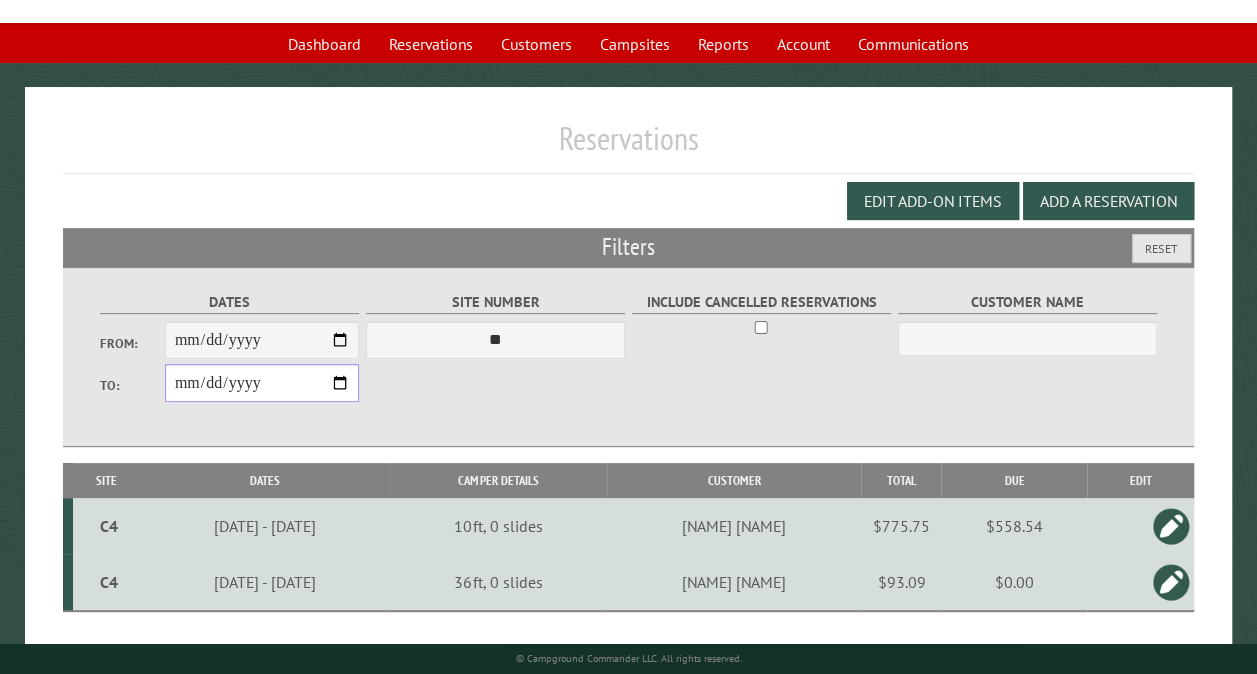 click on "**********" at bounding box center [262, 383] 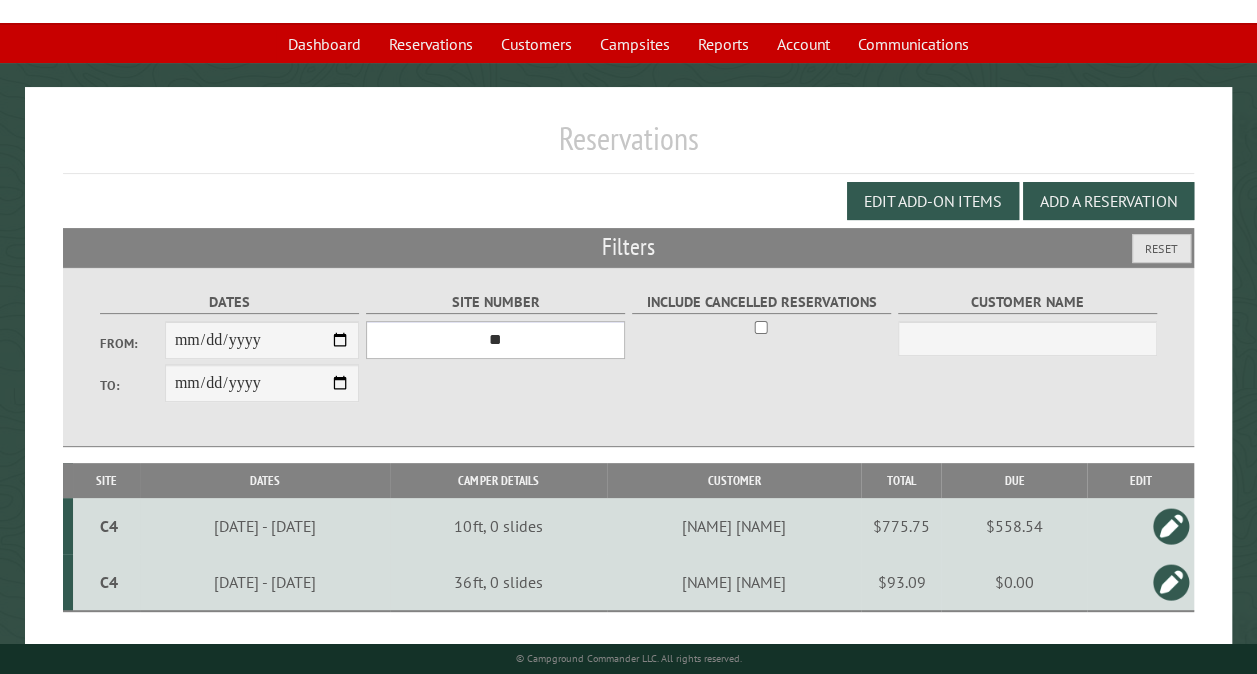 click on "*** ** ** ** ** ** ** ** ** ** *** *** *** *** ** ** ** ** ** ** ** ** ** *** *** ** ** ** ** ** ** ********* ** ** ** ** ** ** ** ** ** *** *** *** *** *** *** ** ** ** ** ** ** ** ** ** *** *** *** *** *** *** ** ** ** ** ** ** ** ** ** ** ** ** ** ** ** ** ** ** ** ** ** ** ** ** *** *** *** *** *** ***" at bounding box center [495, 340] 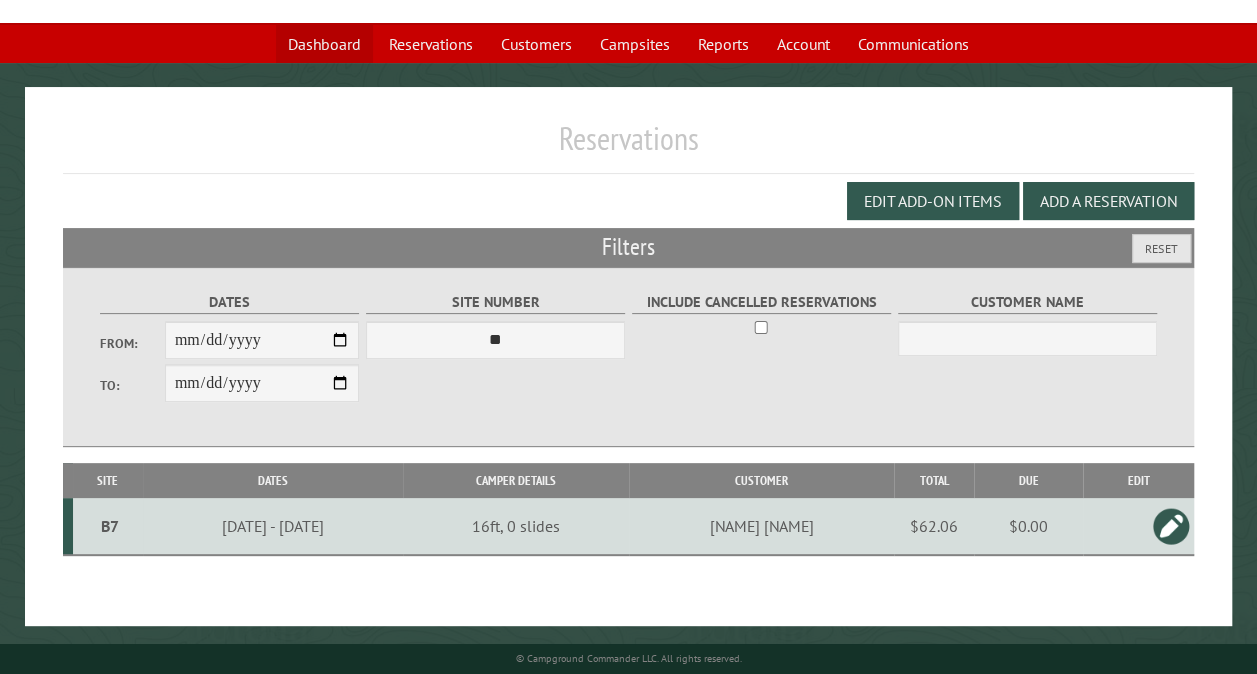 click on "Dashboard" at bounding box center (324, 44) 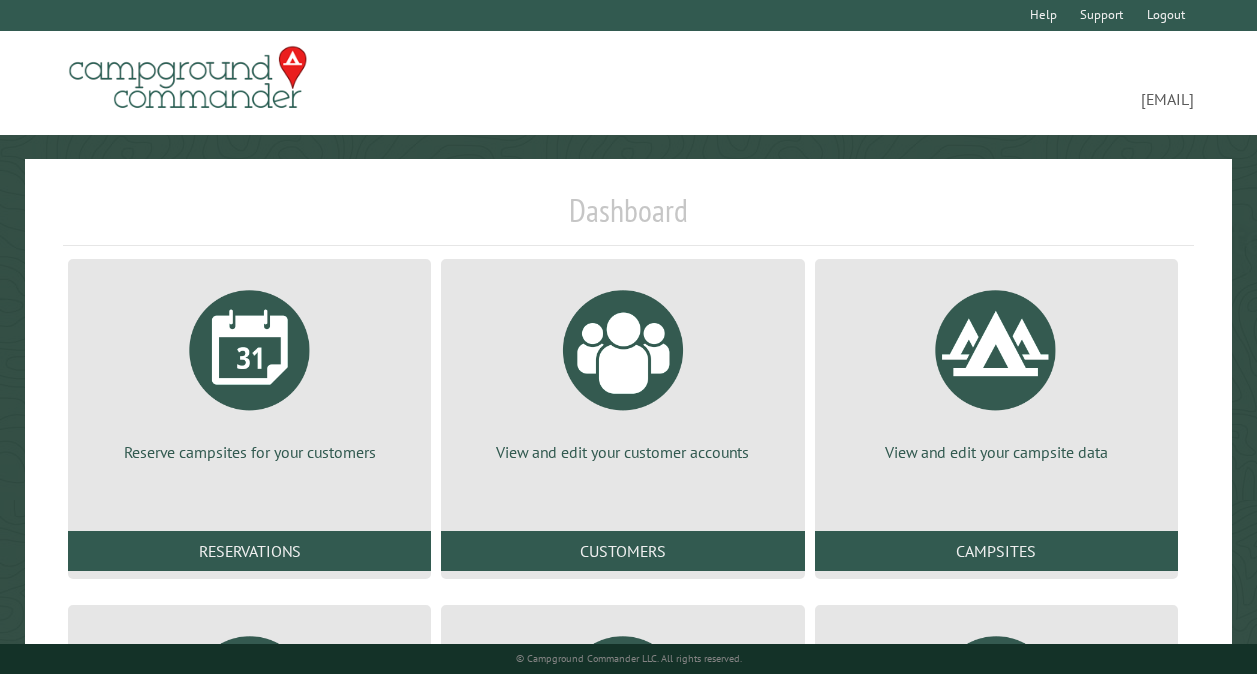 scroll, scrollTop: 0, scrollLeft: 0, axis: both 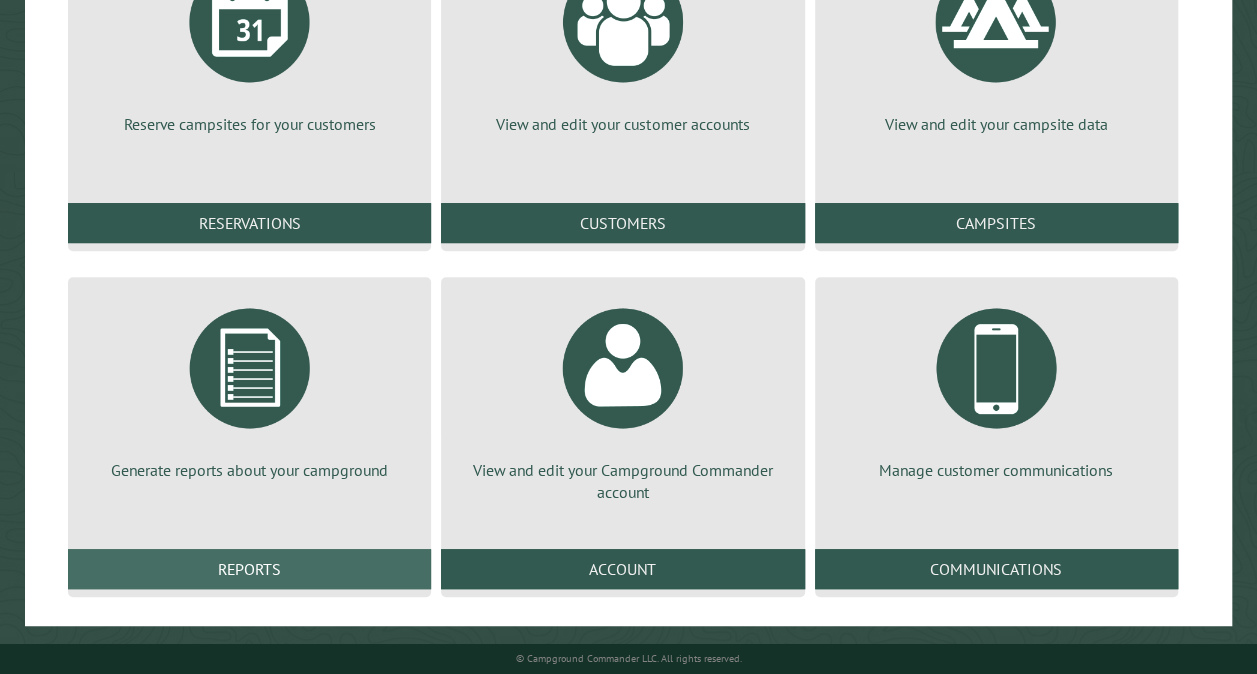 click on "Reports" at bounding box center (249, 569) 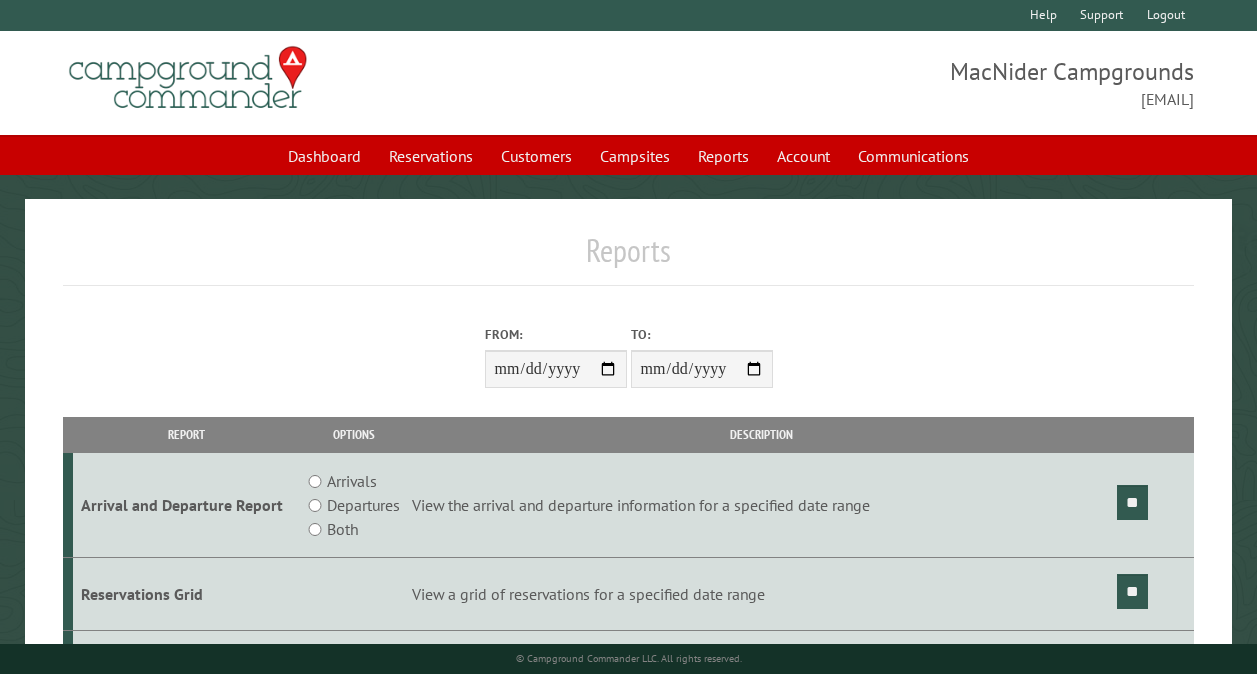 scroll, scrollTop: 0, scrollLeft: 0, axis: both 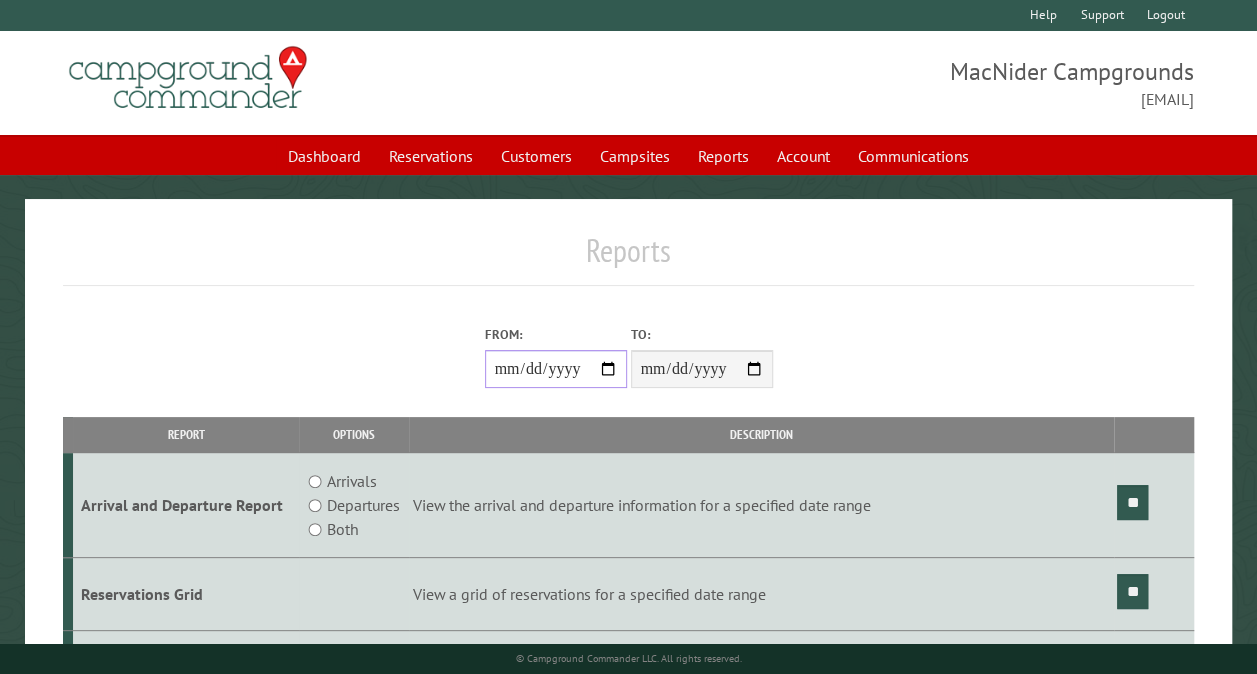 click on "From:" at bounding box center [556, 369] 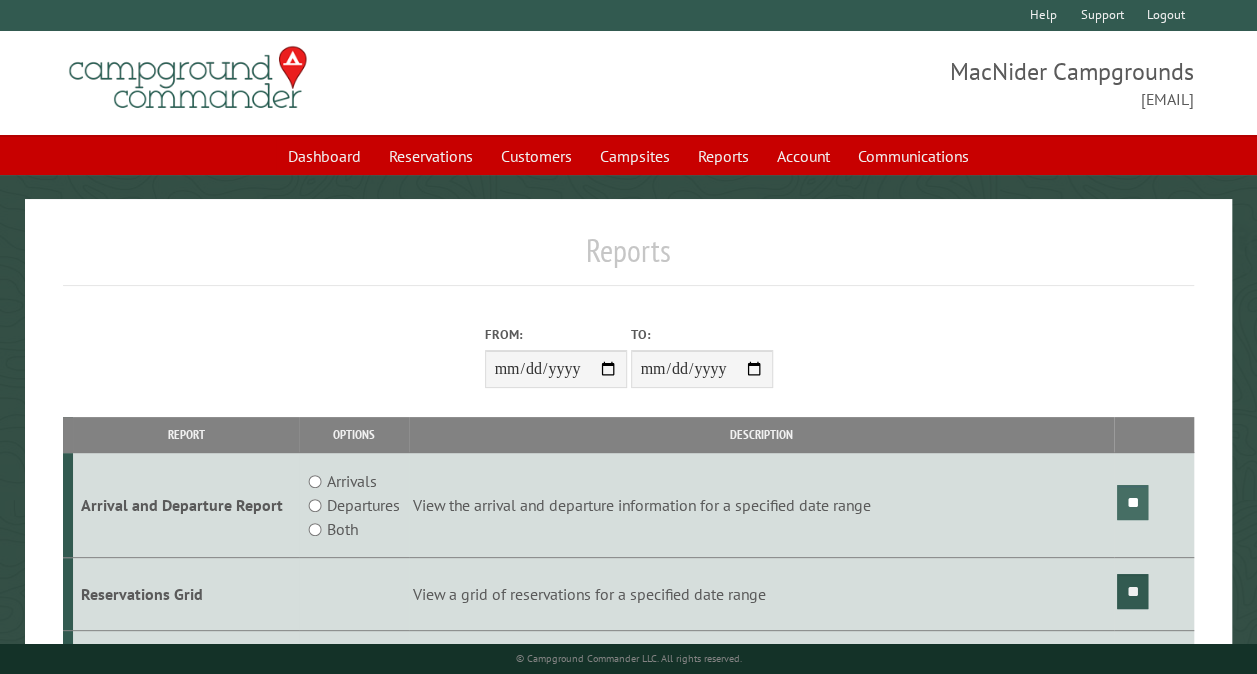 click on "**" at bounding box center (1132, 502) 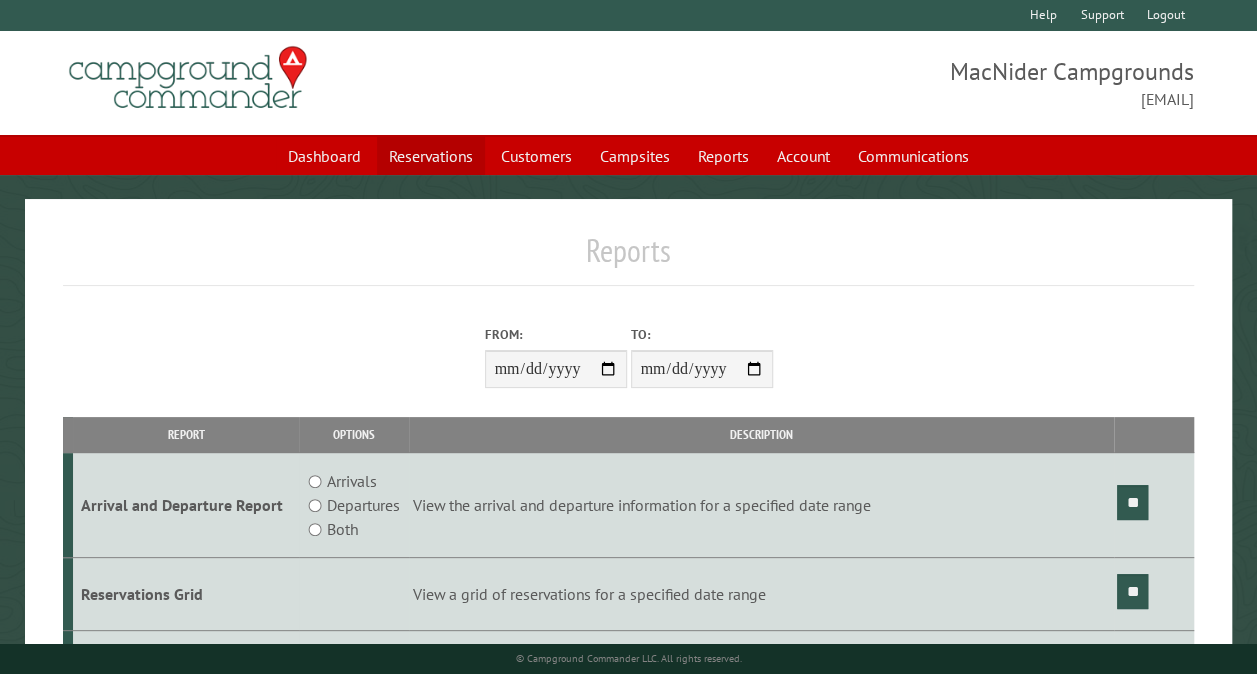 click on "Reservations" at bounding box center [431, 156] 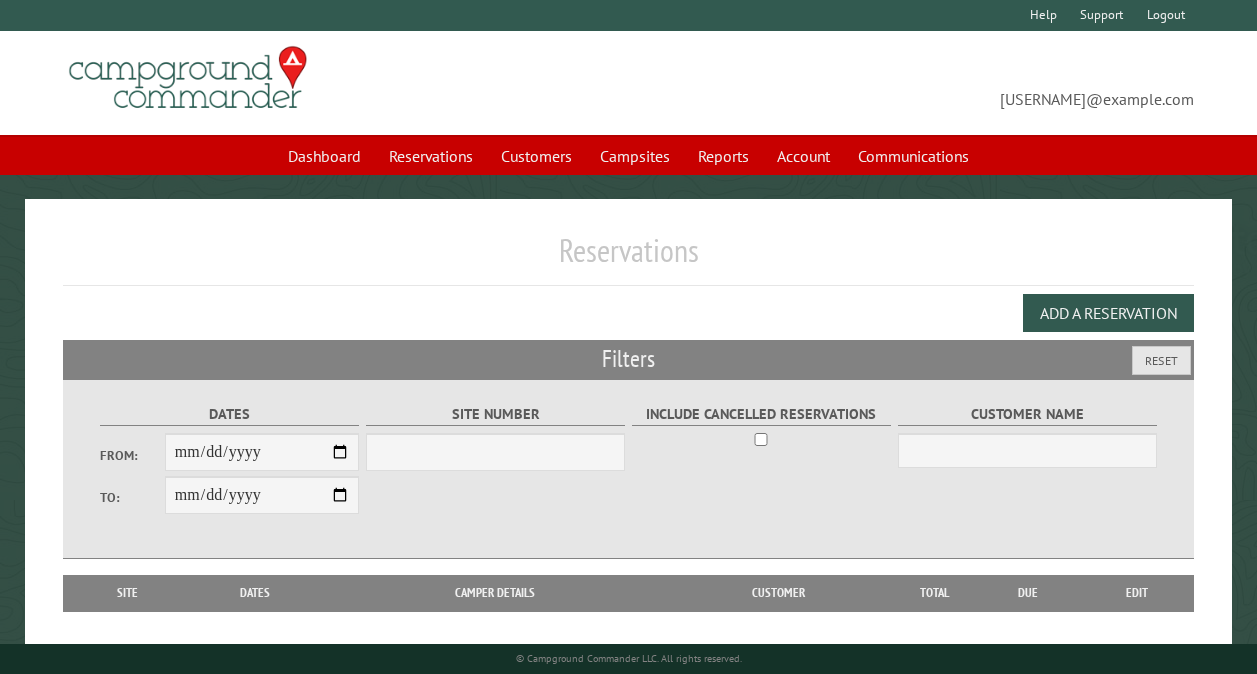 scroll, scrollTop: 0, scrollLeft: 0, axis: both 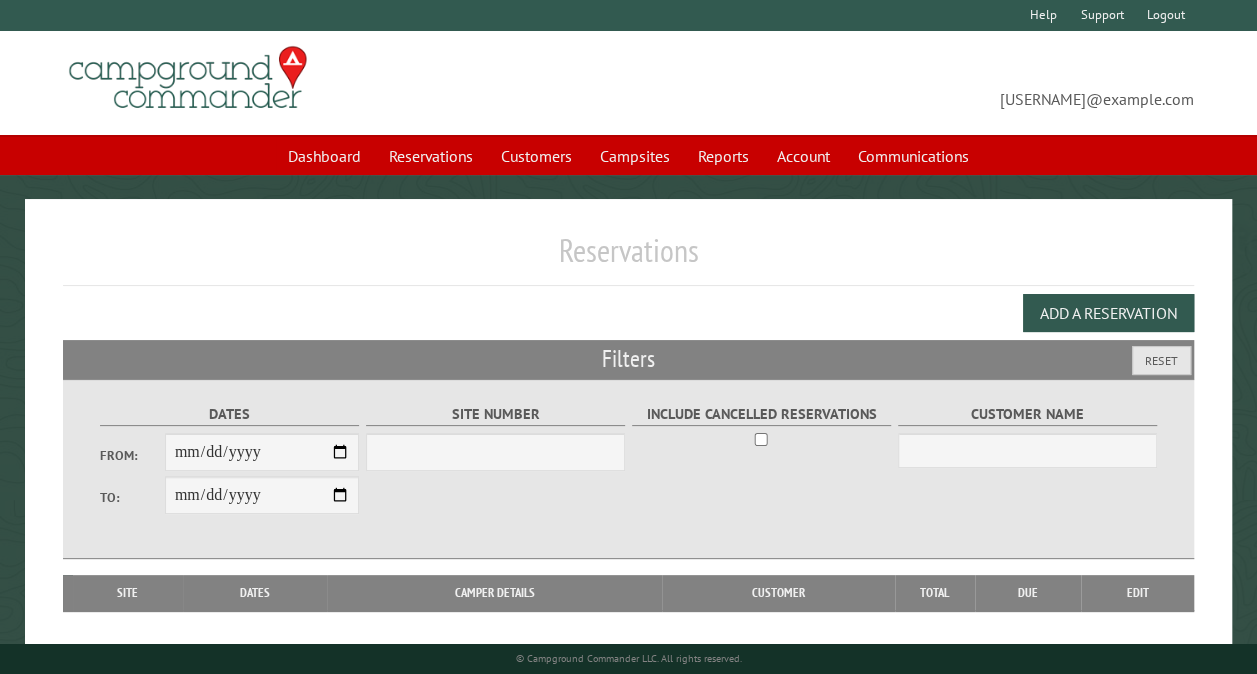 select on "***" 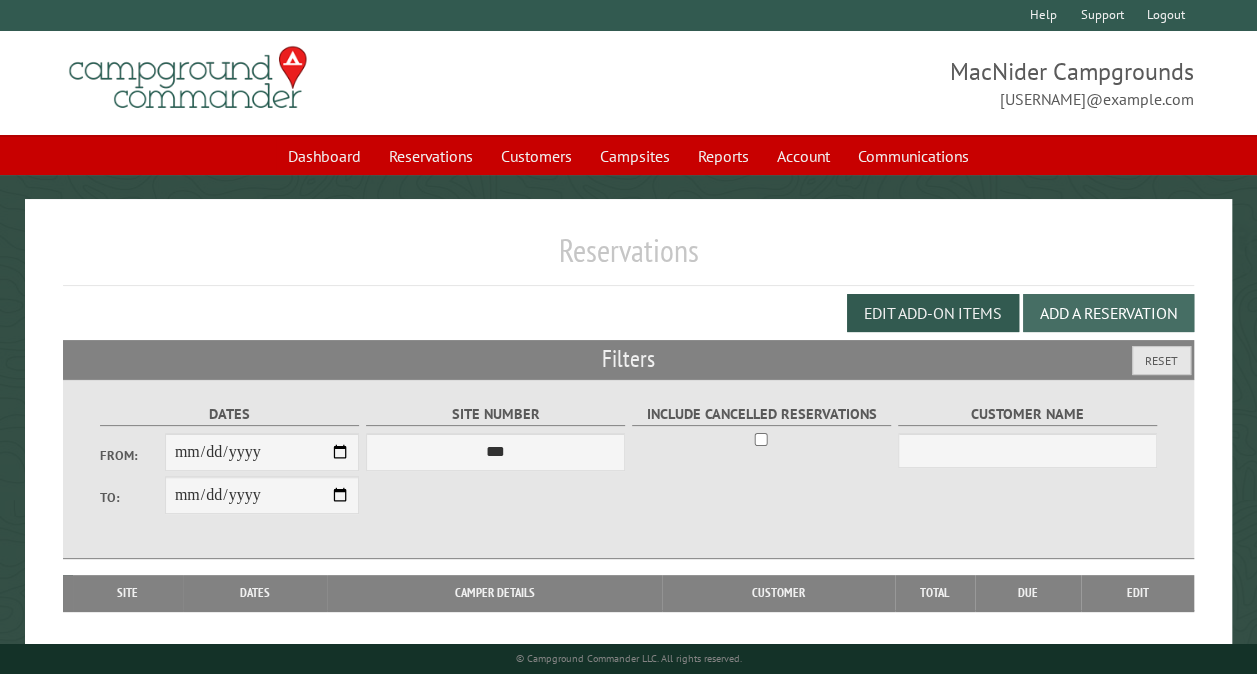 click on "Add a Reservation" at bounding box center (1108, 313) 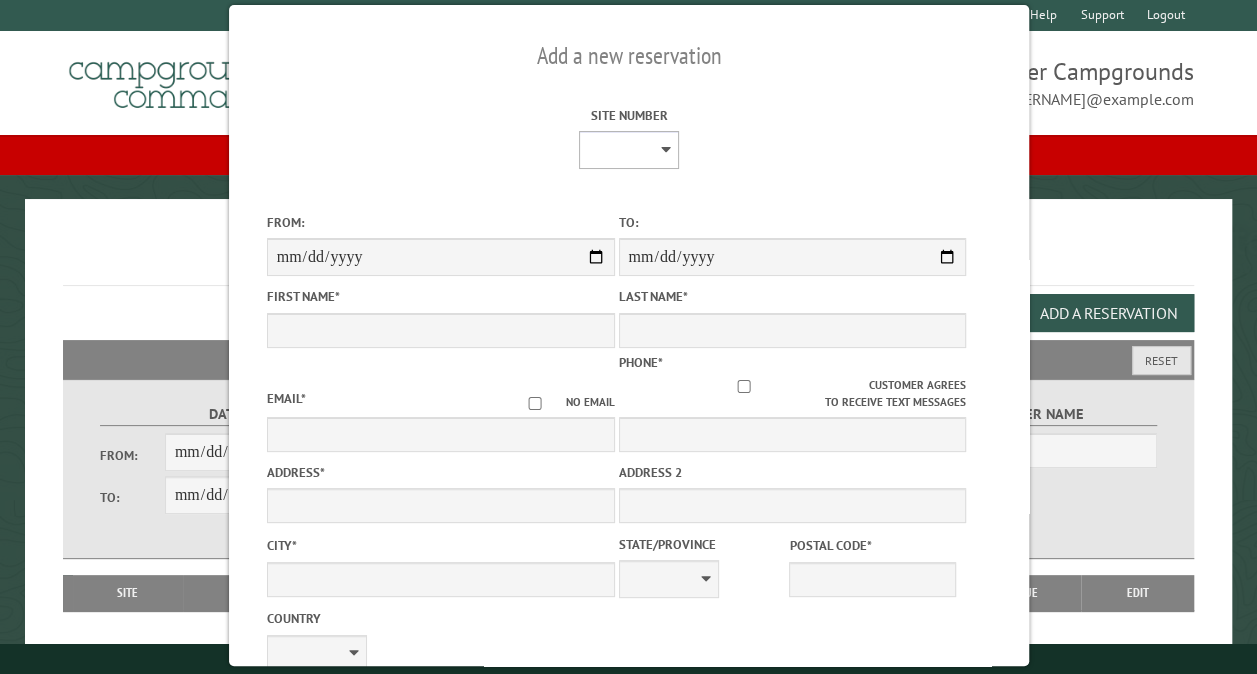 click on "** ** ** ** ** ** ** ** ** *** *** *** *** ** ** ** ** ** ** ** ** ** *** *** ** ** ** ** ** ** ********* ** ** ** ** ** ** ** ** ** *** *** *** *** *** *** ** ** ** ** ** ** ** ** ** *** *** *** *** *** *** ** ** ** ** ** ** ** ** ** ** ** ** ** ** ** ** ** ** ** ** ** ** ** ** *** *** *** *** *** ***" at bounding box center (628, 150) 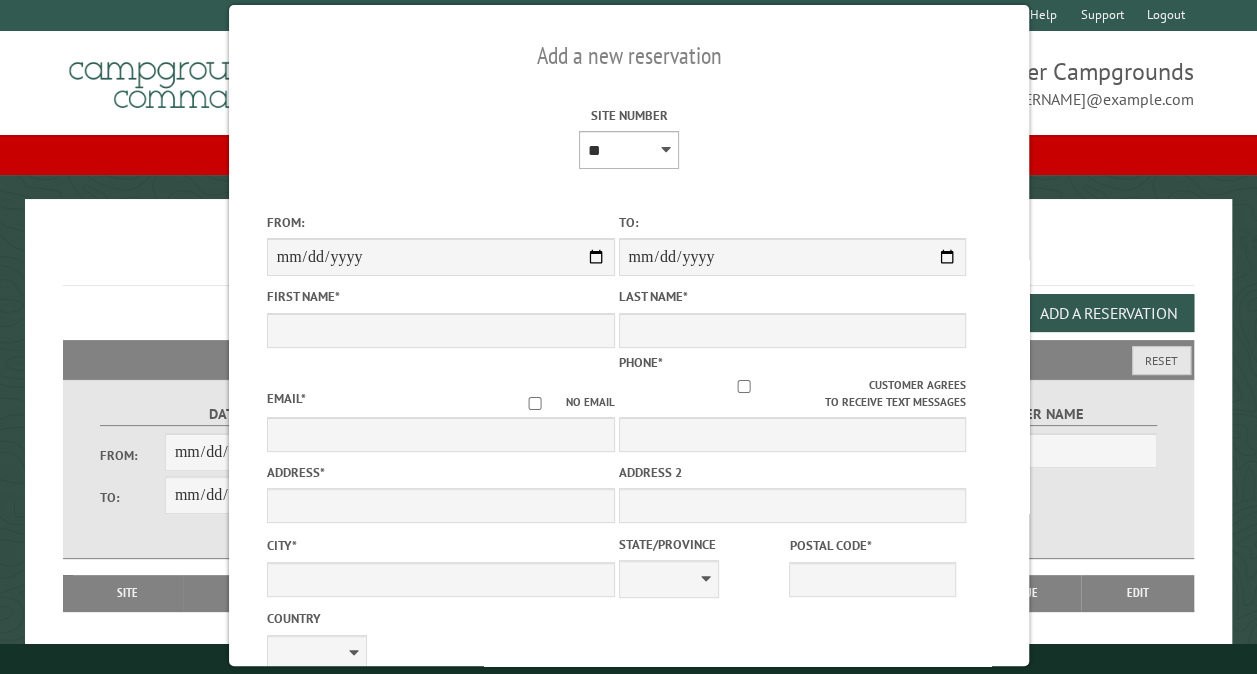 click on "** ** ** ** ** ** ** ** ** *** *** *** *** ** ** ** ** ** ** ** ** ** *** *** ** ** ** ** ** ** ********* ** ** ** ** ** ** ** ** ** *** *** *** *** *** *** ** ** ** ** ** ** ** ** ** *** *** *** *** *** *** ** ** ** ** ** ** ** ** ** ** ** ** ** ** ** ** ** ** ** ** ** ** ** ** *** *** *** *** *** ***" at bounding box center (628, 150) 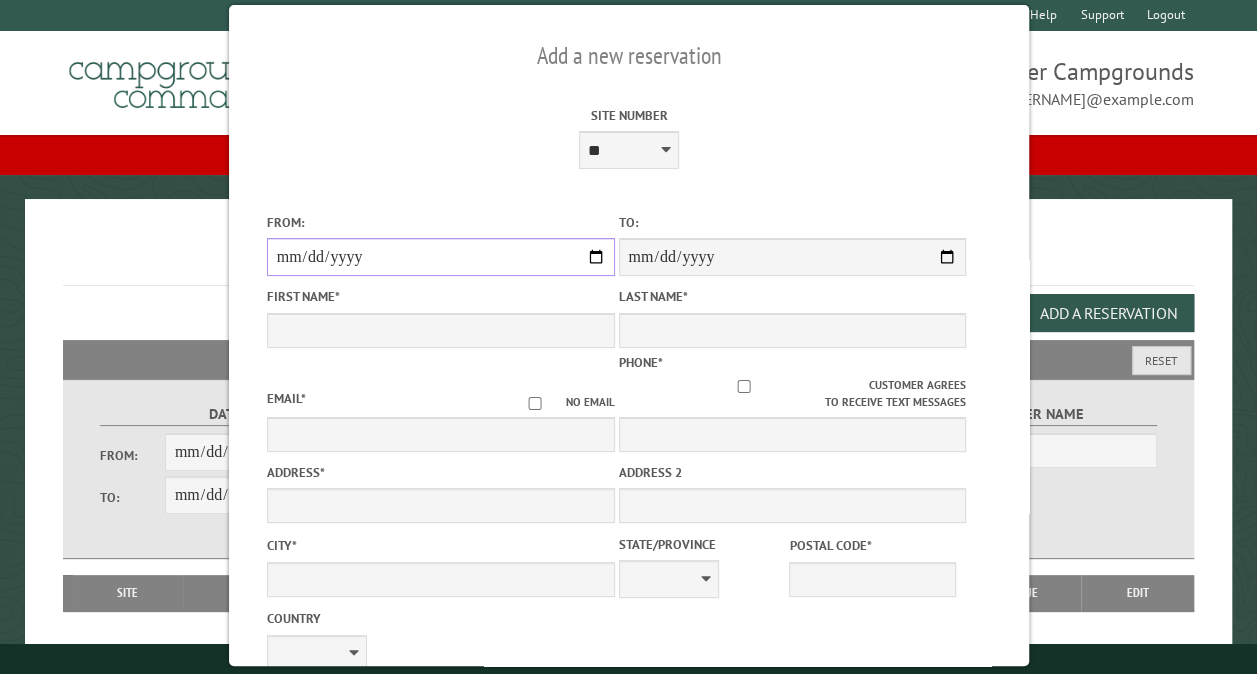 click on "From:" at bounding box center (440, 257) 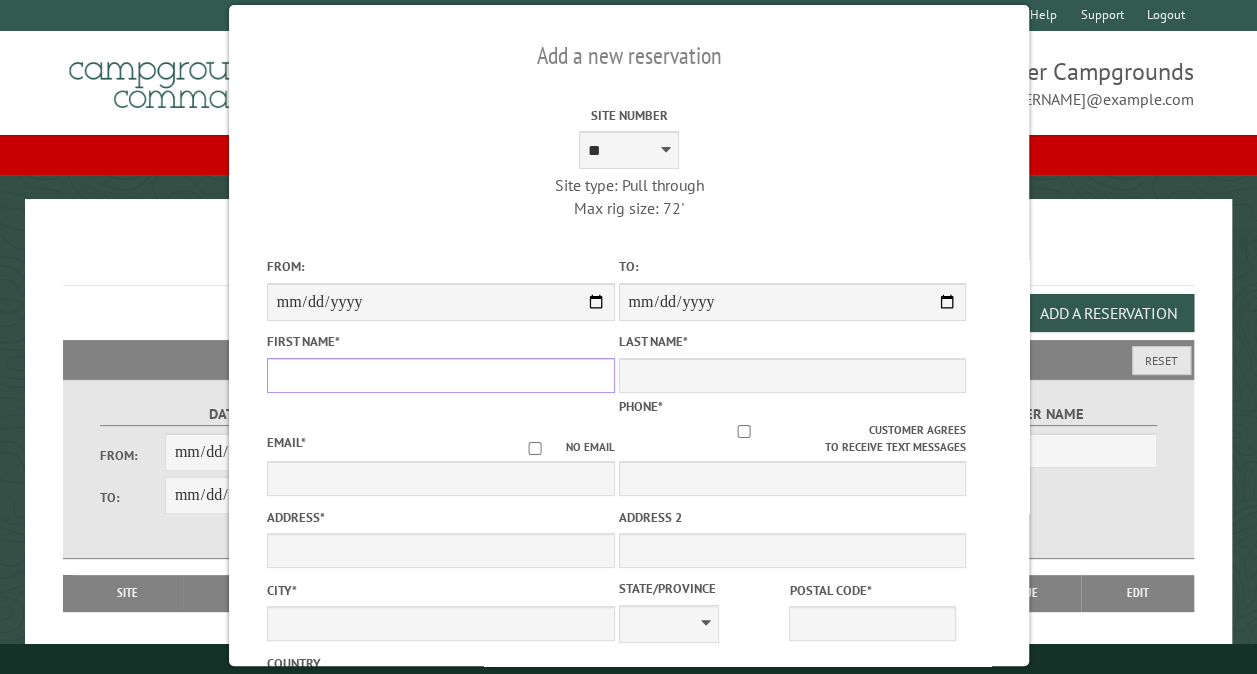 click on "First Name *" at bounding box center (440, 375) 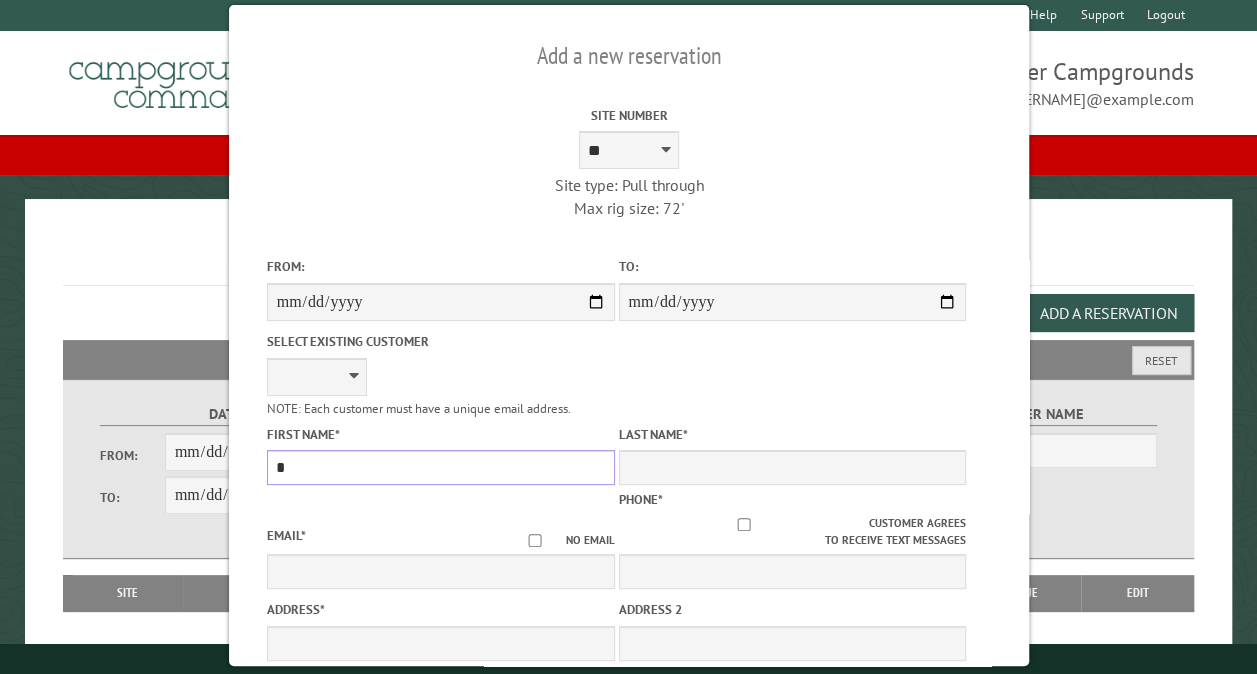 type on "*" 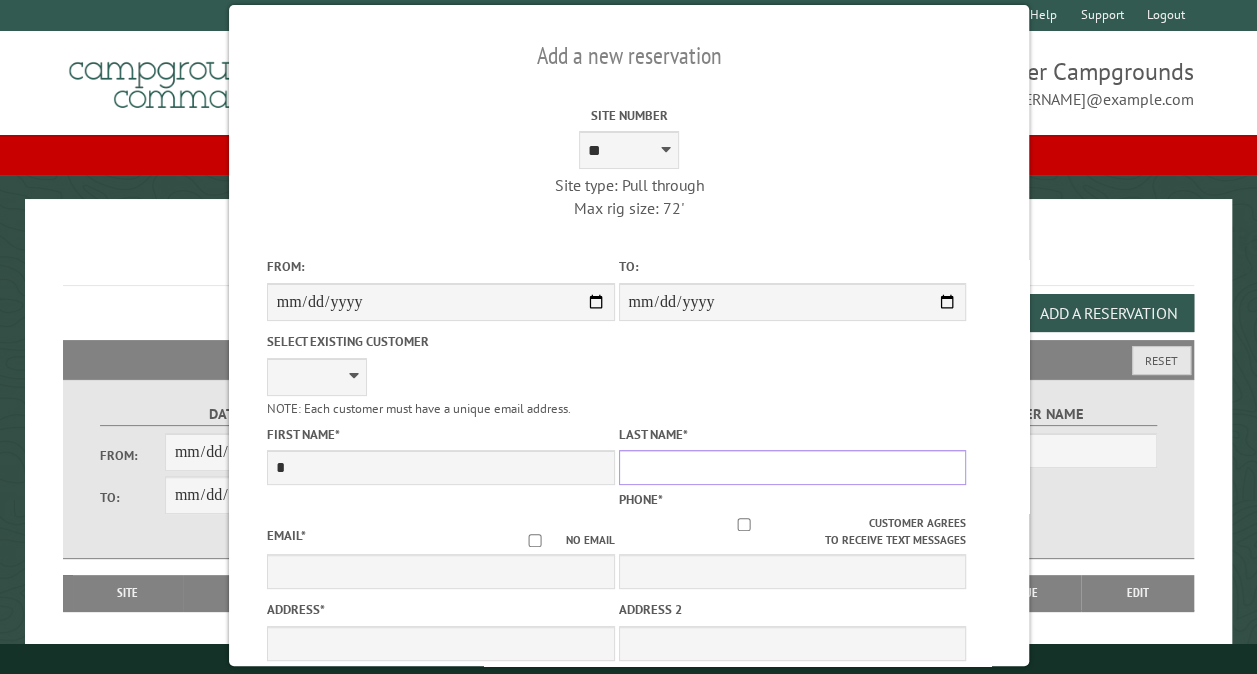 click on "Last Name *" at bounding box center [792, 467] 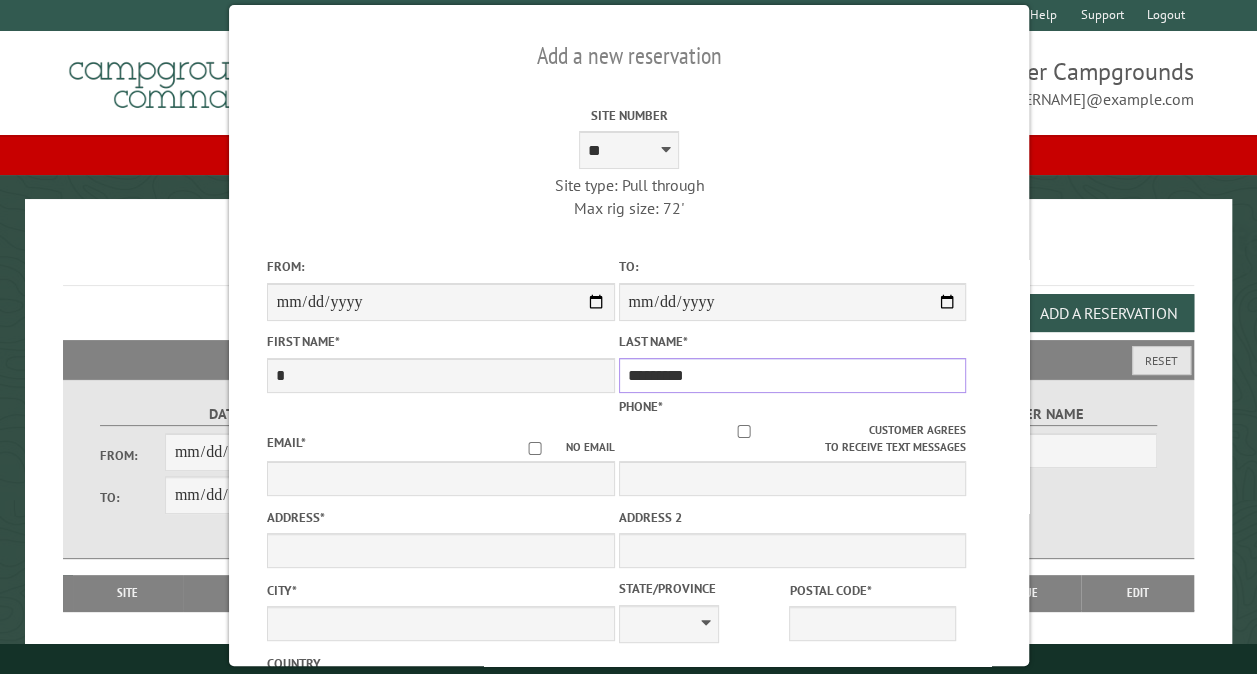 type on "*********" 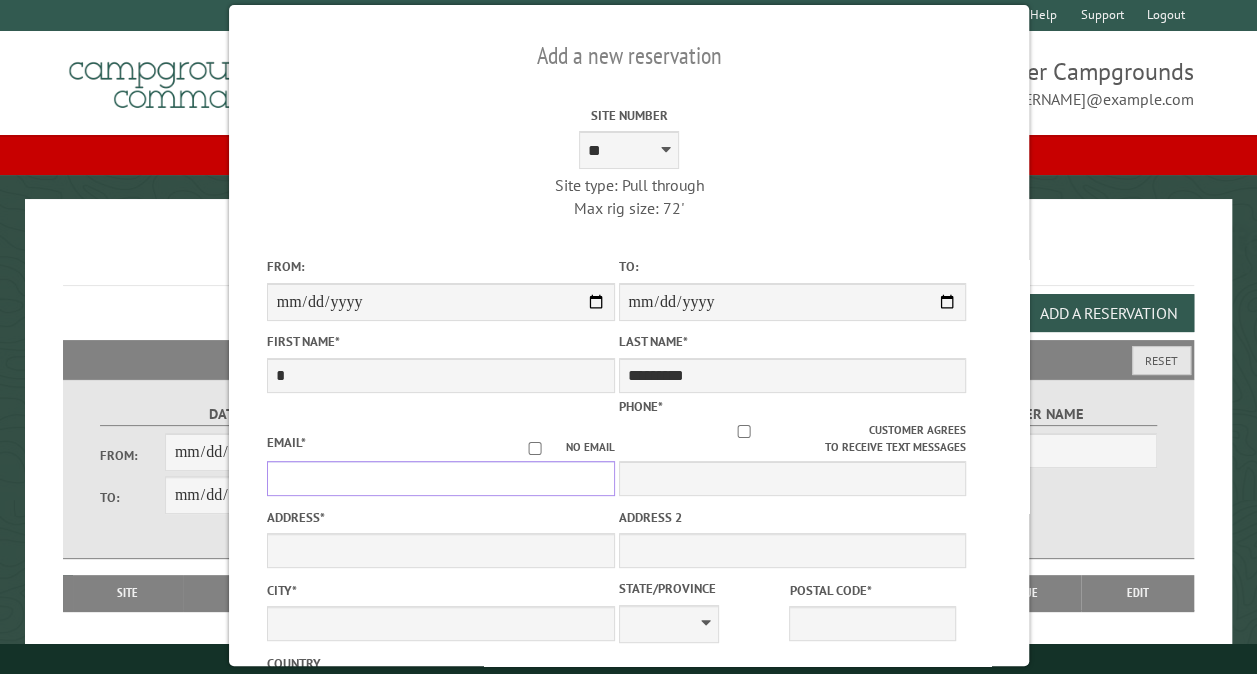 click on "Email *" at bounding box center (440, 478) 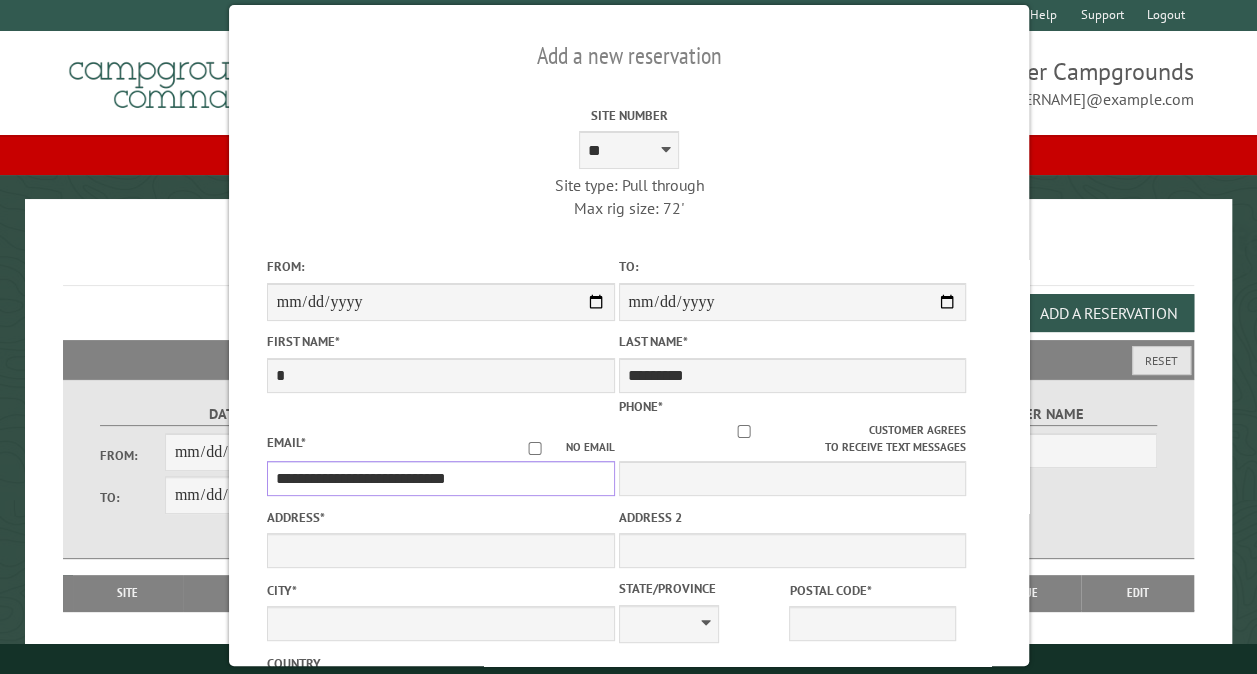 type on "**********" 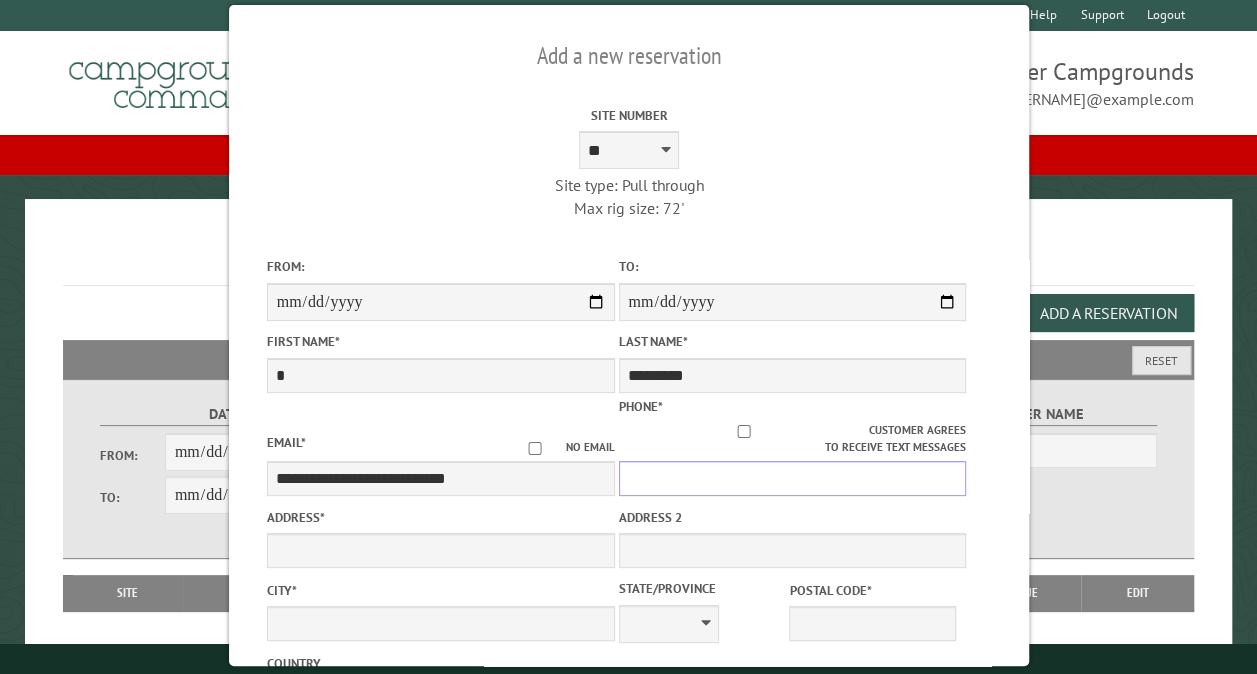 click on "Phone *" at bounding box center [792, 478] 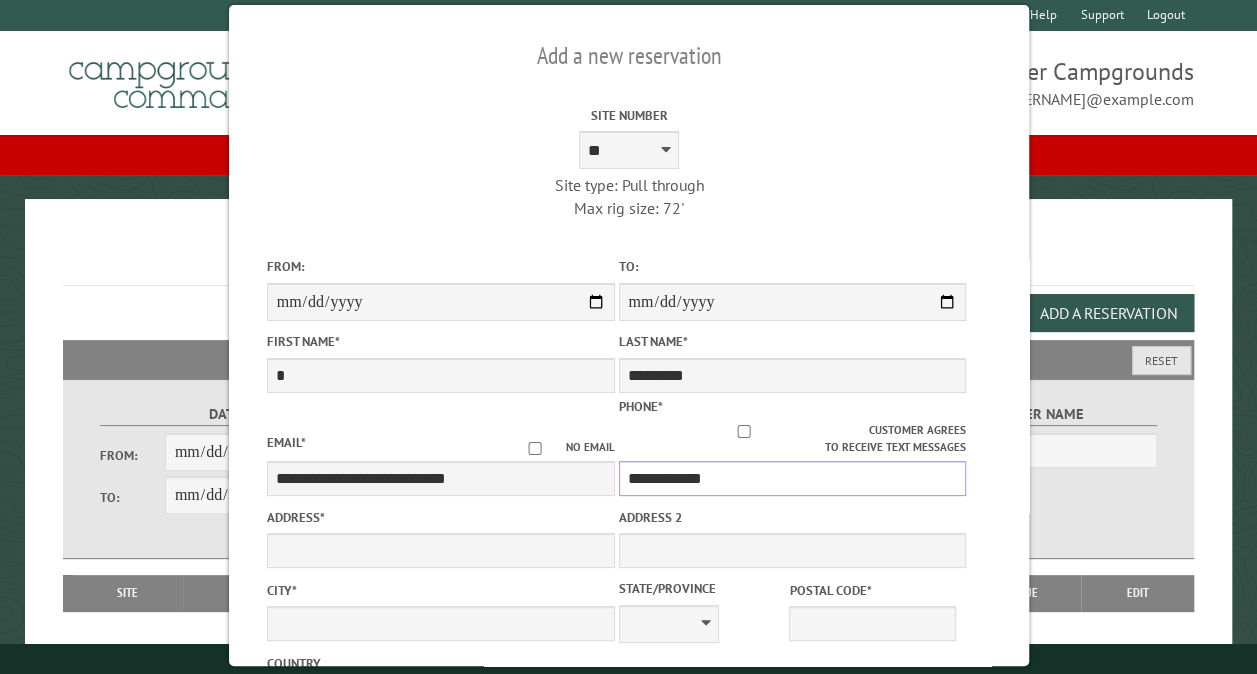 type on "**********" 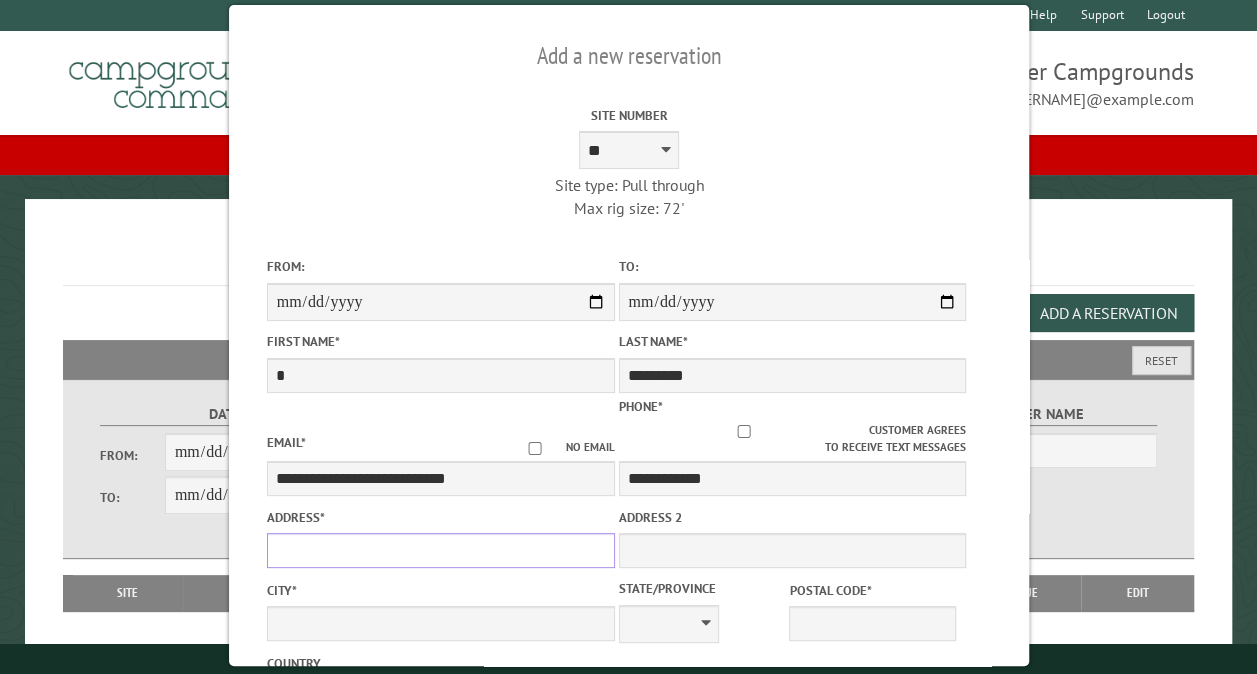 click on "Address *" at bounding box center [440, 550] 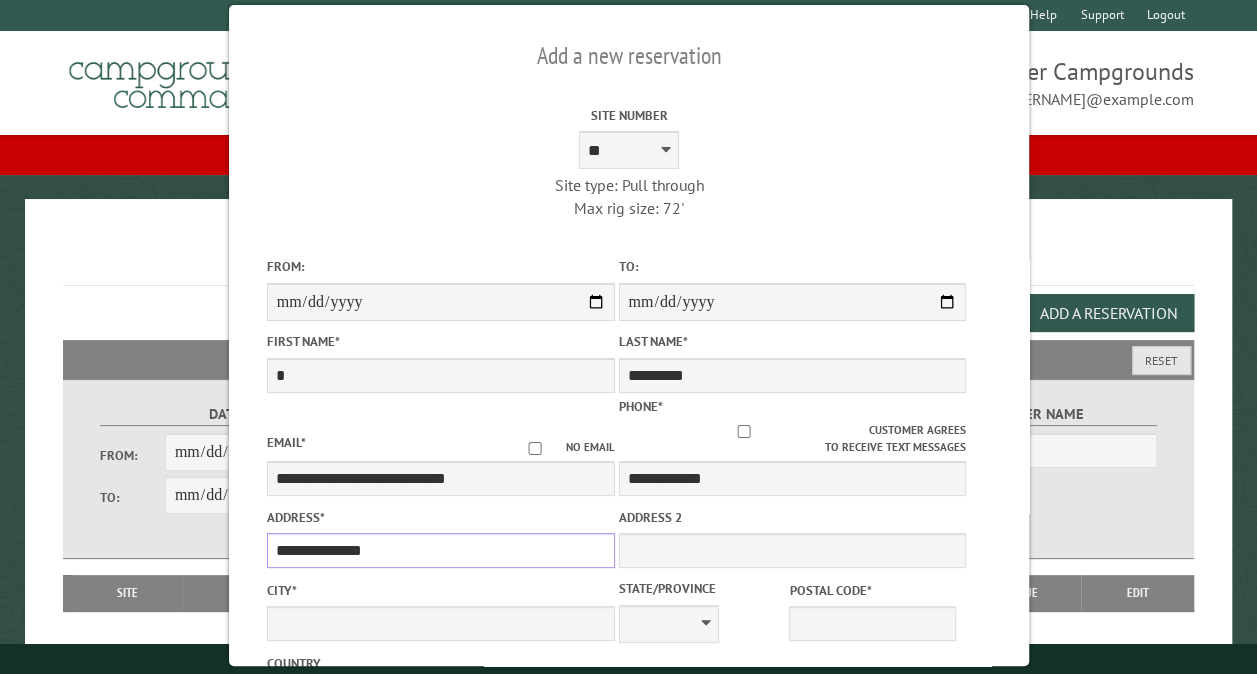 type on "**********" 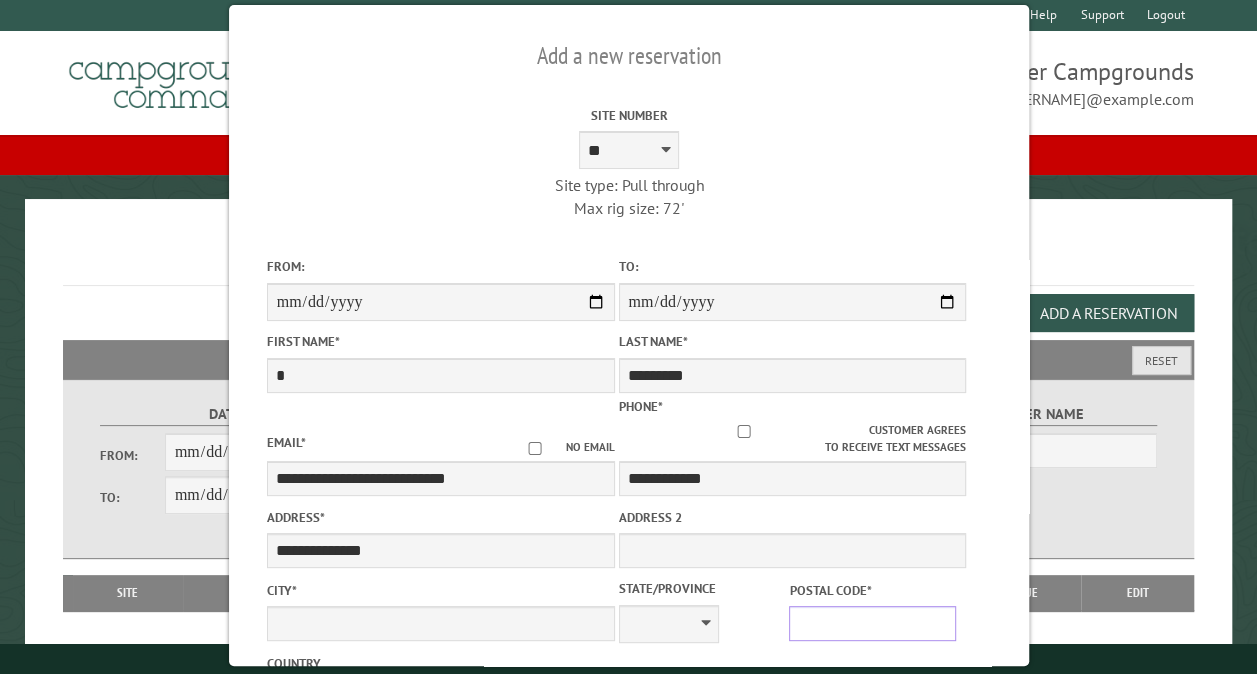 click on "Postal Code *" at bounding box center [872, 623] 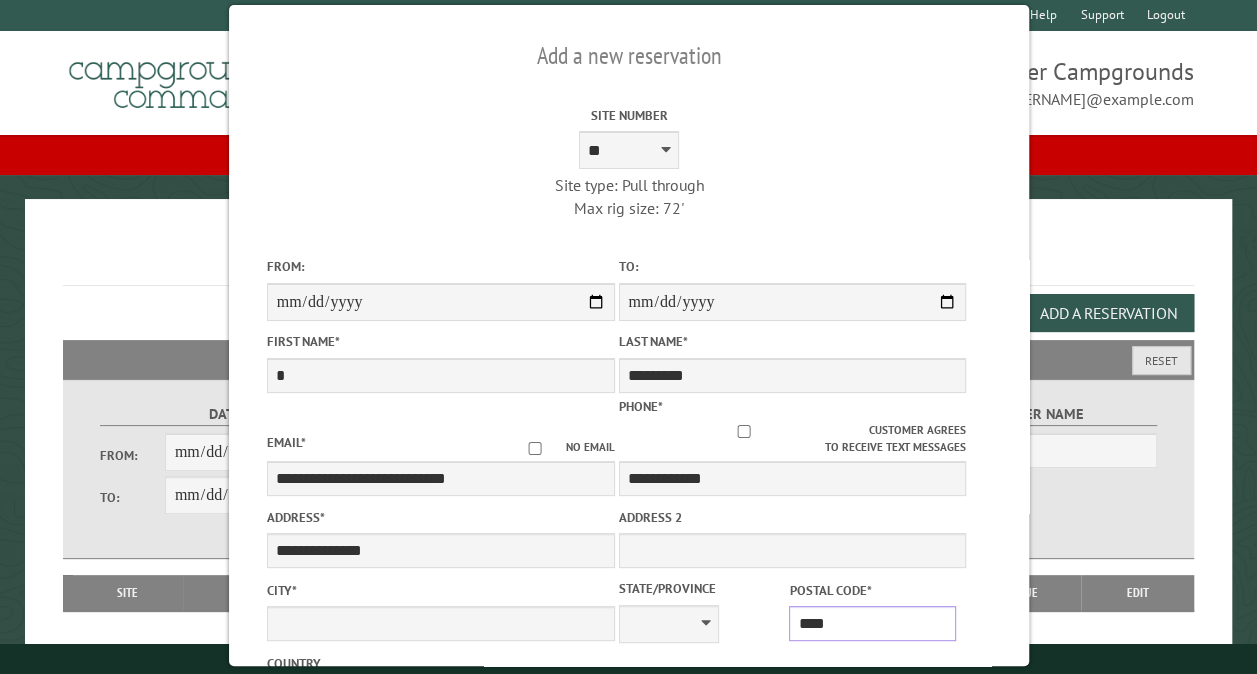 type on "*****" 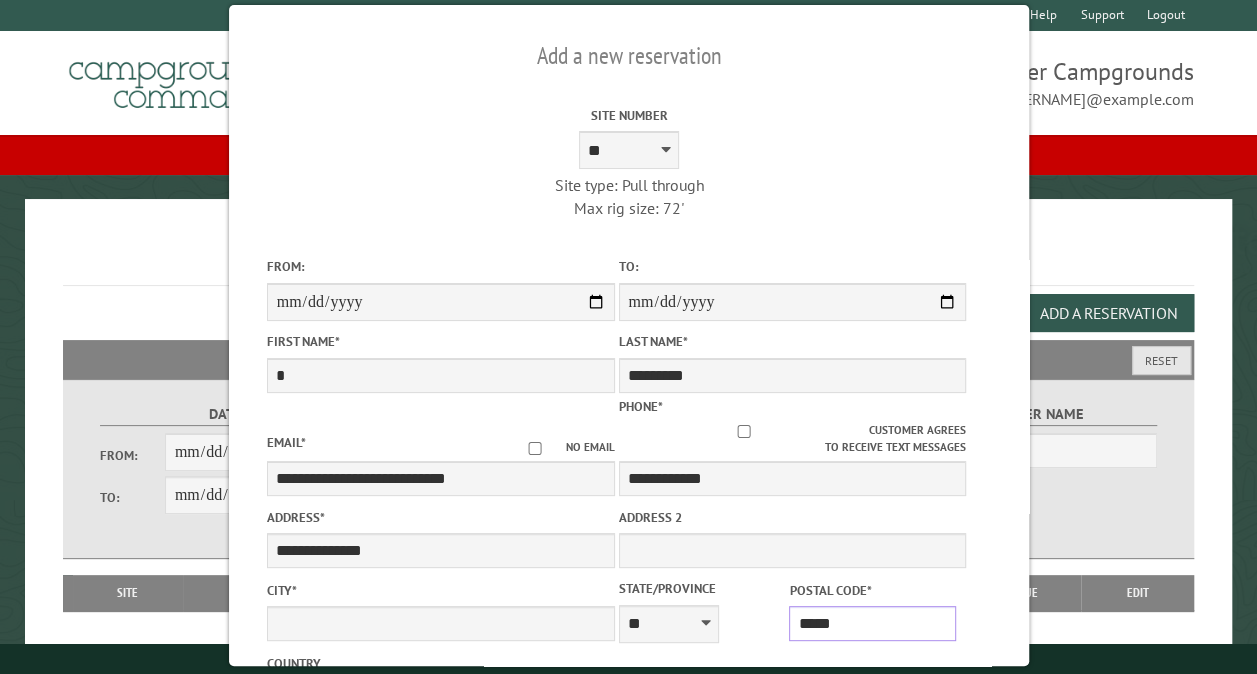 type on "**********" 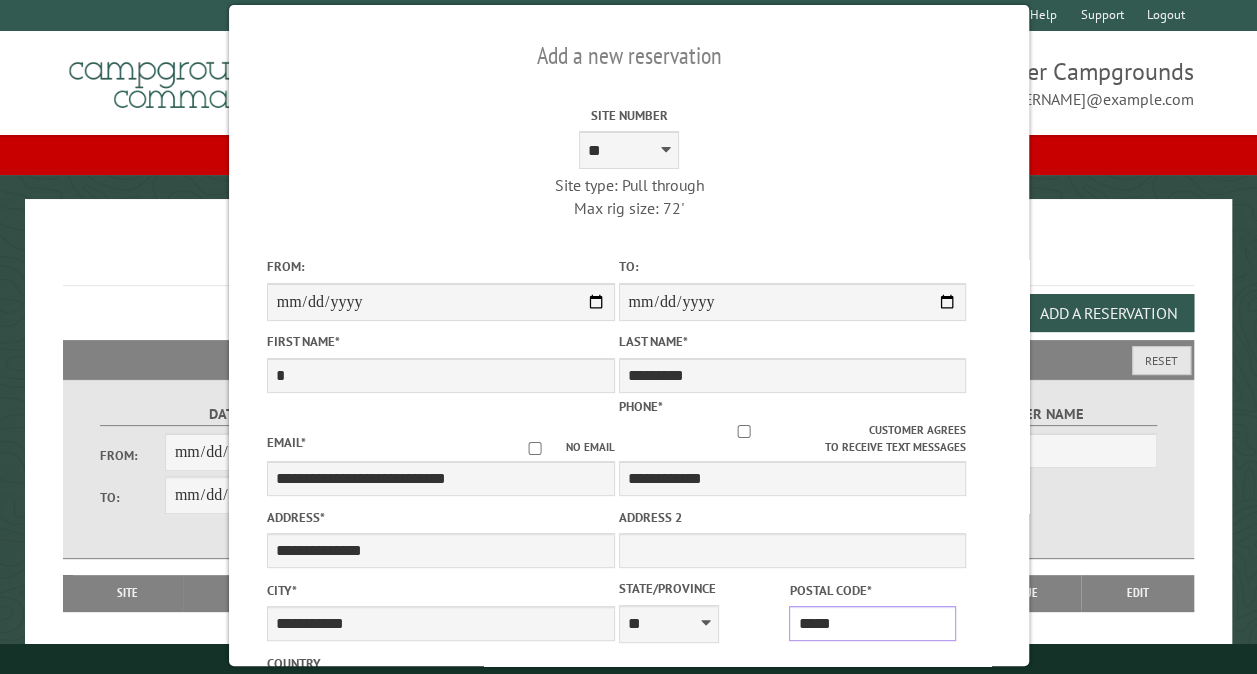 scroll, scrollTop: 555, scrollLeft: 0, axis: vertical 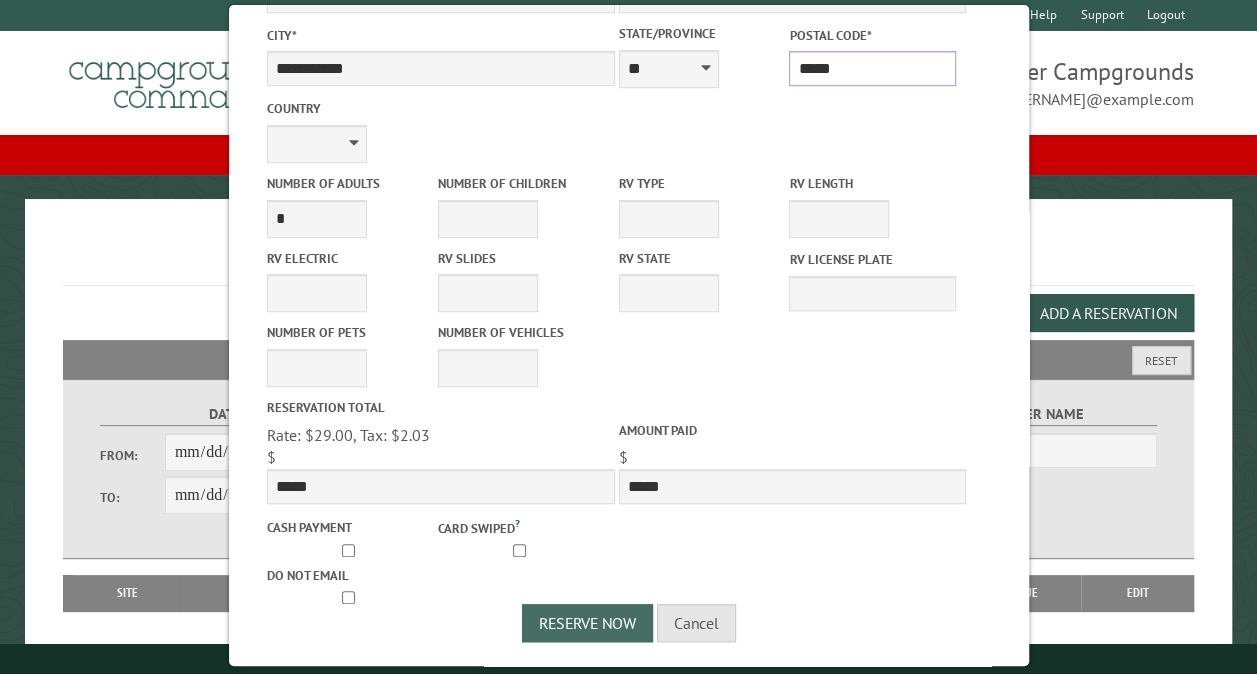 type on "*****" 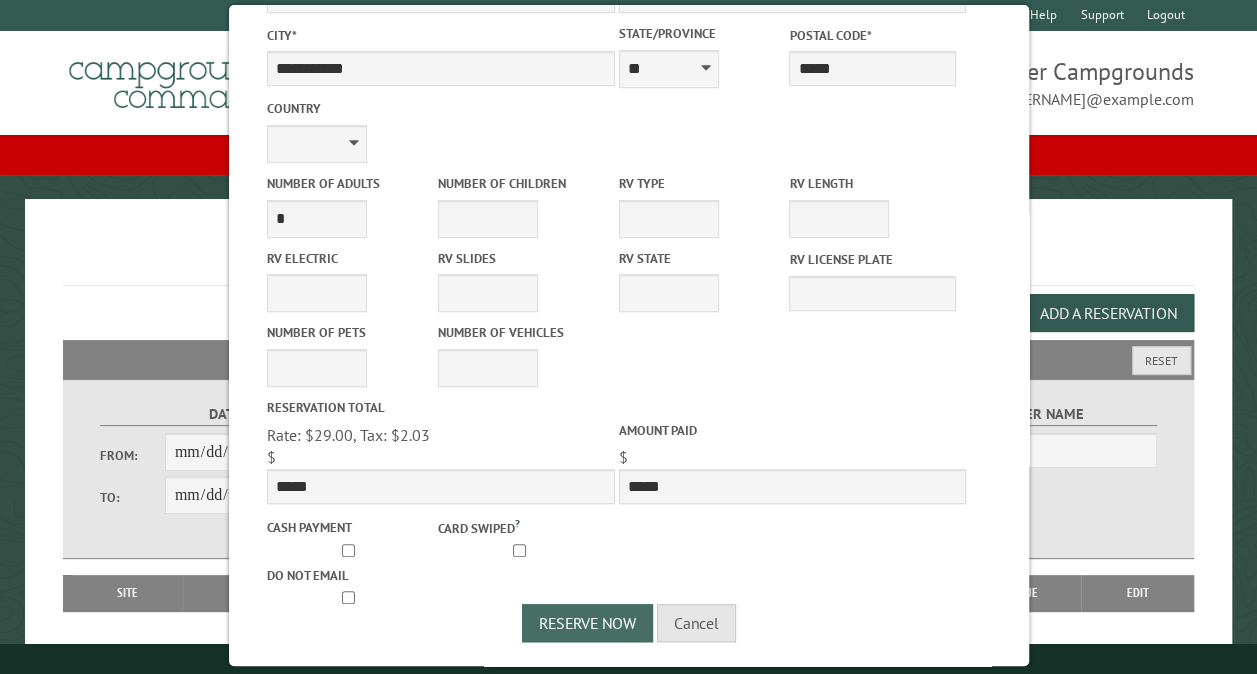 click on "Reserve Now" at bounding box center (587, 623) 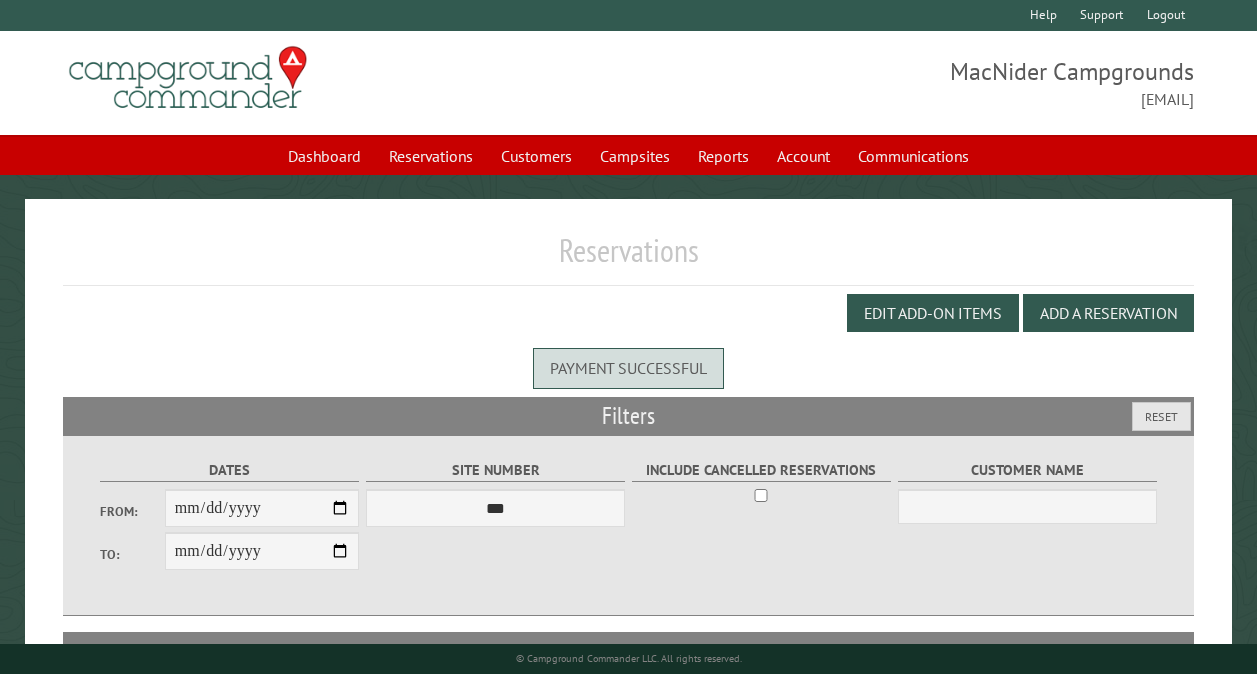 scroll, scrollTop: 0, scrollLeft: 0, axis: both 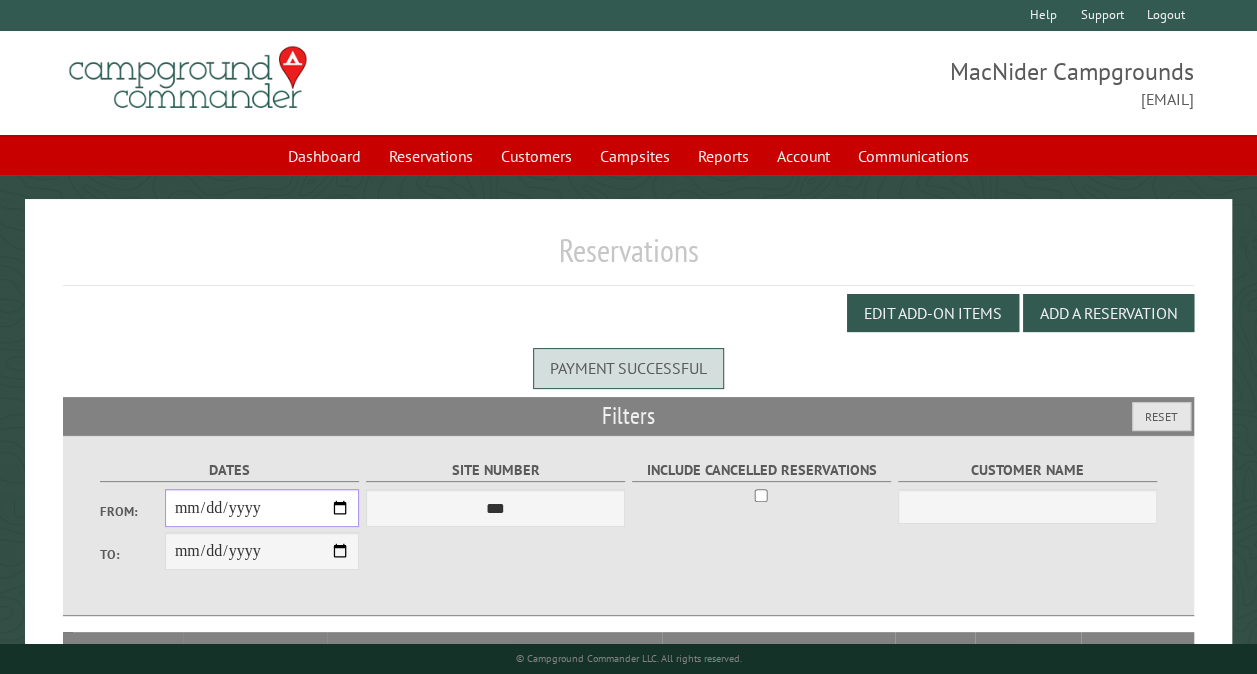 click on "From:" at bounding box center [262, 508] 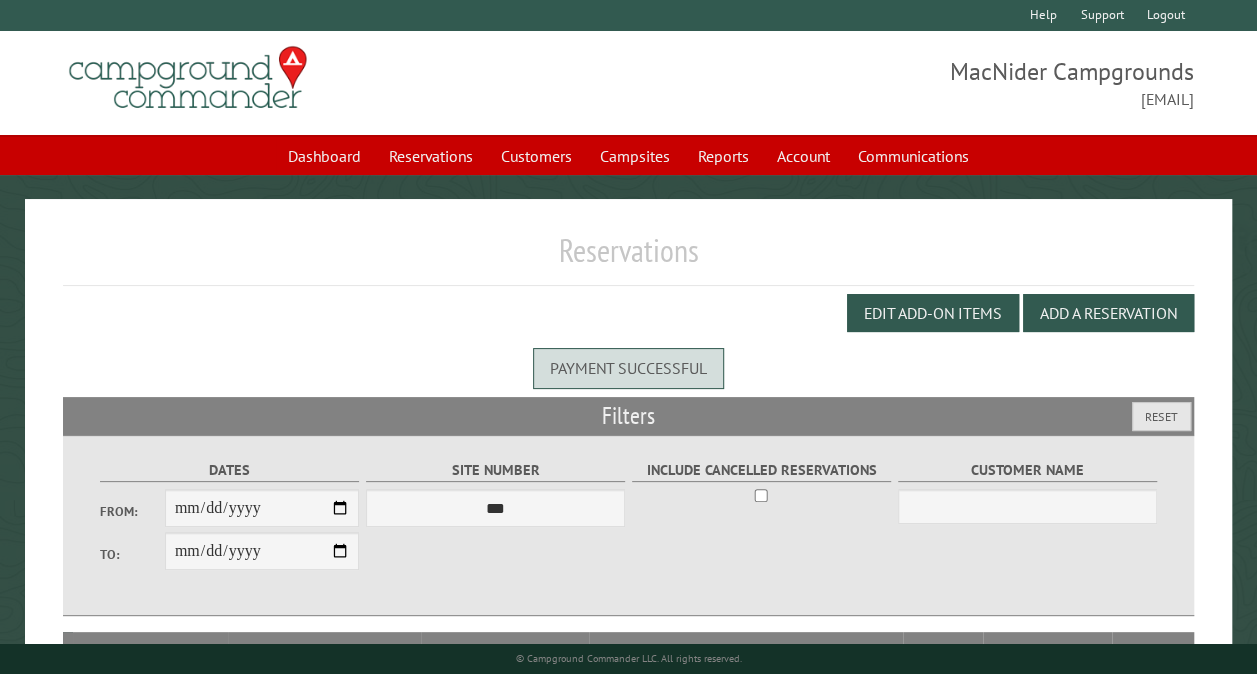 click on "**********" at bounding box center (262, 551) 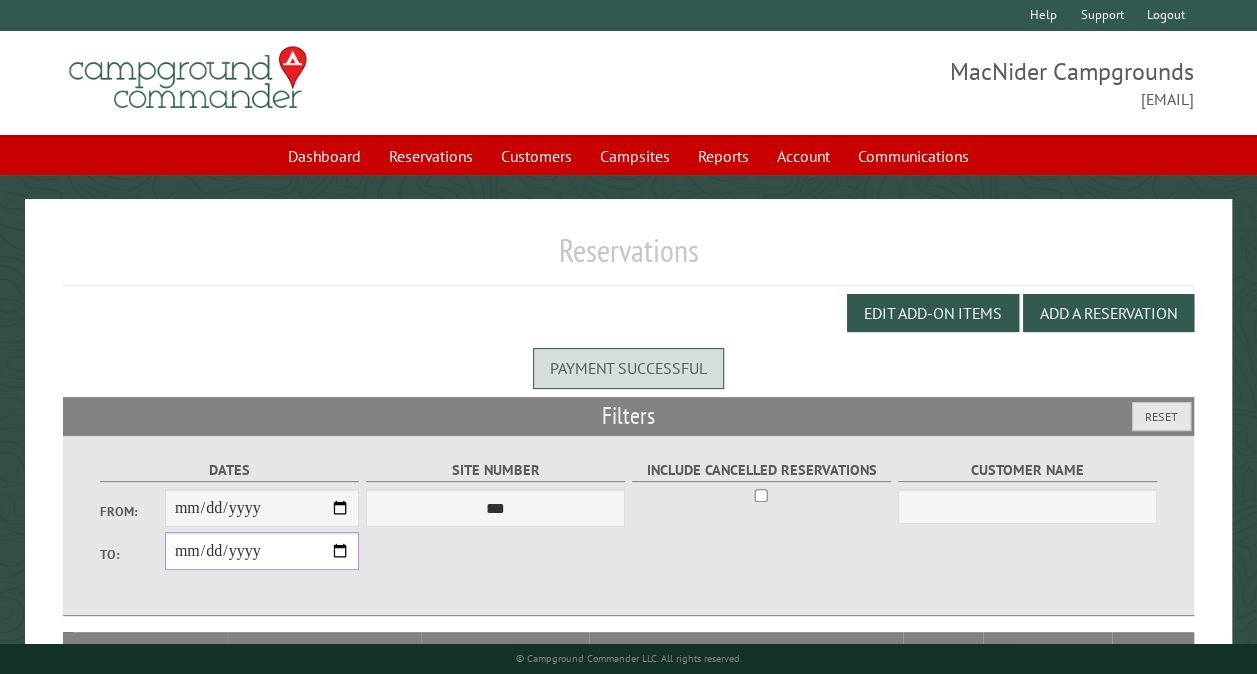 type on "**********" 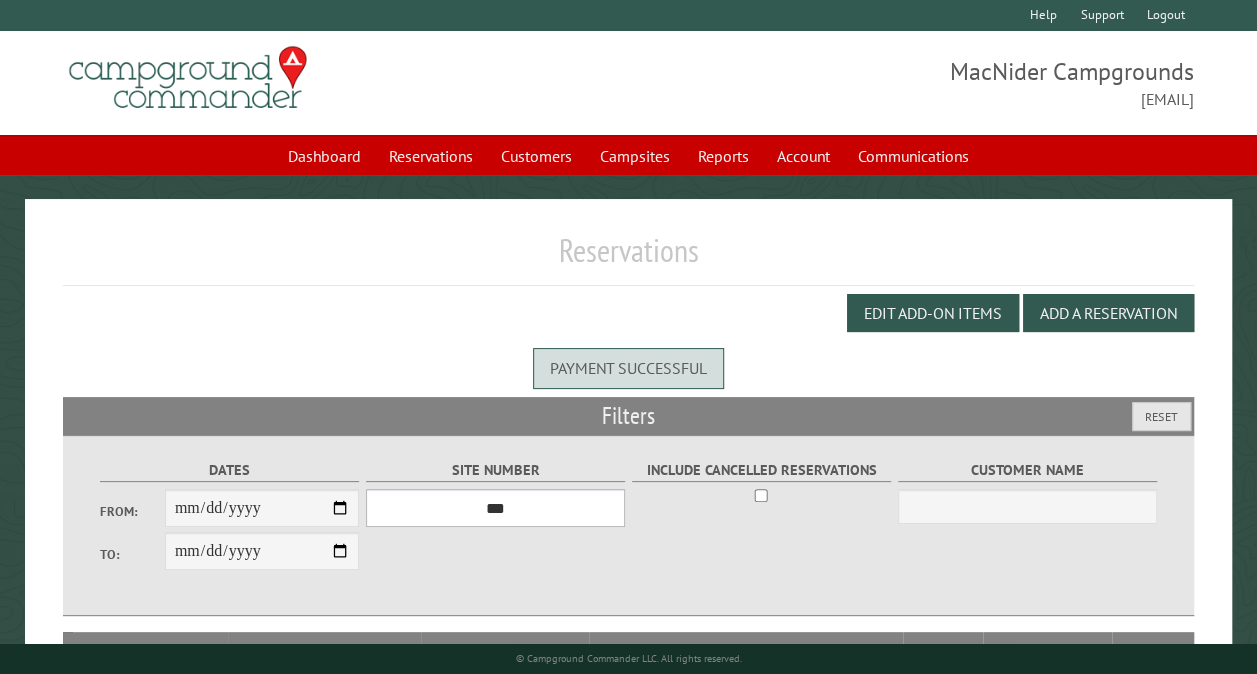 click on "*** ** ** ** ** ** ** ** ** ** *** *** *** *** ** ** ** ** ** ** ** ** ** *** *** ** ** ** ** ** ** ********* ** ** ** ** ** ** ** ** ** *** *** *** *** *** *** ** ** ** ** ** ** ** ** ** *** *** *** *** *** *** ** ** ** ** ** ** ** ** ** ** ** ** ** ** ** ** ** ** ** ** ** ** ** ** *** *** *** *** *** ***" at bounding box center (495, 508) 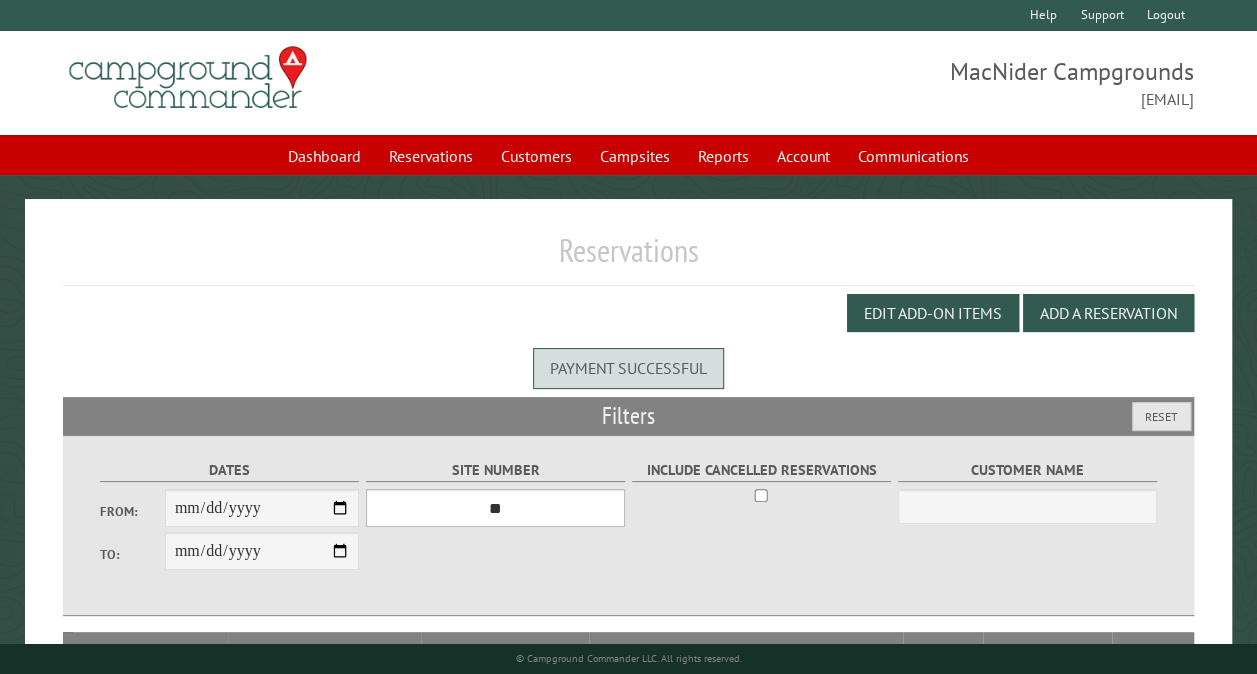 click on "*** ** ** ** ** ** ** ** ** ** *** *** *** *** ** ** ** ** ** ** ** ** ** *** *** ** ** ** ** ** ** ********* ** ** ** ** ** ** ** ** ** *** *** *** *** *** *** ** ** ** ** ** ** ** ** ** *** *** *** *** *** *** ** ** ** ** ** ** ** ** ** ** ** ** ** ** ** ** ** ** ** ** ** ** ** ** *** *** *** *** *** ***" at bounding box center (495, 508) 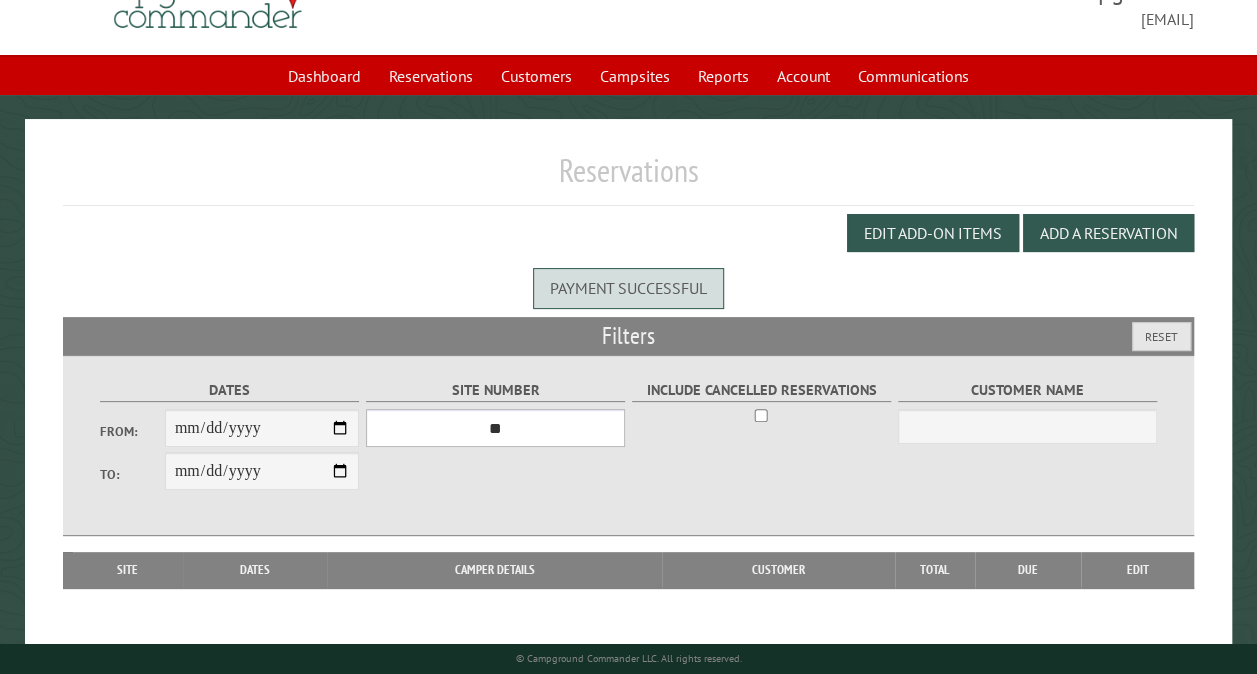 scroll, scrollTop: 112, scrollLeft: 0, axis: vertical 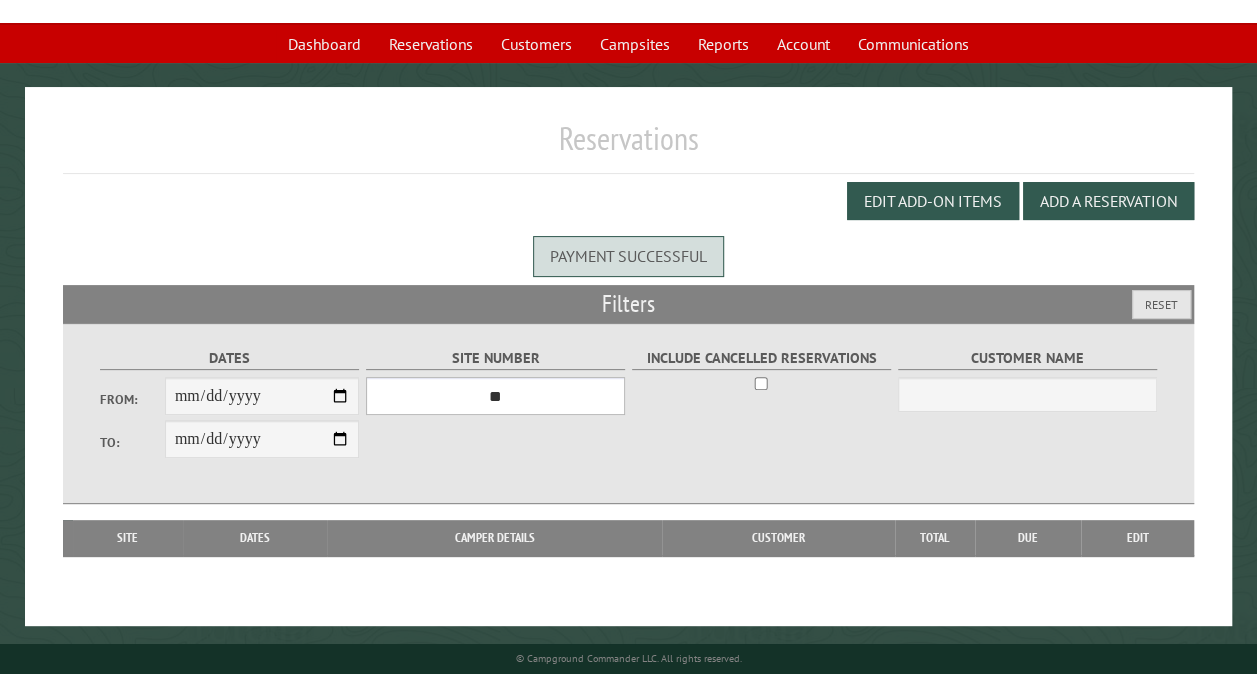 click on "*** ** ** ** ** ** ** ** ** ** *** *** *** *** ** ** ** ** ** ** ** ** ** *** *** ** ** ** ** ** ** ********* ** ** ** ** ** ** ** ** ** *** *** *** *** *** *** ** ** ** ** ** ** ** ** ** *** *** *** *** *** *** ** ** ** ** ** ** ** ** ** ** ** ** ** ** ** ** ** ** ** ** ** ** ** ** *** *** *** *** *** ***" at bounding box center [495, 396] 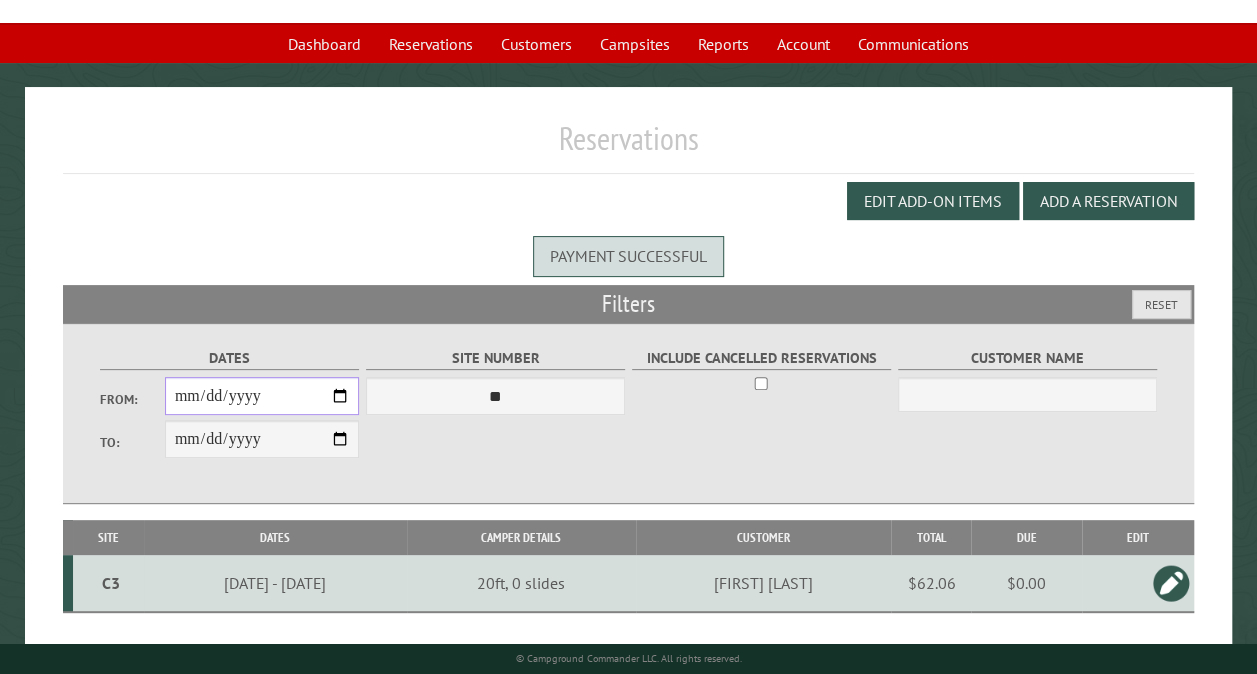 click on "**********" at bounding box center [262, 396] 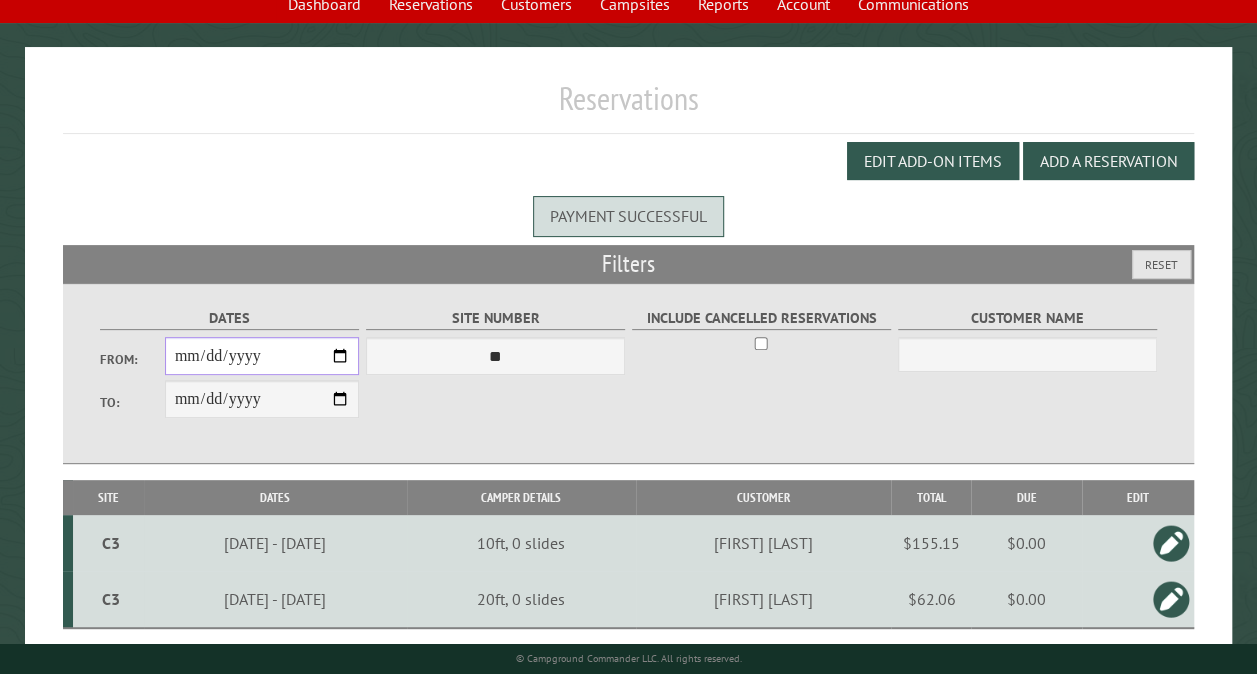 scroll, scrollTop: 210, scrollLeft: 0, axis: vertical 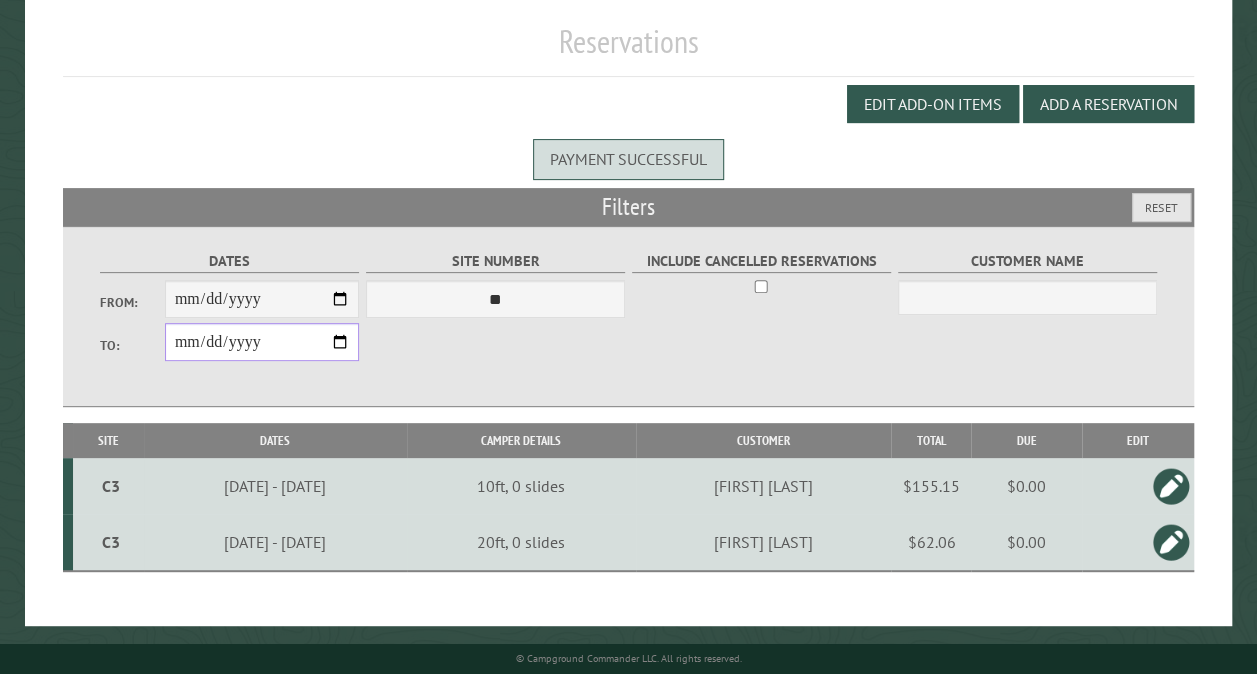 click on "**********" at bounding box center (262, 342) 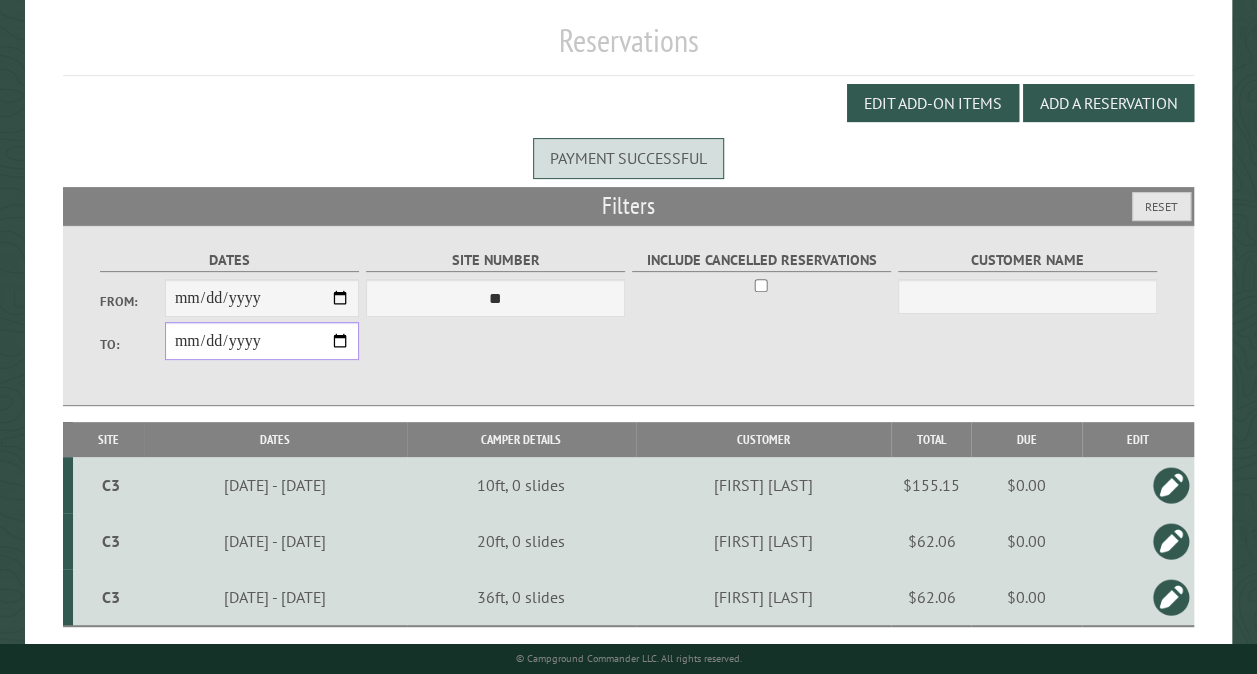type on "**********" 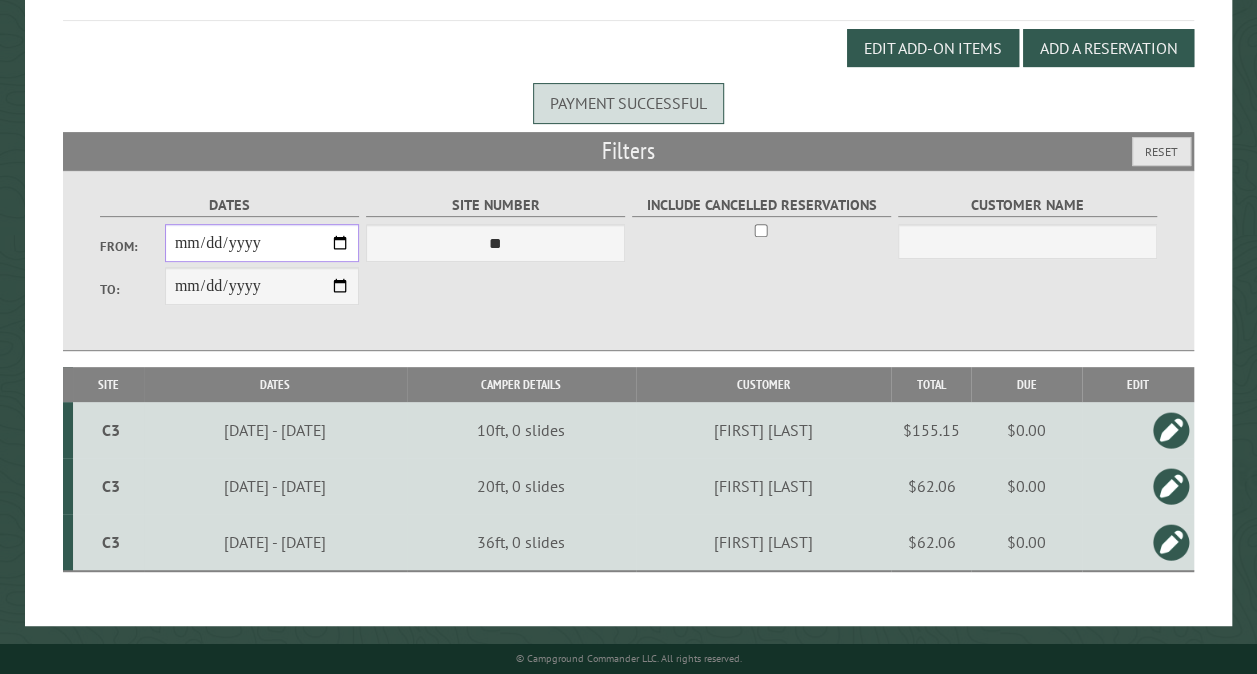 click on "**********" at bounding box center (262, 243) 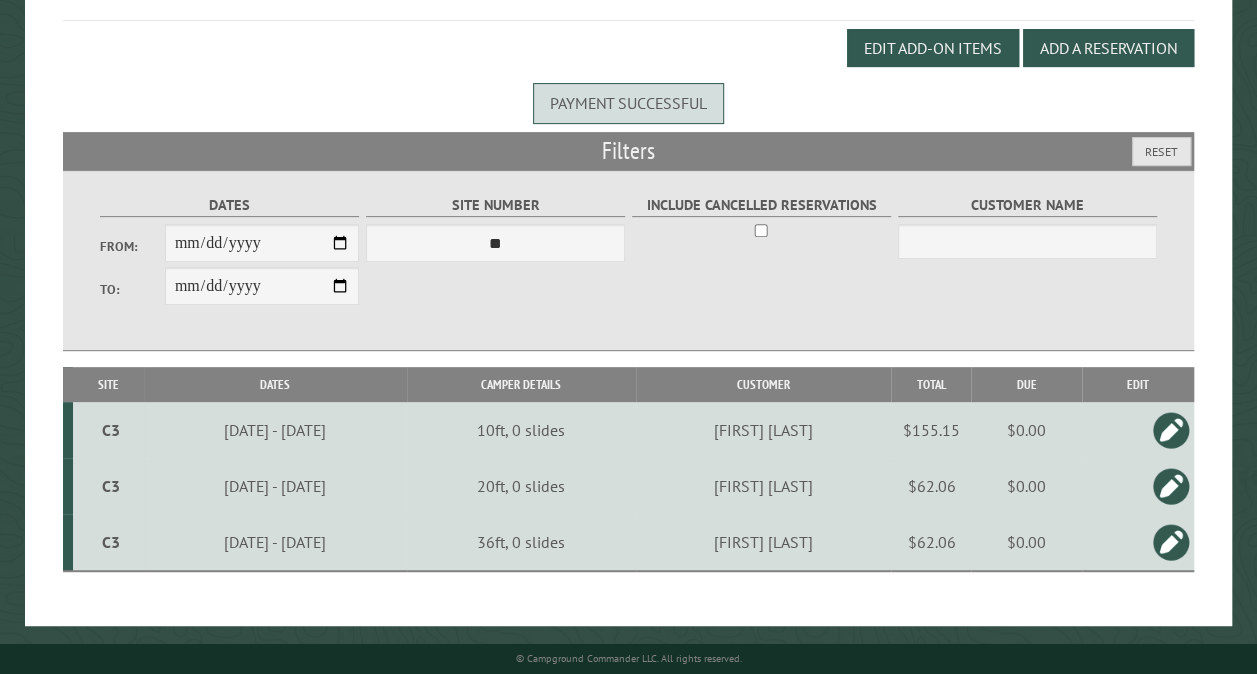 click on "**********" at bounding box center (230, 260) 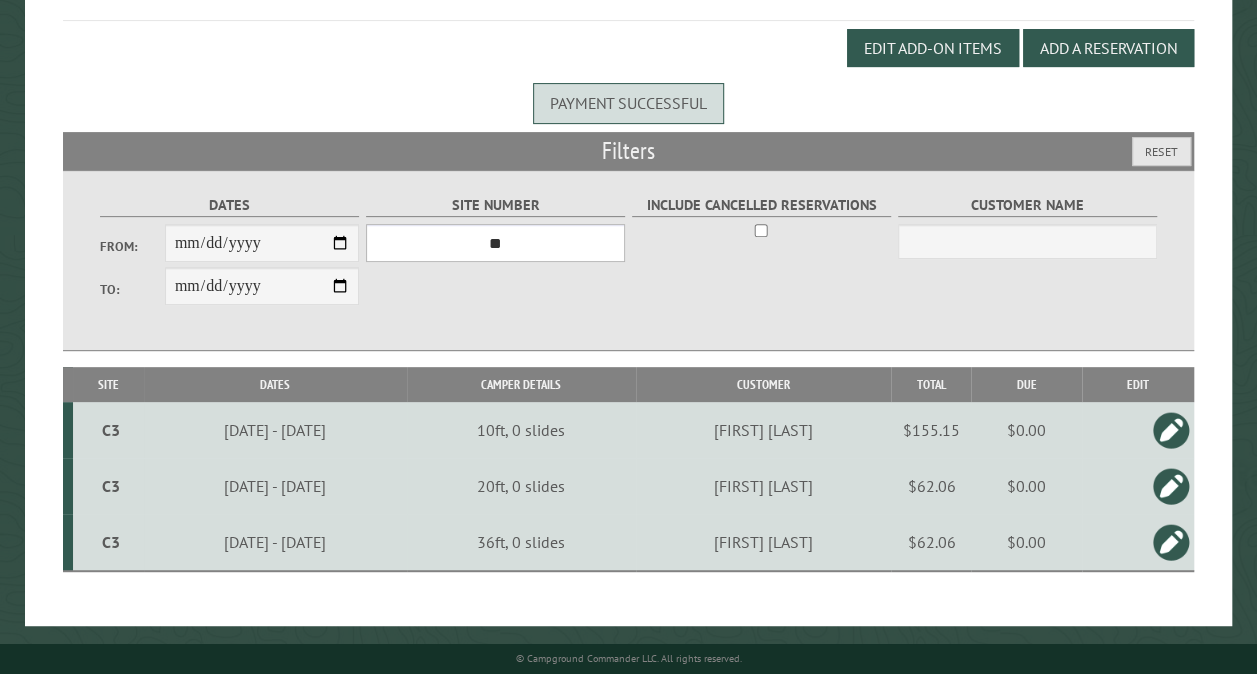 click on "*** ** ** ** ** ** ** ** ** ** *** *** *** *** ** ** ** ** ** ** ** ** ** *** *** ** ** ** ** ** ** ********* ** ** ** ** ** ** ** ** ** *** *** *** *** *** *** ** ** ** ** ** ** ** ** ** *** *** *** *** *** *** ** ** ** ** ** ** ** ** ** ** ** ** ** ** ** ** ** ** ** ** ** ** ** ** *** *** *** *** *** ***" at bounding box center (495, 243) 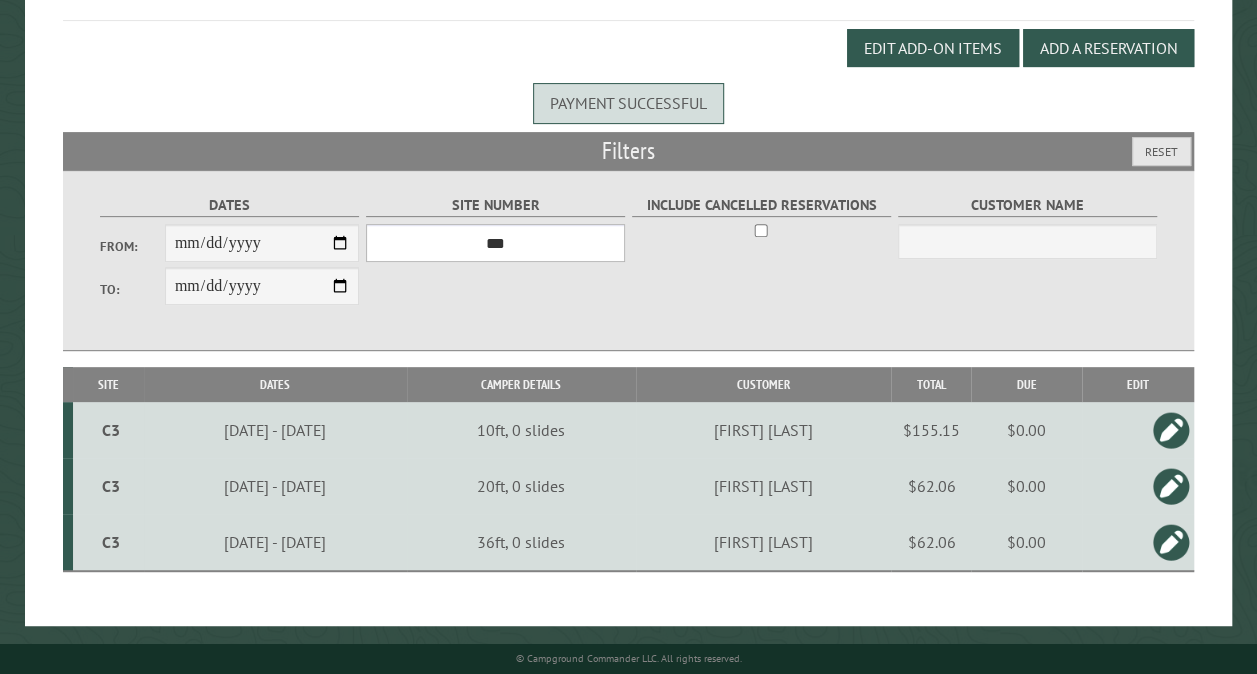 click on "*** ** ** ** ** ** ** ** ** ** *** *** *** *** ** ** ** ** ** ** ** ** ** *** *** ** ** ** ** ** ** ********* ** ** ** ** ** ** ** ** ** *** *** *** *** *** *** ** ** ** ** ** ** ** ** ** *** *** *** *** *** *** ** ** ** ** ** ** ** ** ** ** ** ** ** ** ** ** ** ** ** ** ** ** ** ** *** *** *** *** *** ***" at bounding box center [495, 243] 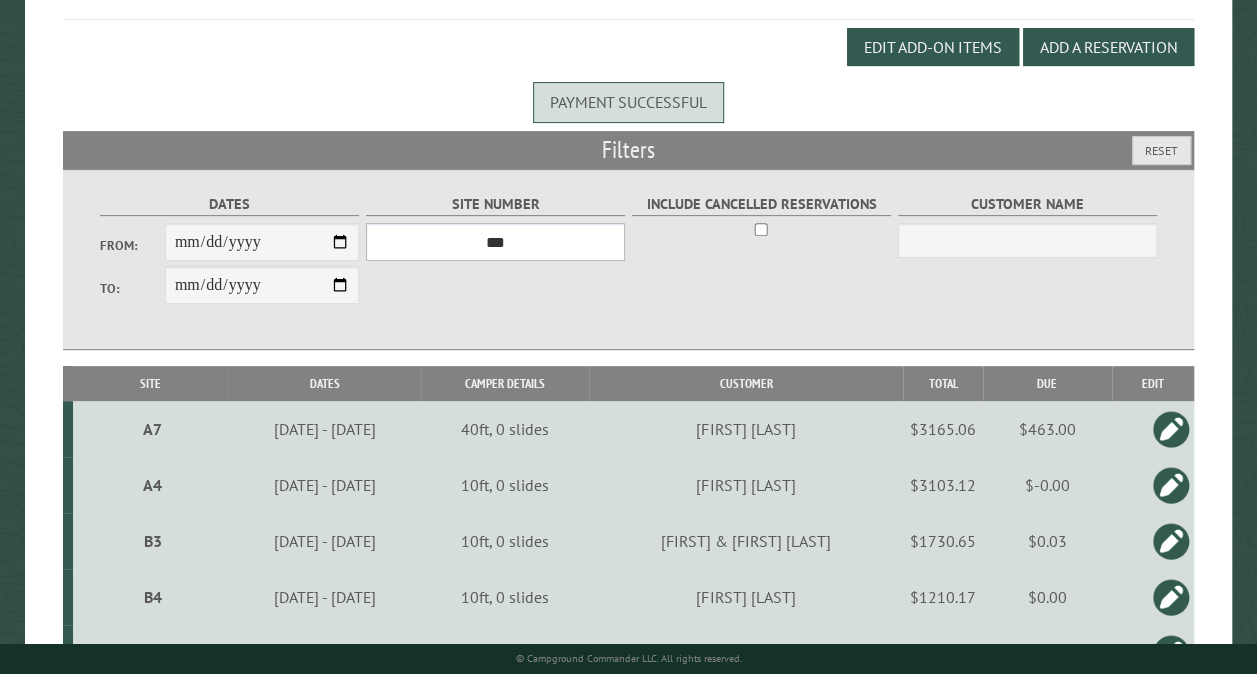 scroll, scrollTop: 856, scrollLeft: 0, axis: vertical 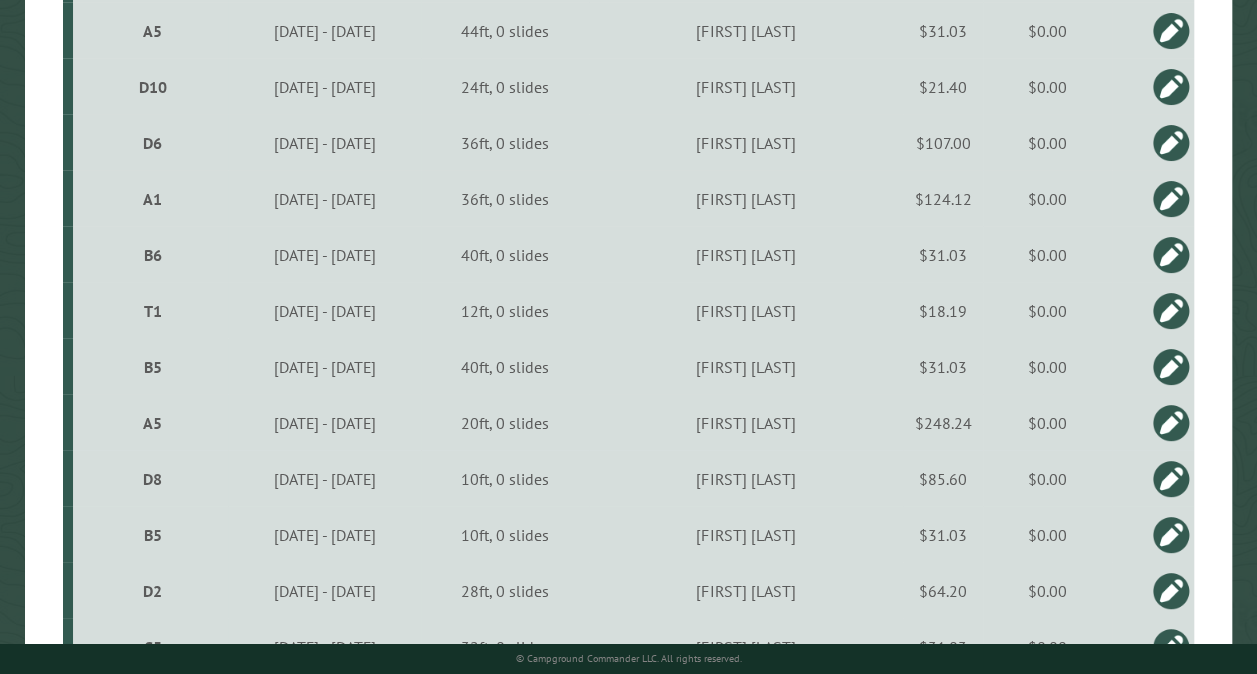 click on "D8" at bounding box center [153, 479] 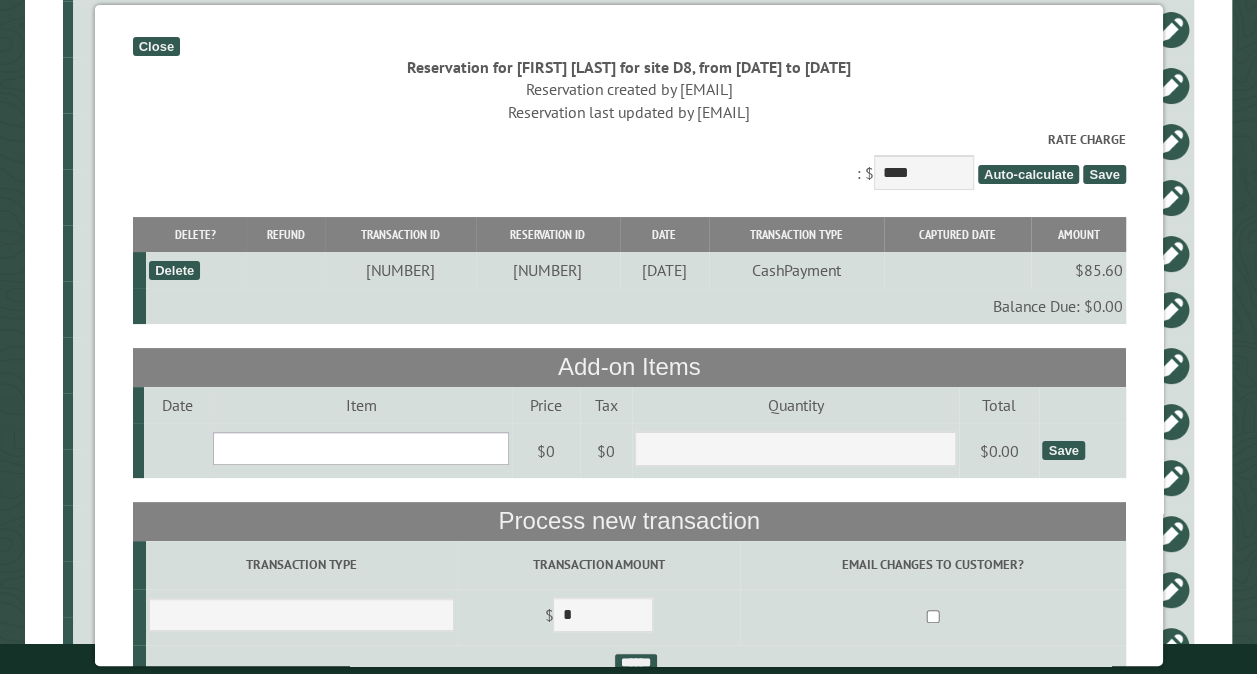 click on "**********" at bounding box center [361, 448] 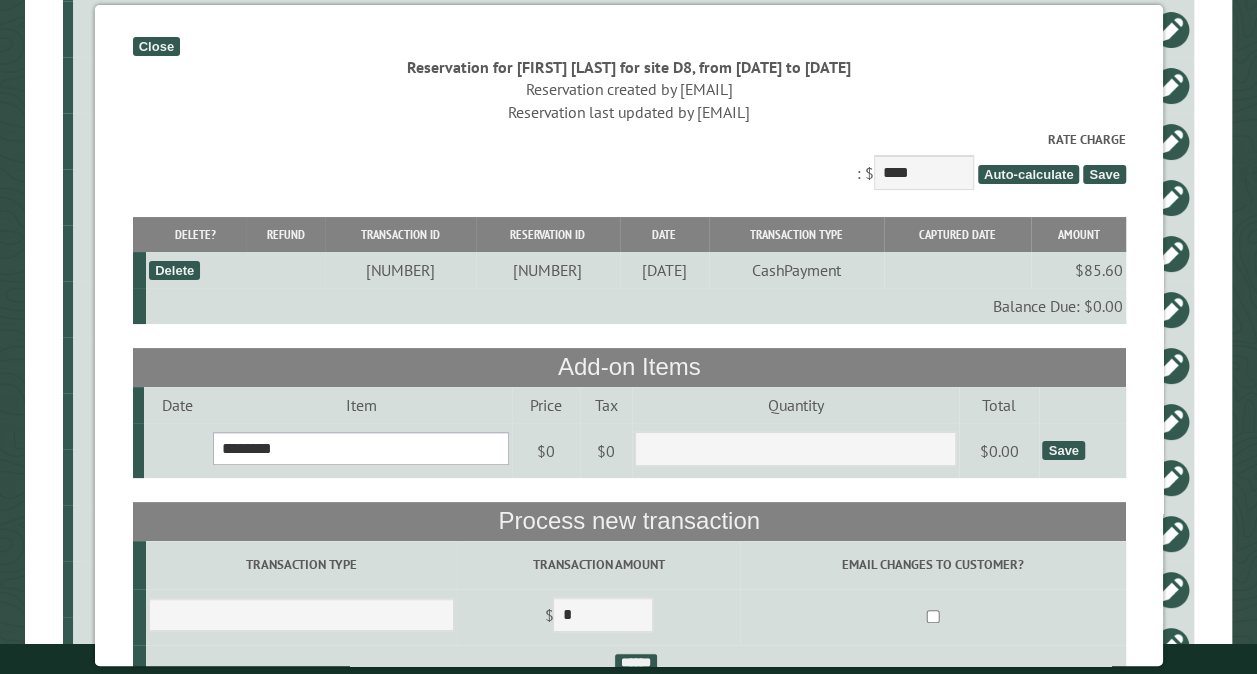 click on "**********" at bounding box center [361, 448] 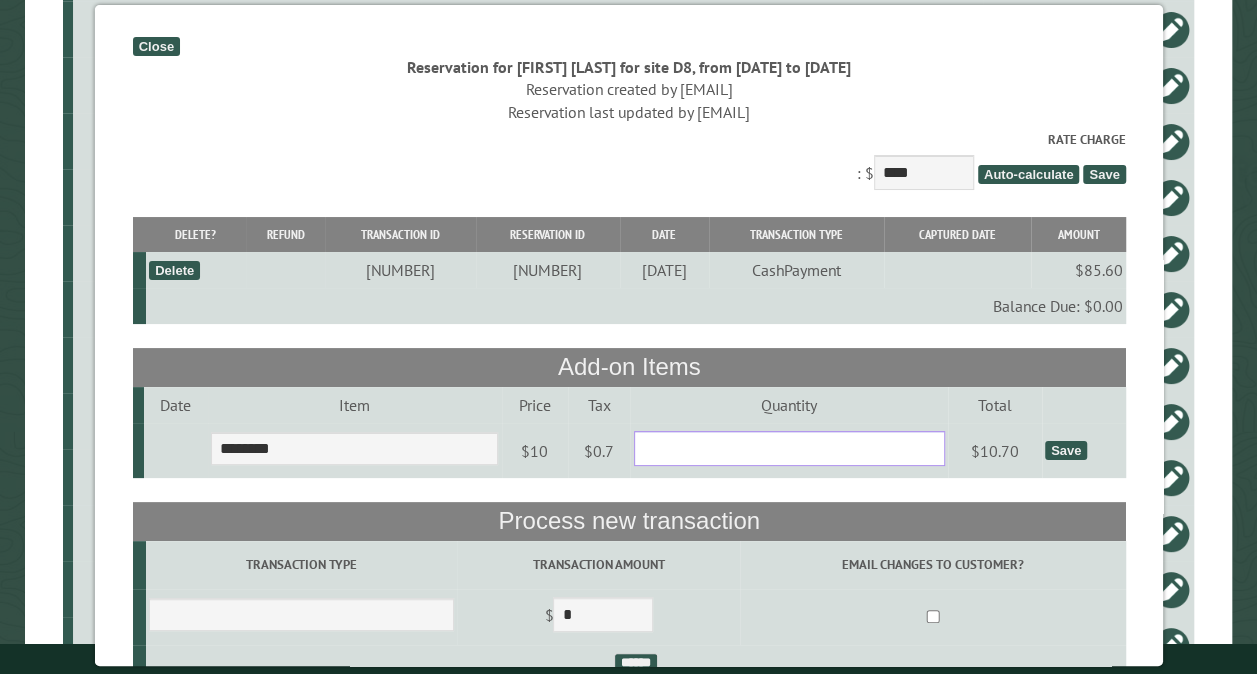 click on "*" at bounding box center (788, 448) 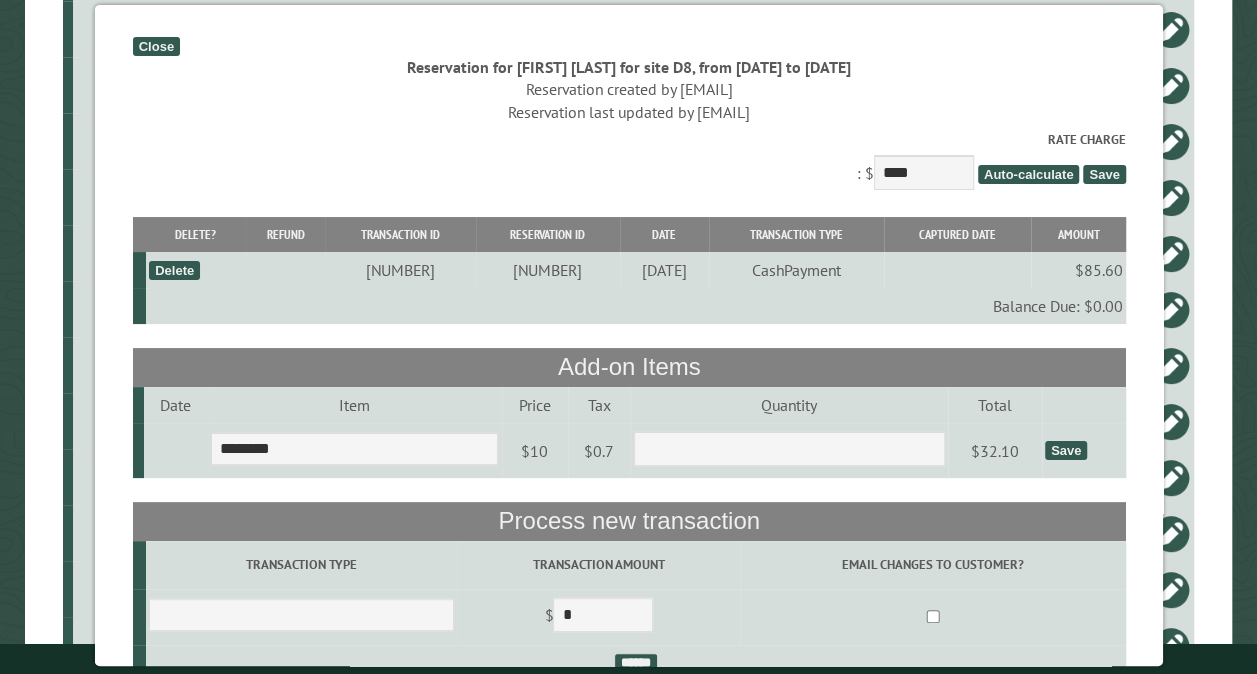click on "Save" at bounding box center [1065, 450] 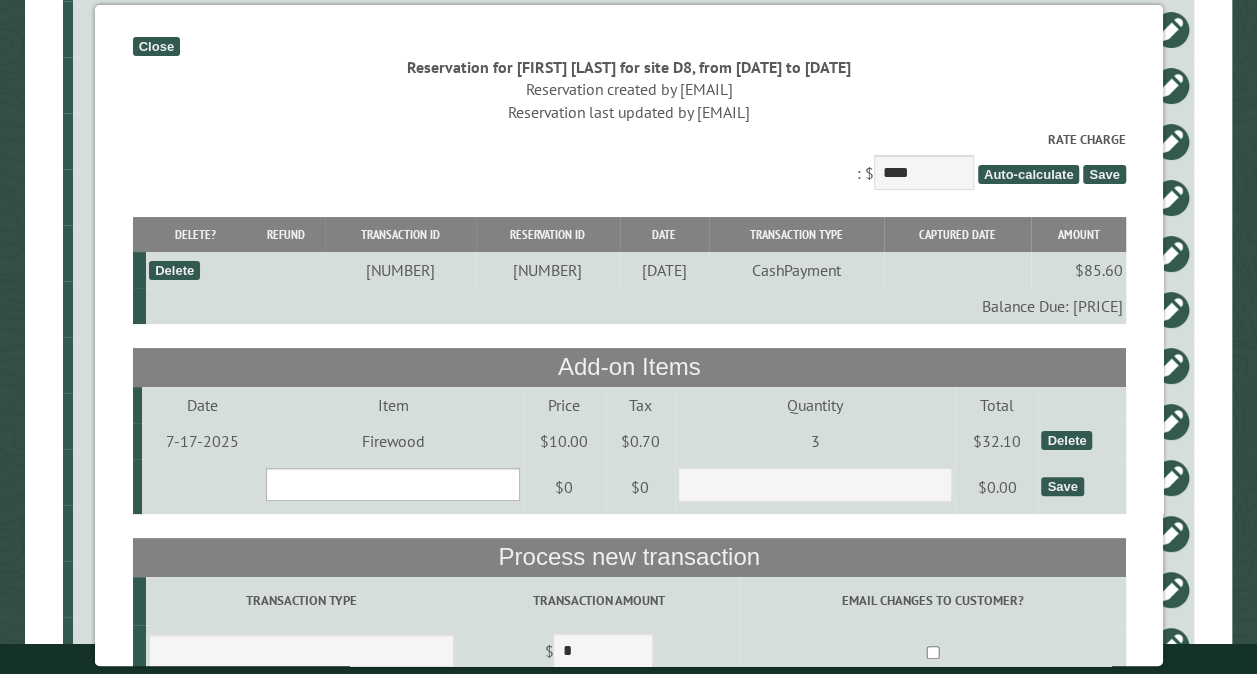 click on "**********" at bounding box center [392, 484] 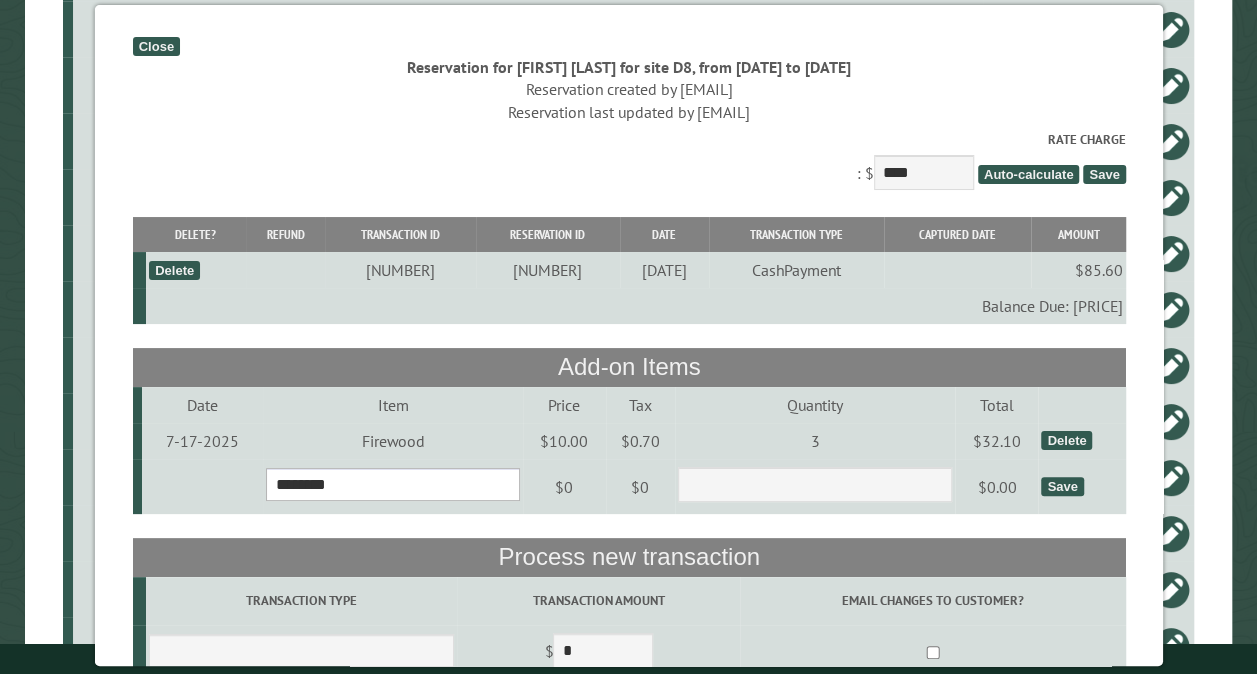 click on "**********" at bounding box center [392, 484] 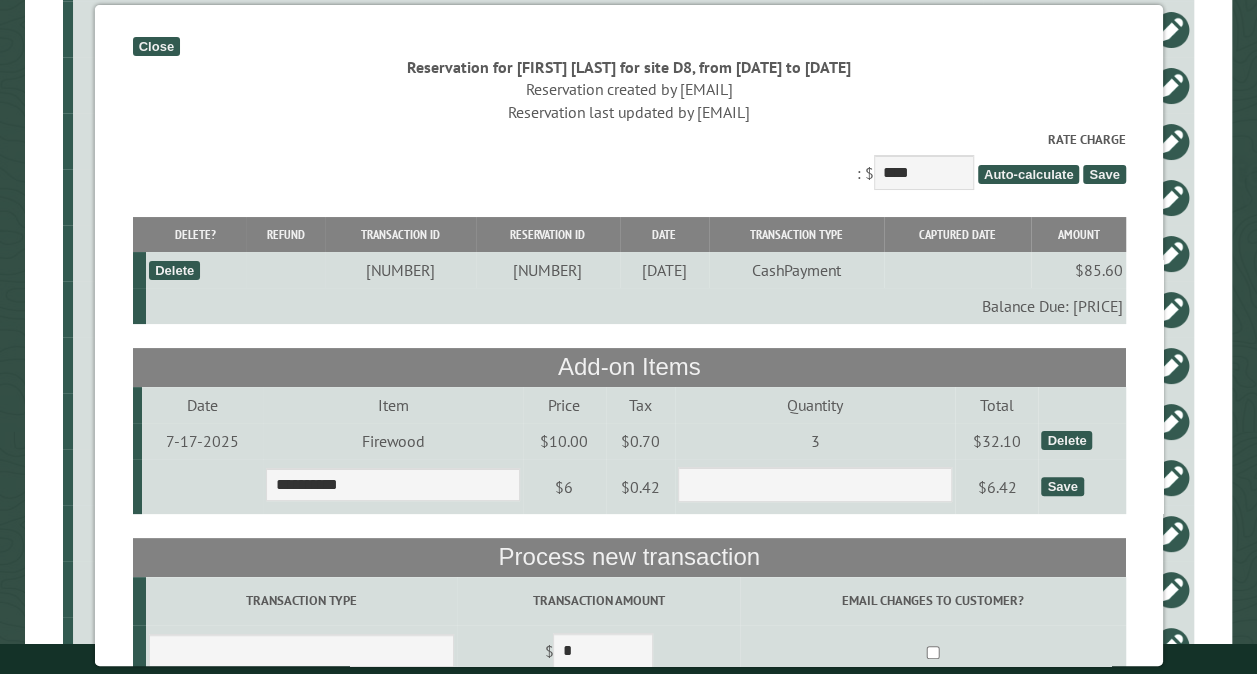 click on "Save" at bounding box center [1062, 486] 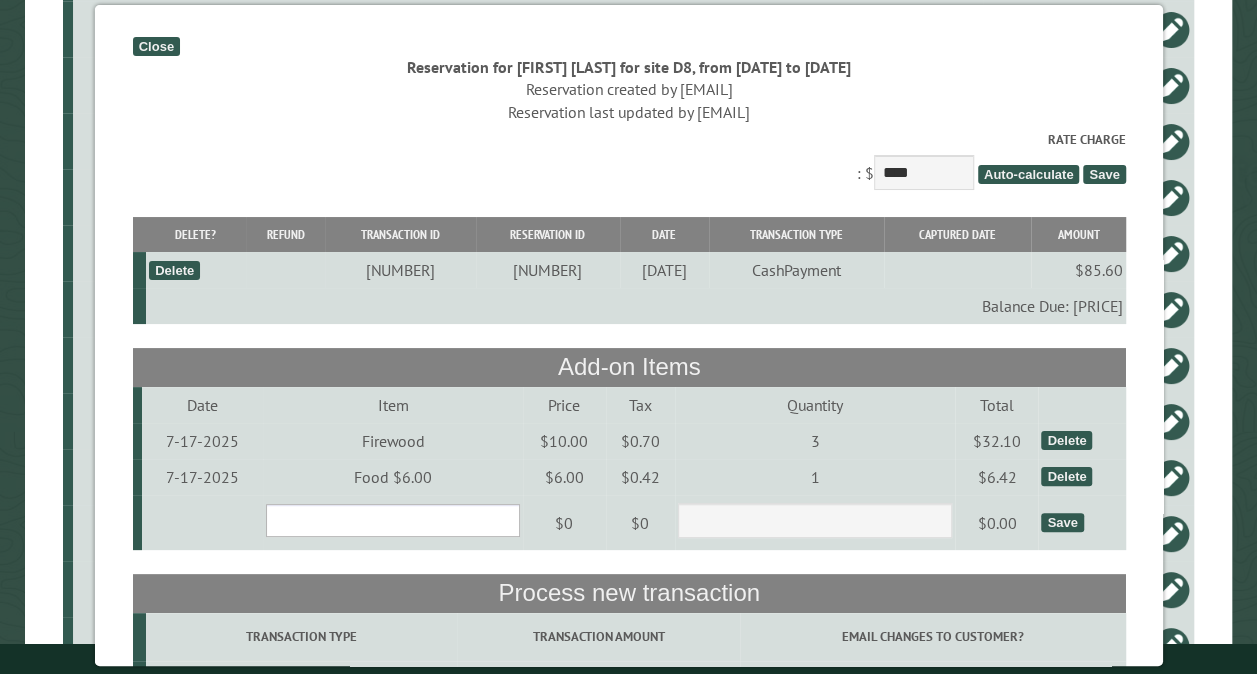 click on "**********" at bounding box center (392, 520) 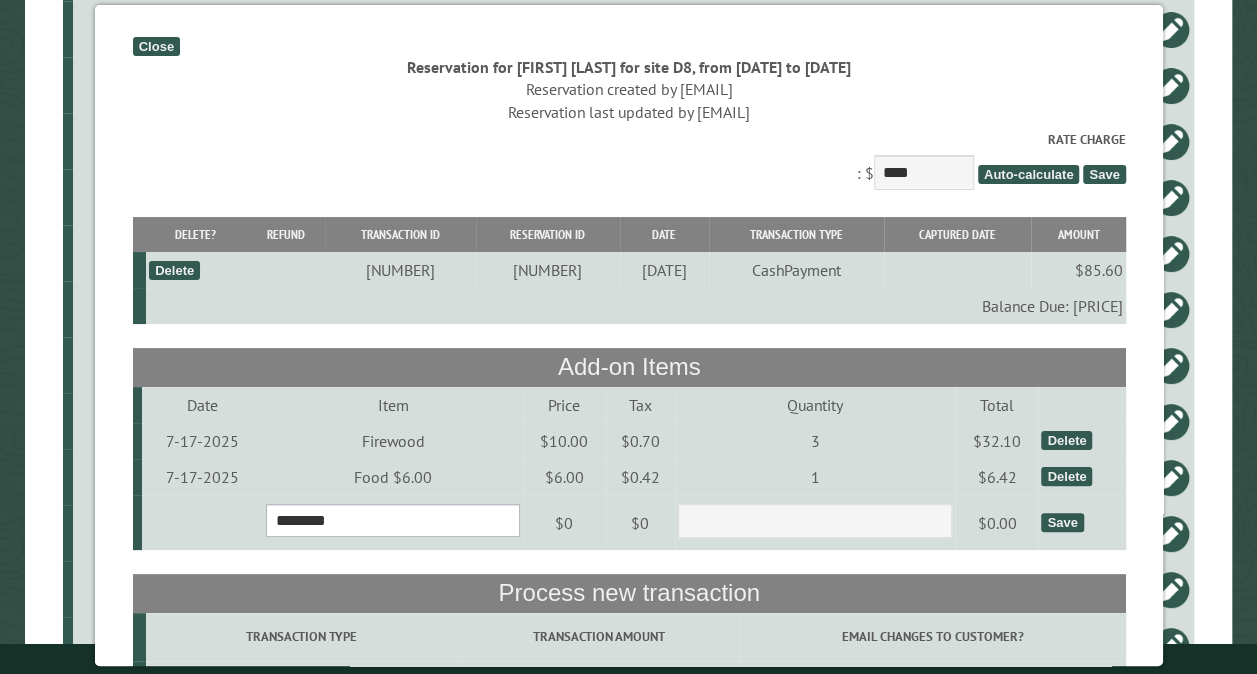 click on "**********" at bounding box center [392, 520] 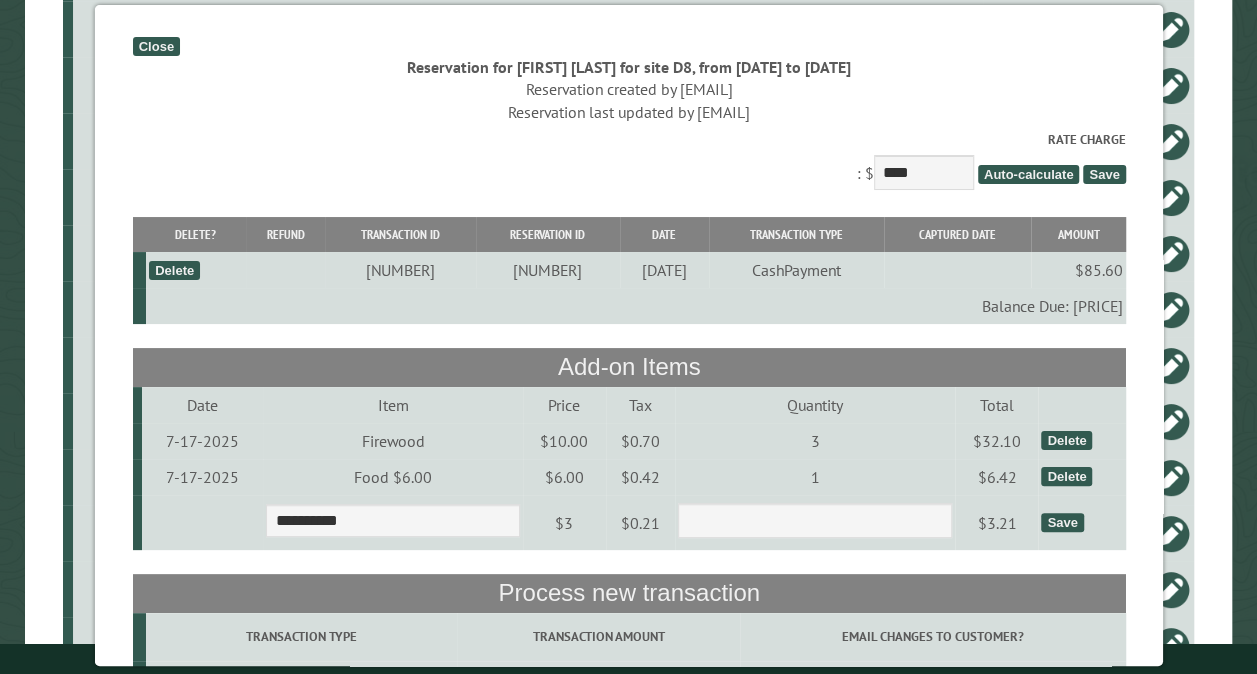 click on "Save" at bounding box center [1062, 522] 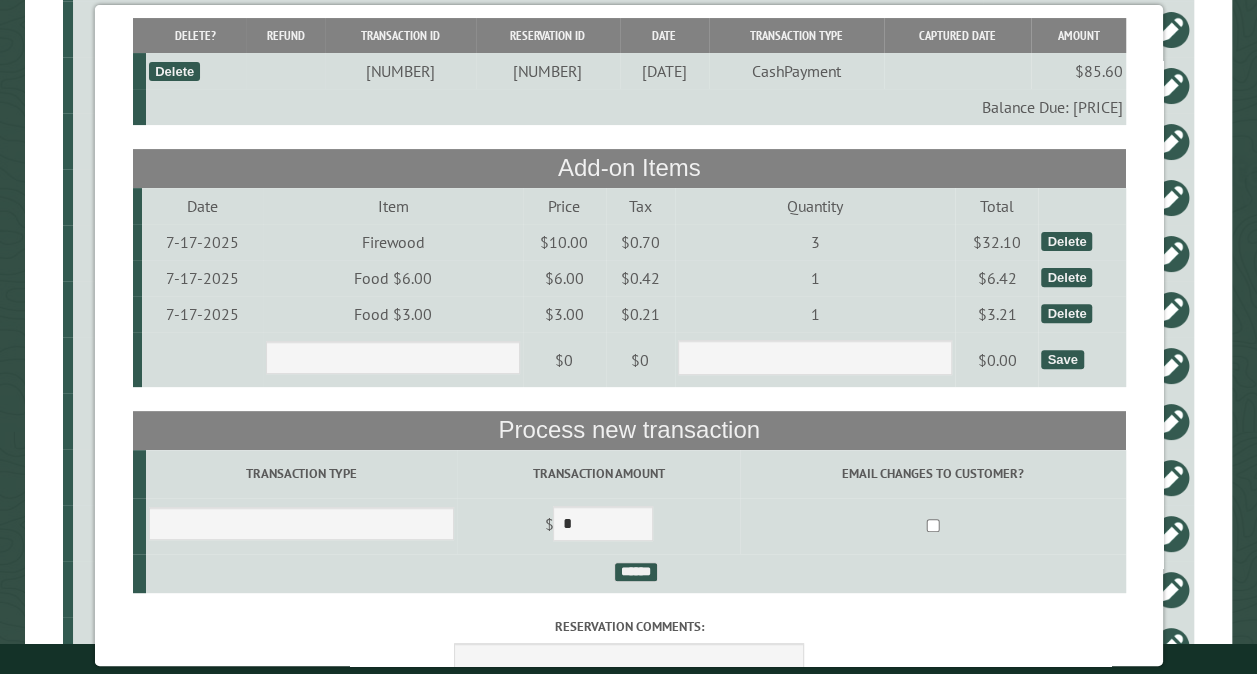 scroll, scrollTop: 200, scrollLeft: 0, axis: vertical 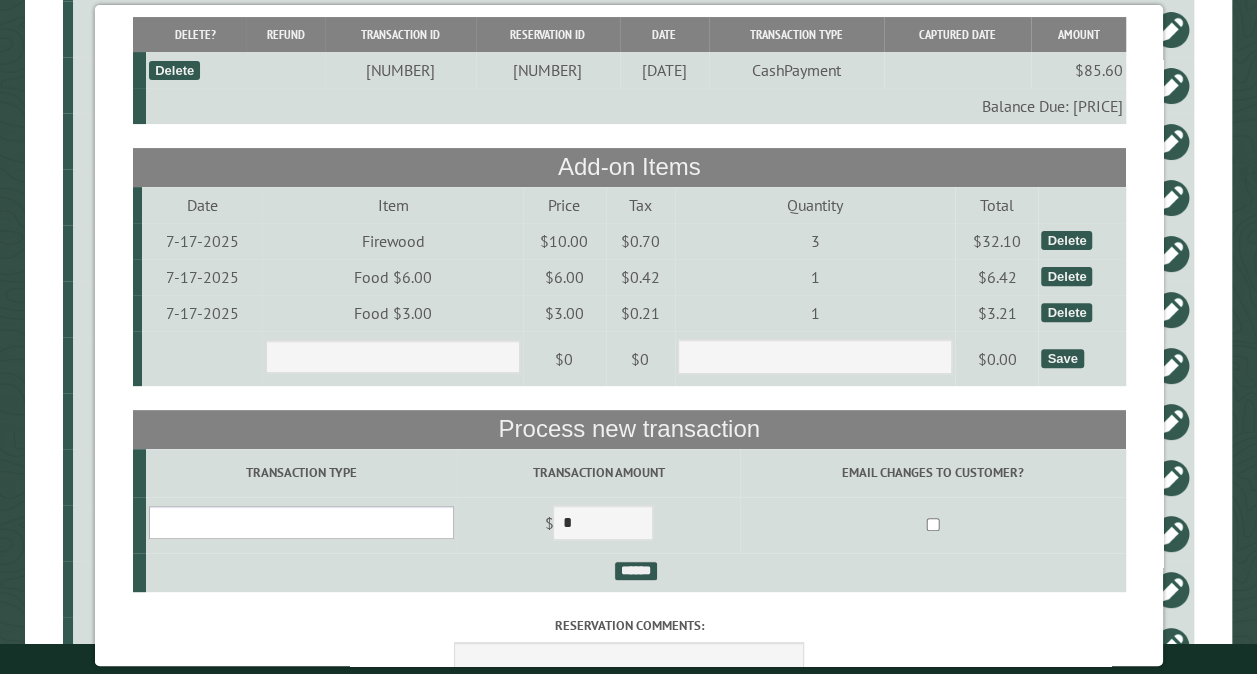 click on "**********" at bounding box center (300, 522) 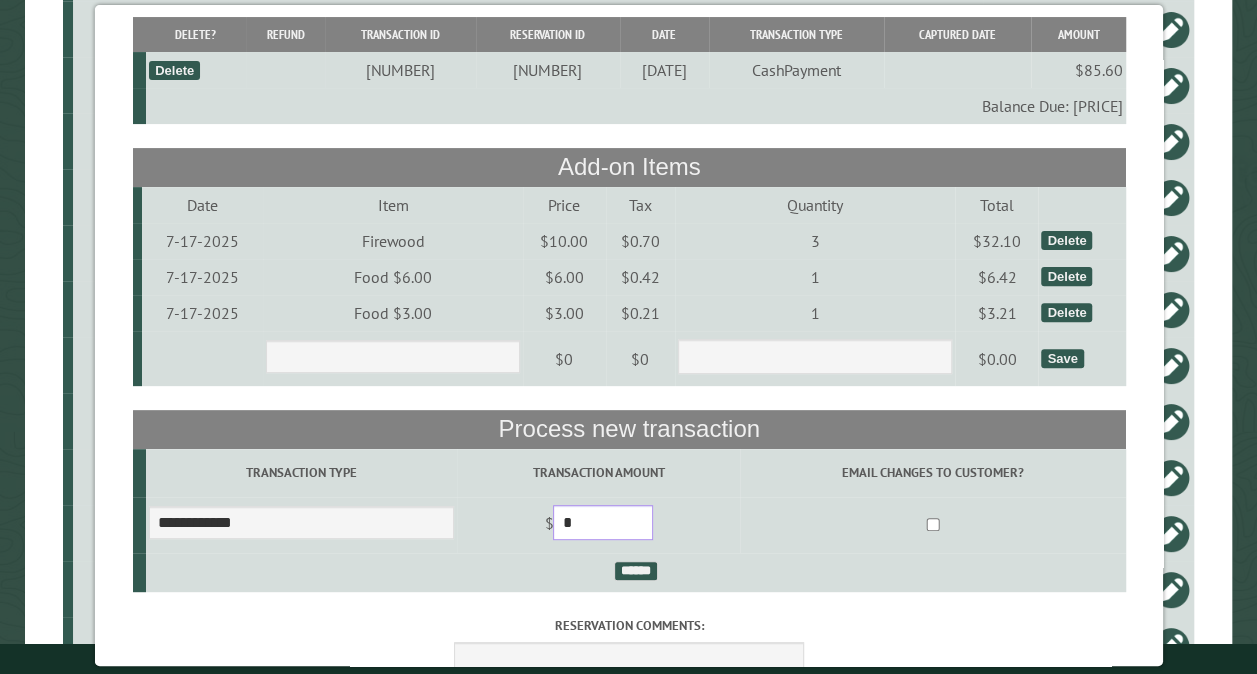 click on "*" at bounding box center [603, 522] 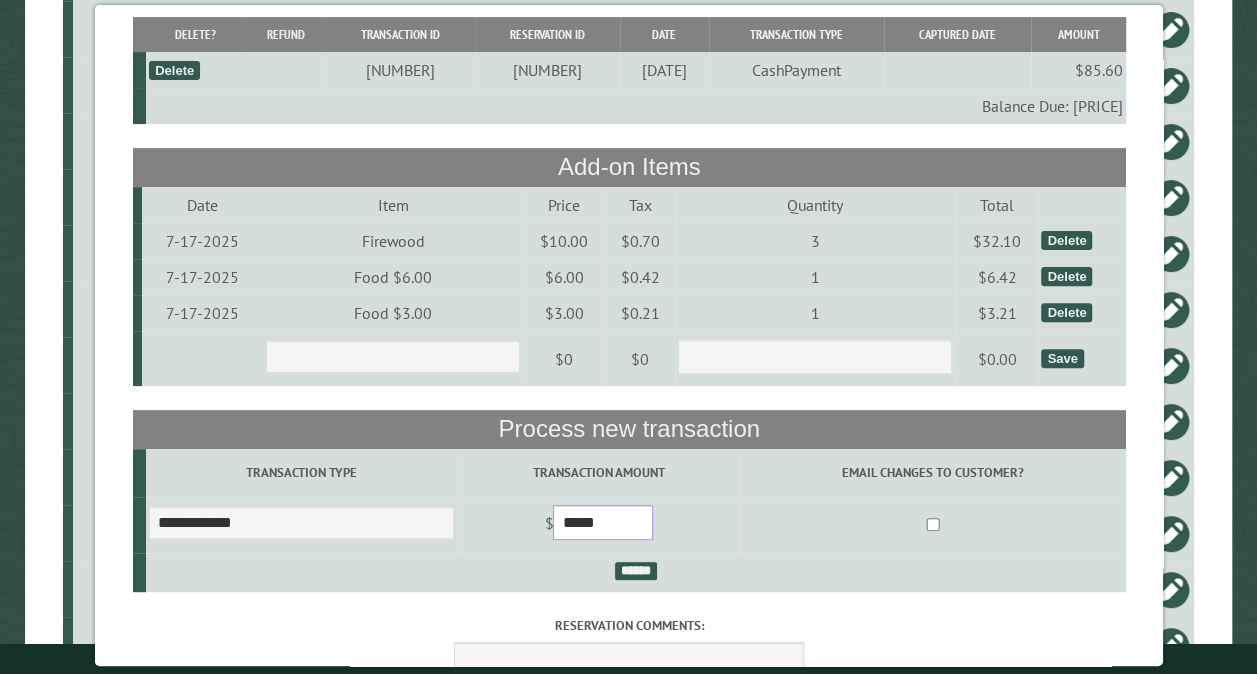 type on "*****" 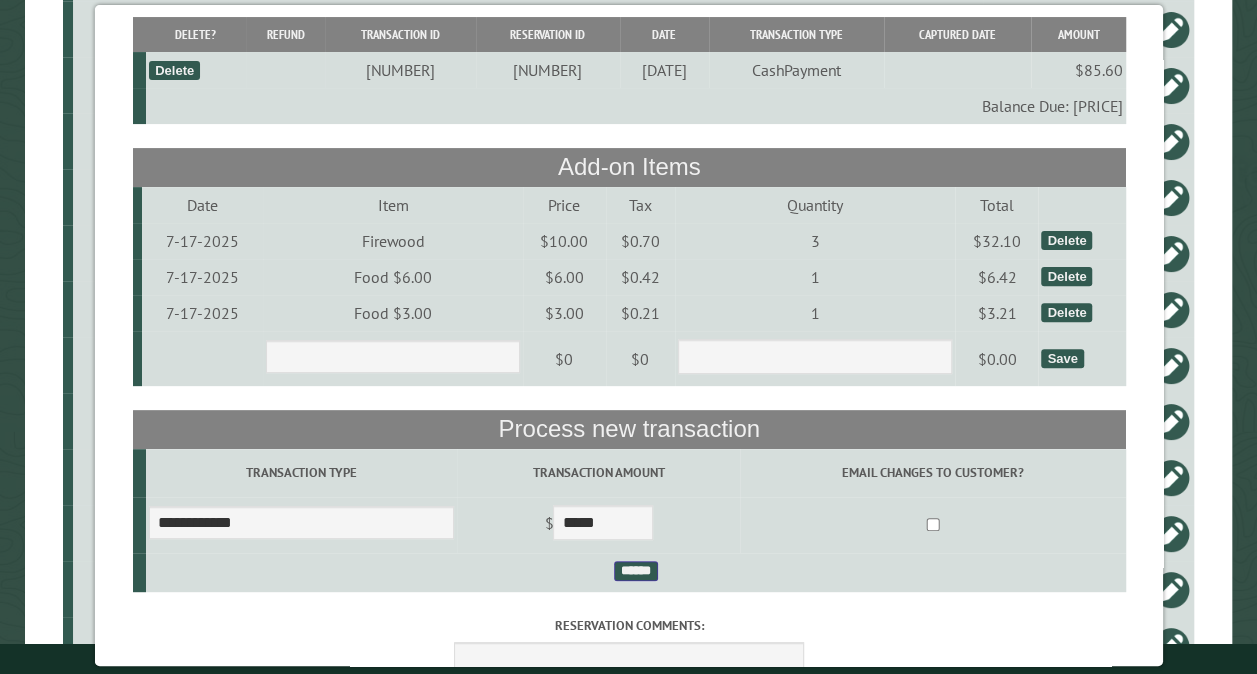click on "******" at bounding box center (635, 571) 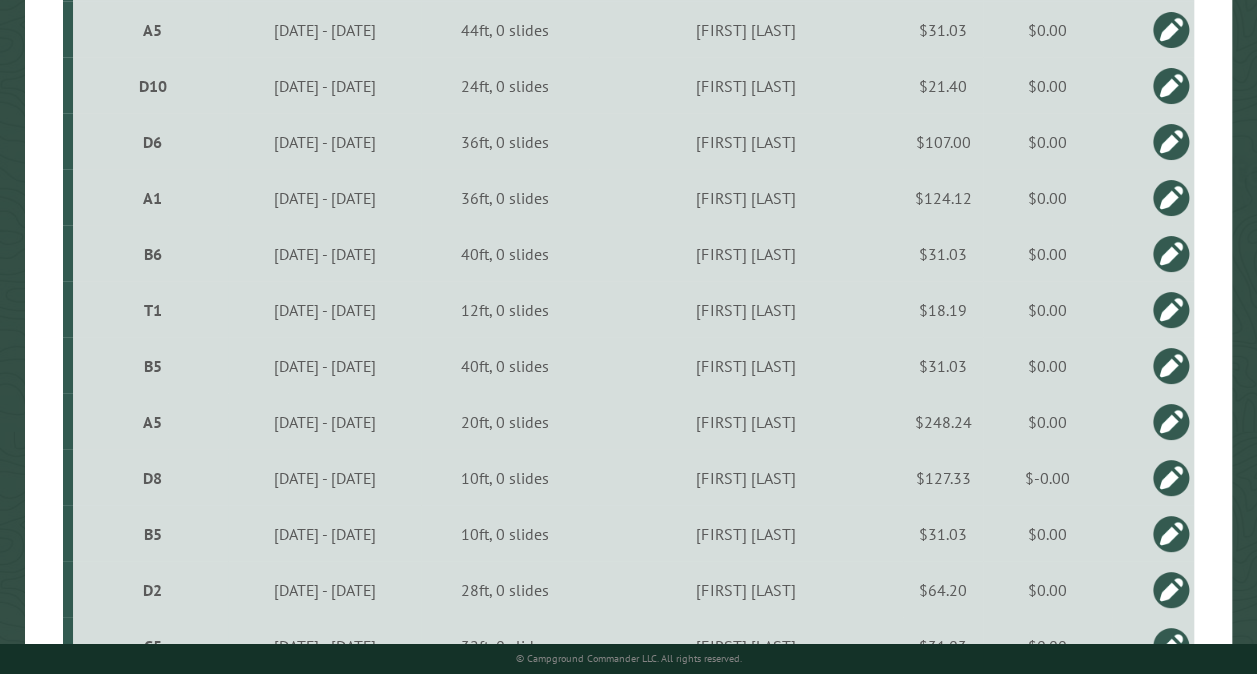 click on "Colleen Young" at bounding box center (746, 198) 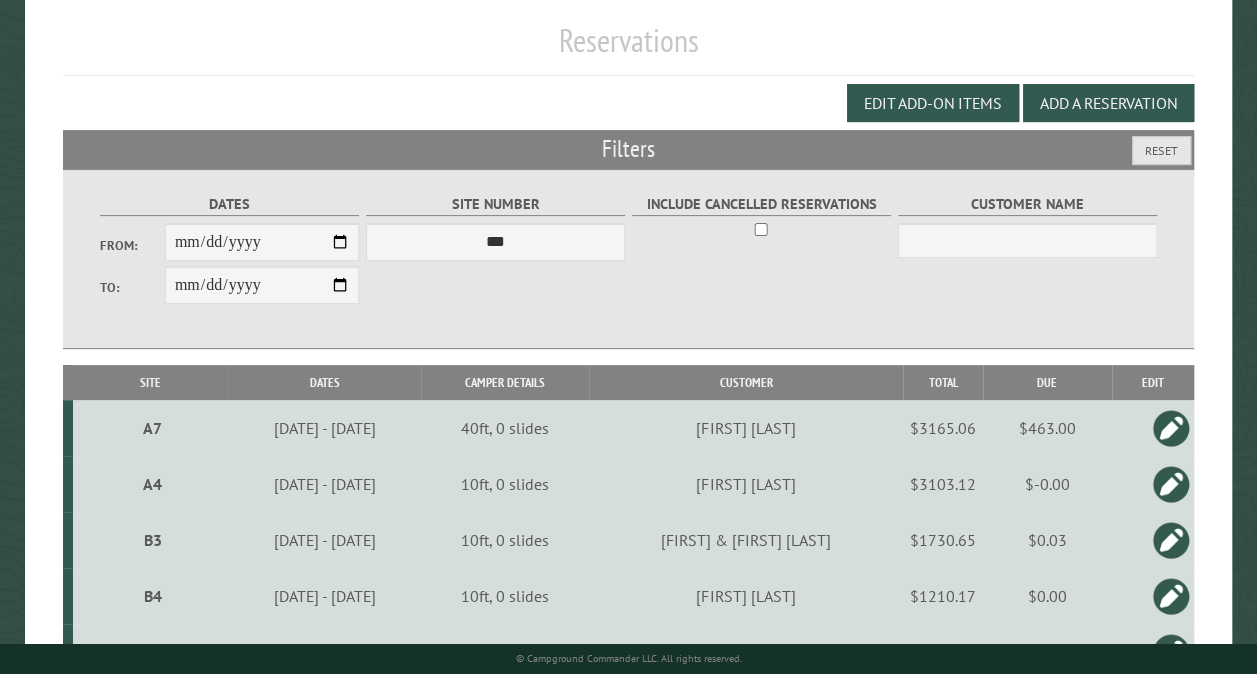 scroll, scrollTop: 156, scrollLeft: 0, axis: vertical 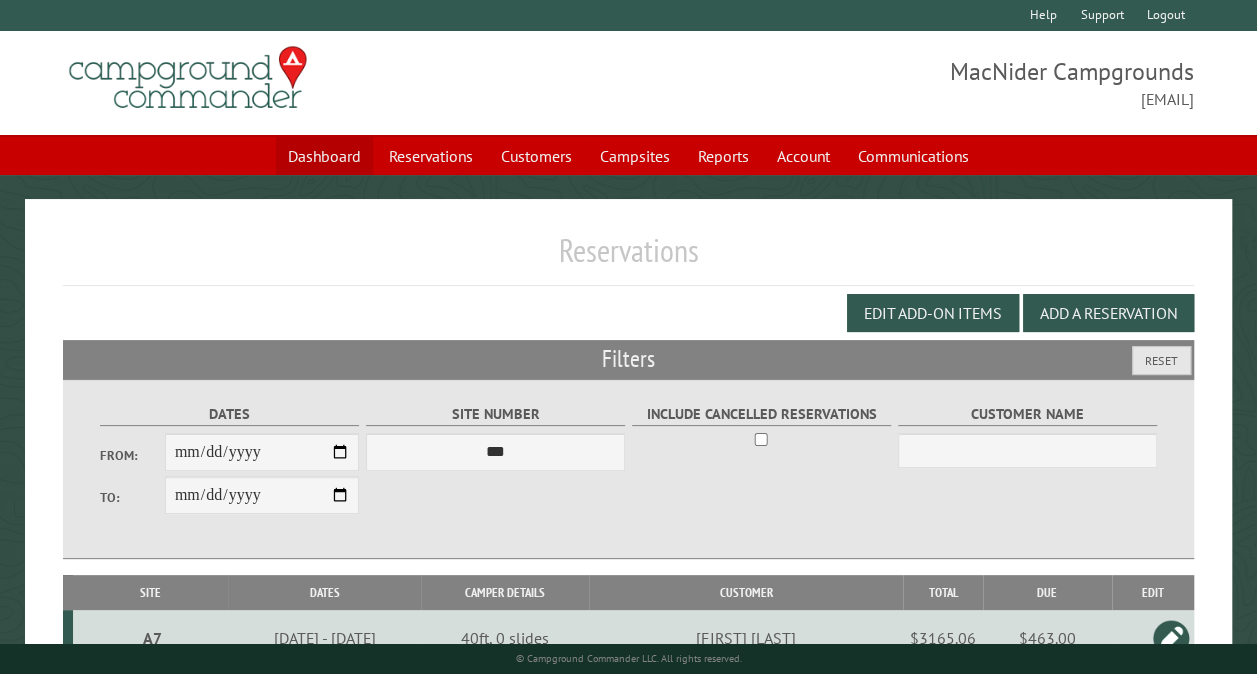 click on "Dashboard" at bounding box center (324, 156) 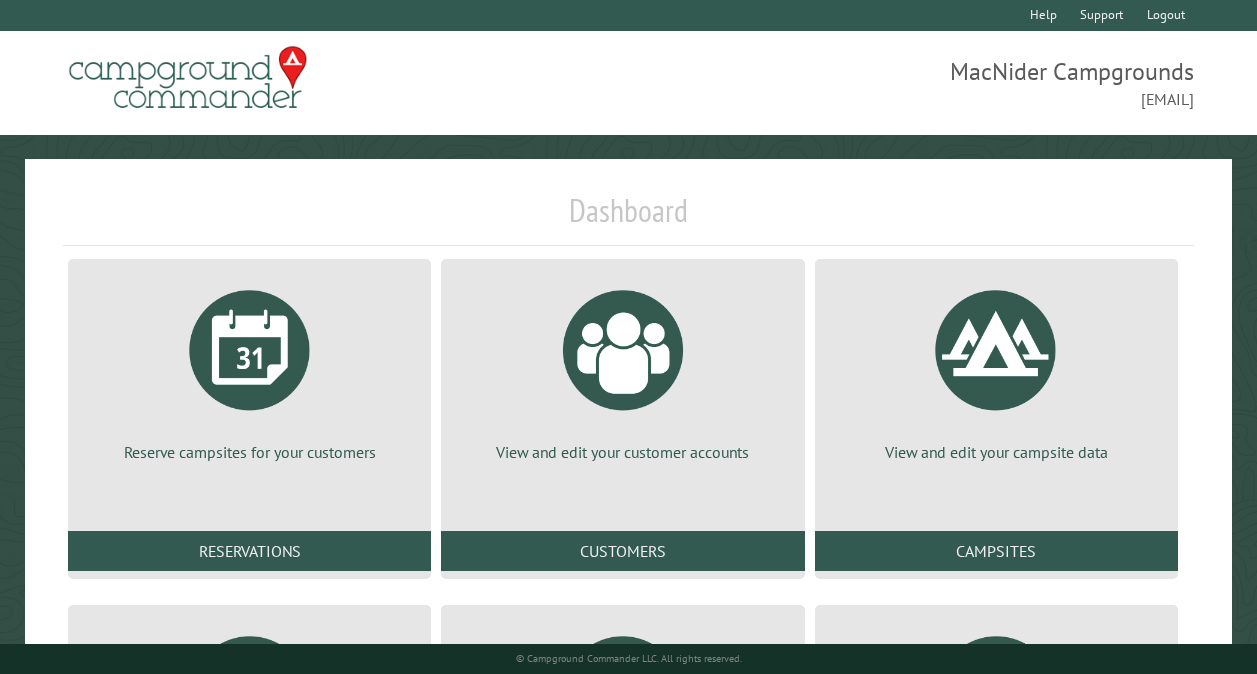 scroll, scrollTop: 328, scrollLeft: 0, axis: vertical 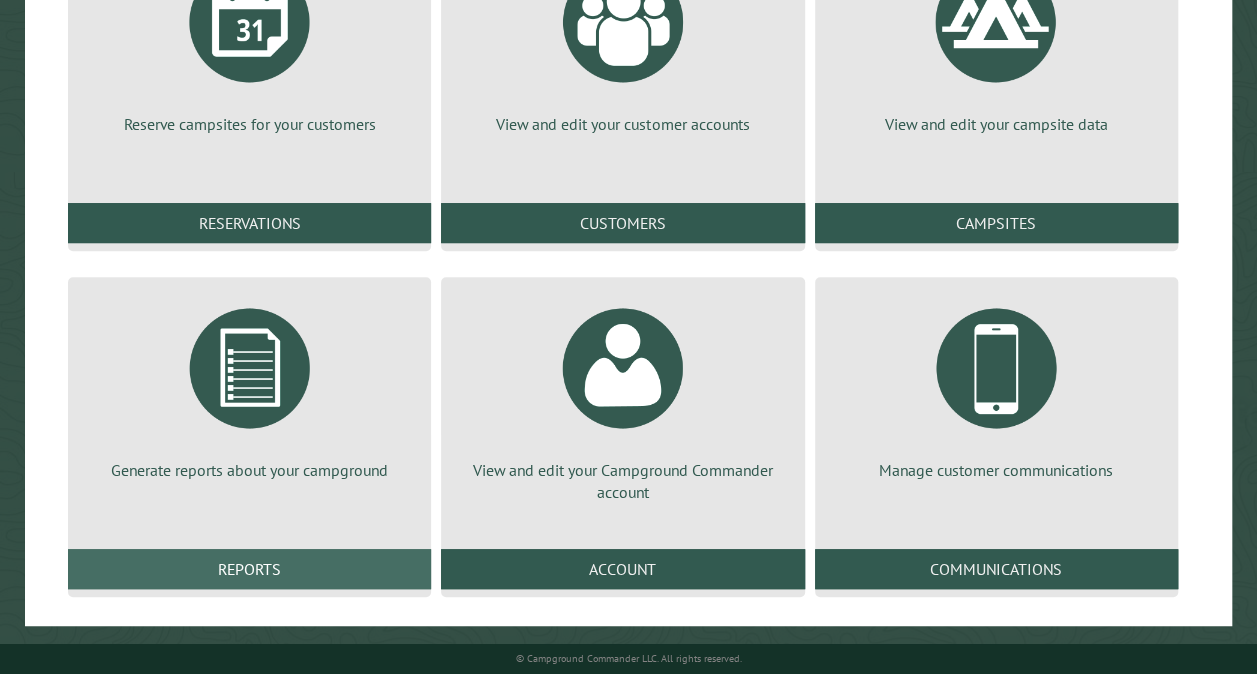 click on "Reports" at bounding box center (249, 569) 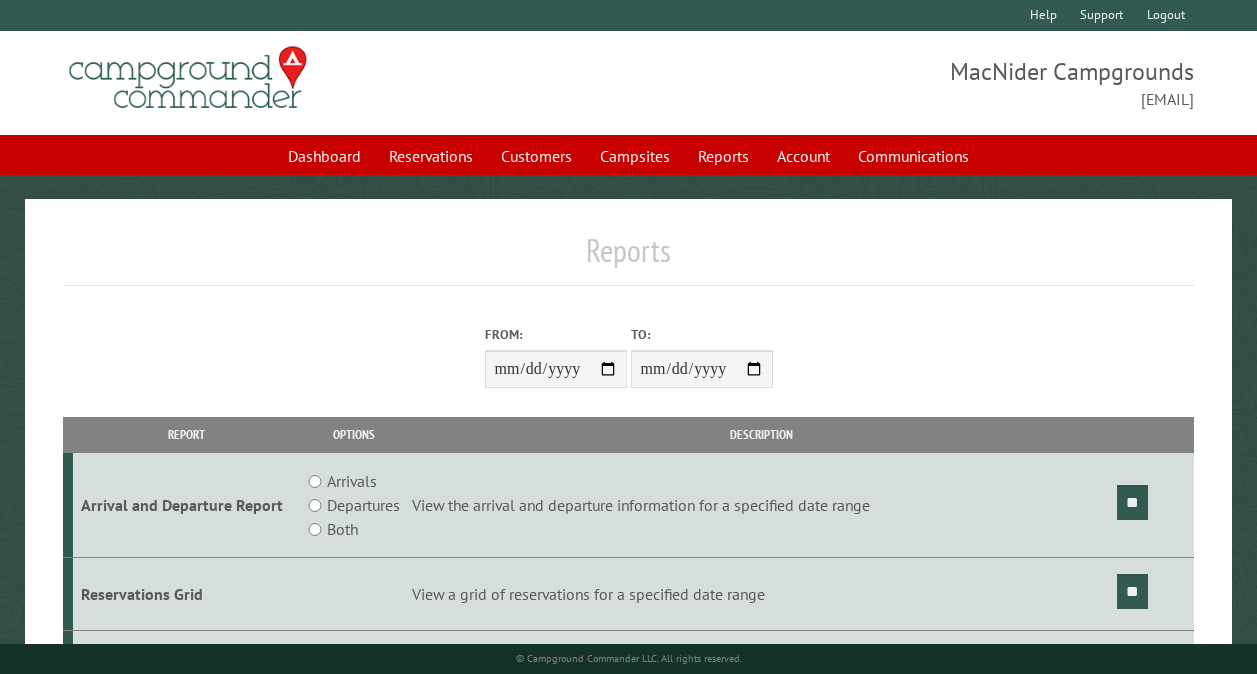 scroll, scrollTop: 0, scrollLeft: 0, axis: both 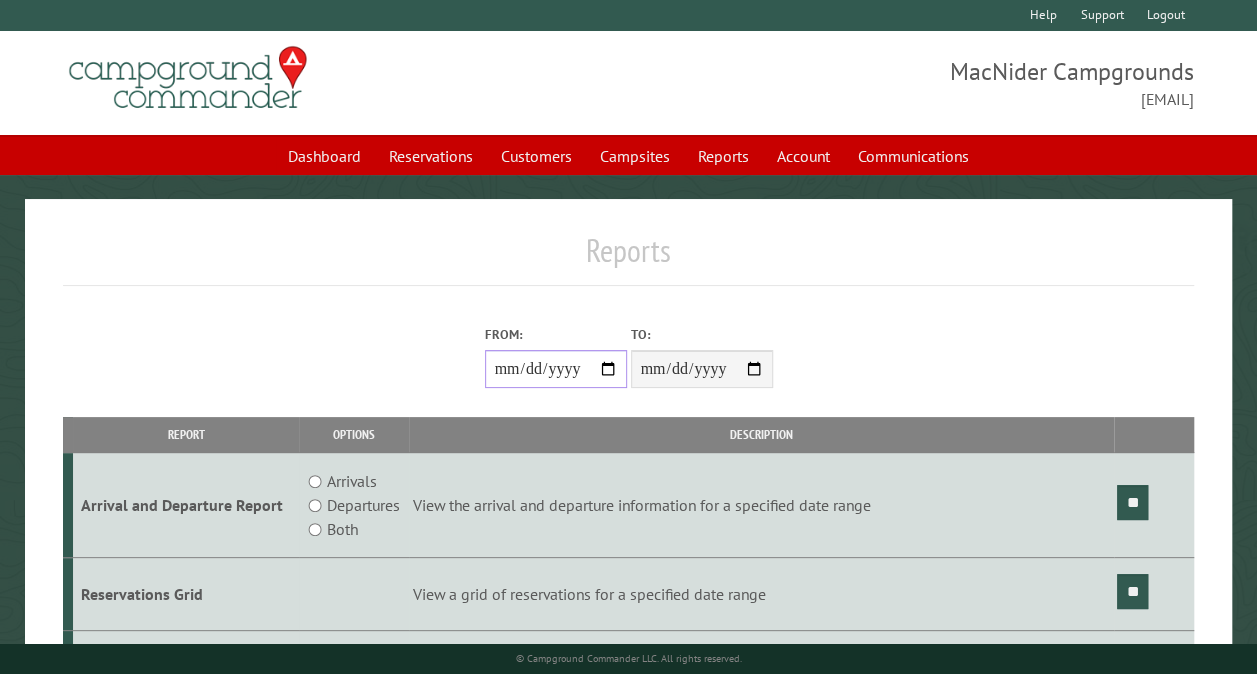 click on "From:" at bounding box center (556, 369) 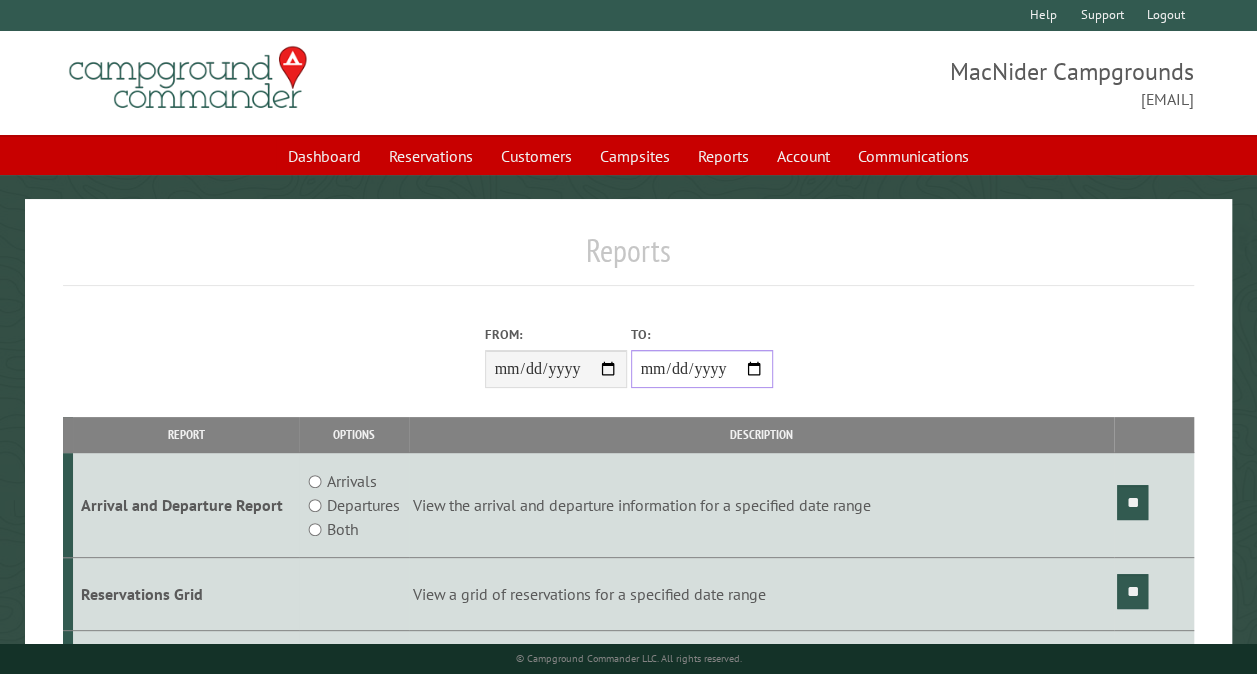 click on "**********" at bounding box center [702, 369] 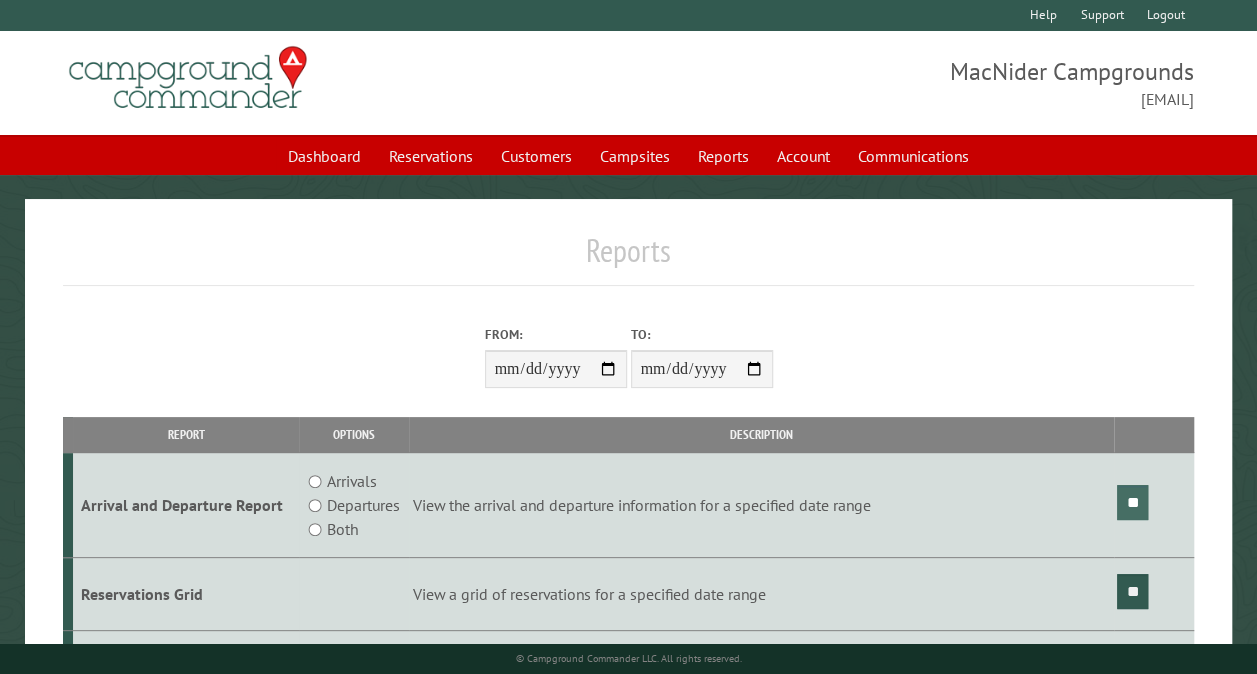 click on "**" at bounding box center [1132, 502] 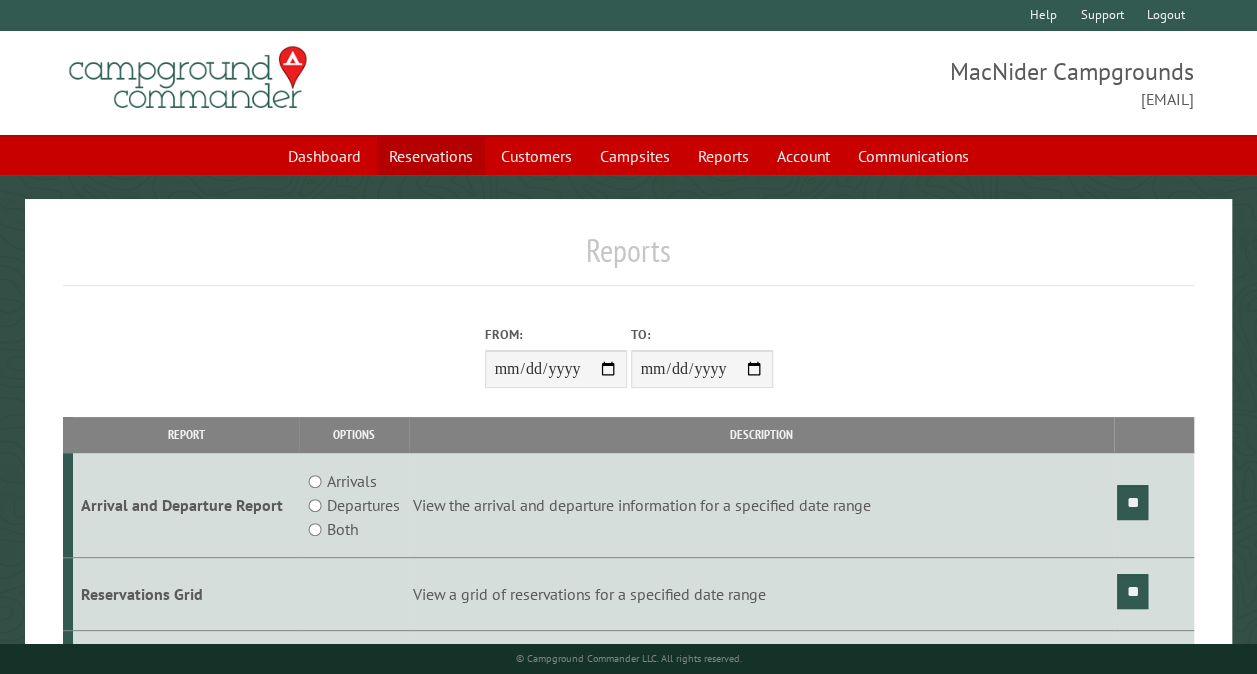 click on "Reservations" at bounding box center (431, 156) 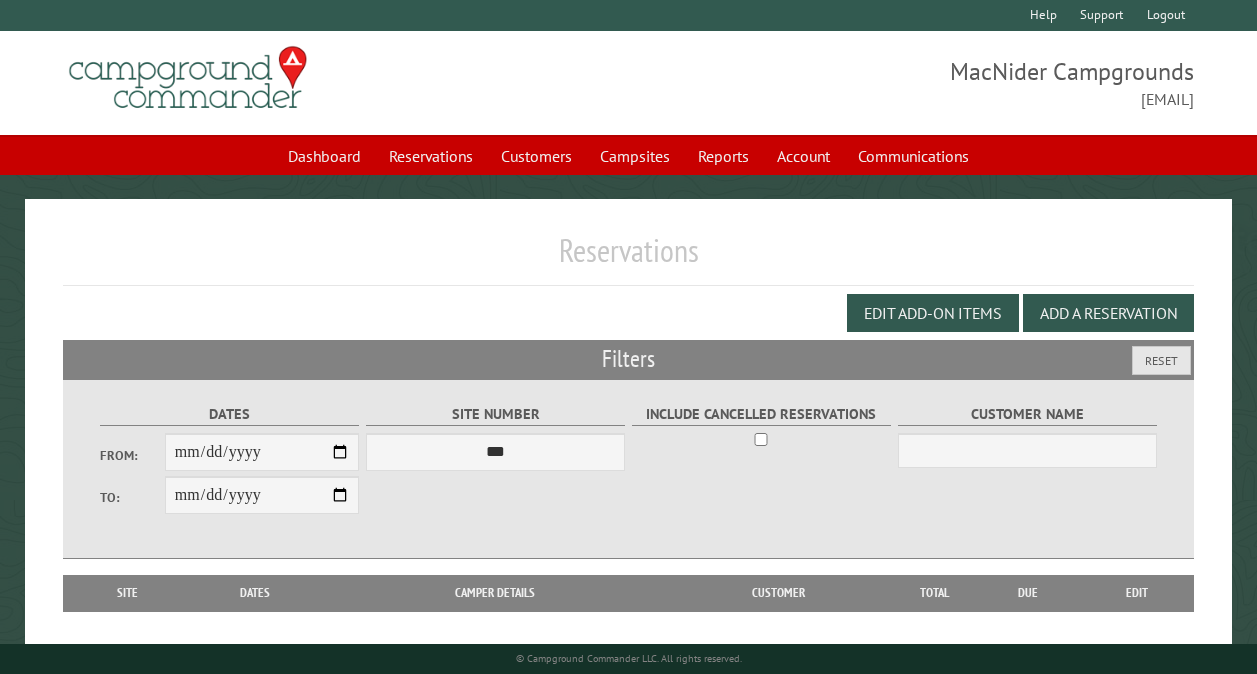 scroll, scrollTop: 0, scrollLeft: 0, axis: both 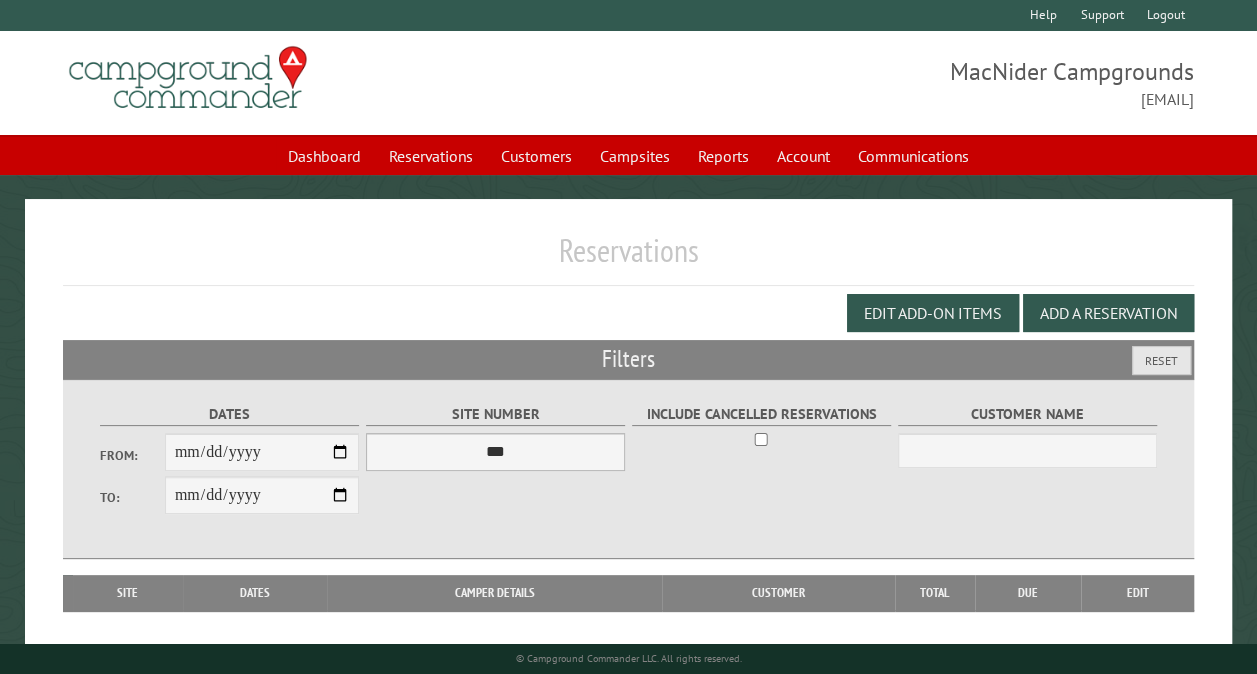 click on "*** ** ** ** ** ** ** ** ** ** *** *** *** *** ** ** ** ** ** ** ** ** ** *** *** ** ** ** ** ** ** ********* ** ** ** ** ** ** ** ** ** *** *** *** *** *** *** ** ** ** ** ** ** ** ** ** *** *** *** *** *** *** ** ** ** ** ** ** ** ** ** ** ** ** ** ** ** ** ** ** ** ** ** ** ** ** *** *** *** *** *** ***" at bounding box center (495, 452) 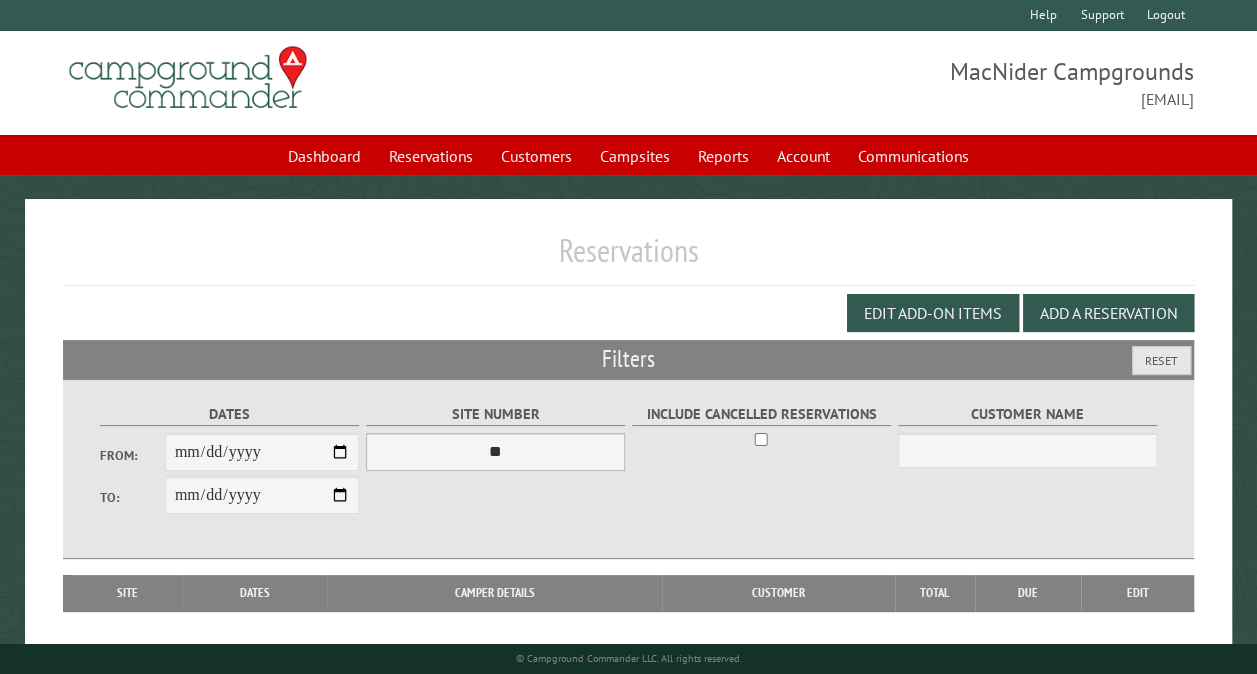 click on "*** ** ** ** ** ** ** ** ** ** *** *** *** *** ** ** ** ** ** ** ** ** ** *** *** ** ** ** ** ** ** ********* ** ** ** ** ** ** ** ** ** *** *** *** *** *** *** ** ** ** ** ** ** ** ** ** *** *** *** *** *** *** ** ** ** ** ** ** ** ** ** ** ** ** ** ** ** ** ** ** ** ** ** ** ** ** *** *** *** *** *** ***" at bounding box center (495, 452) 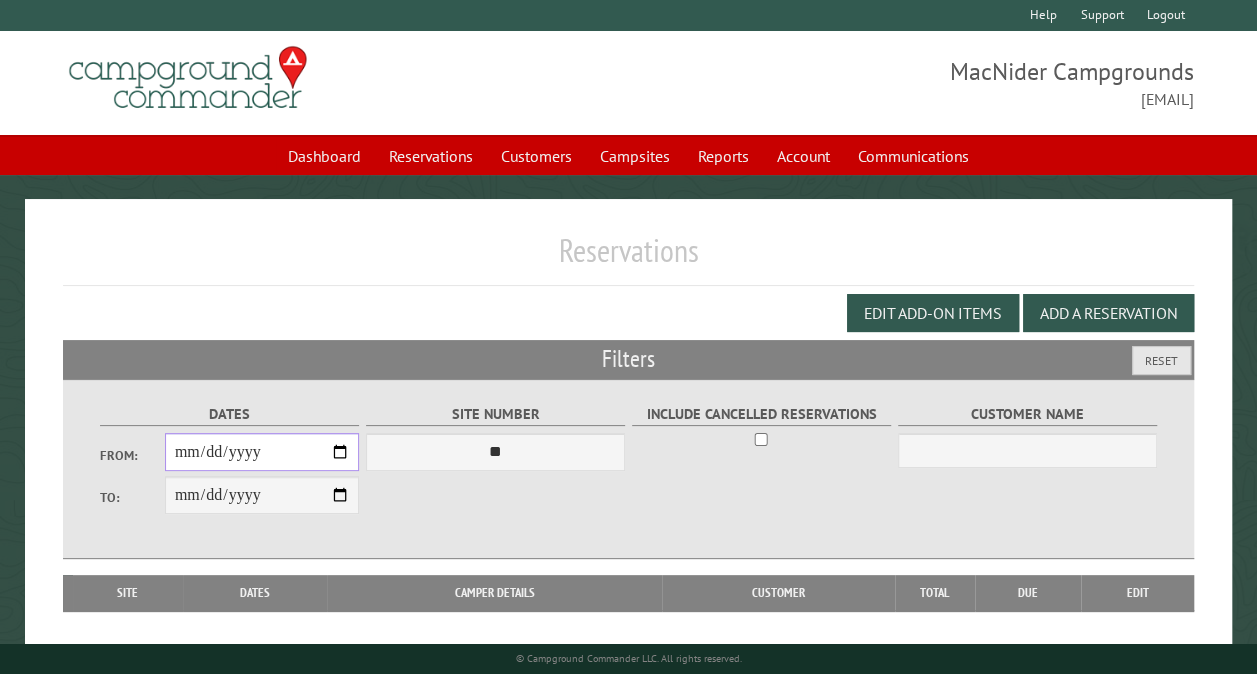click on "From:" at bounding box center [262, 452] 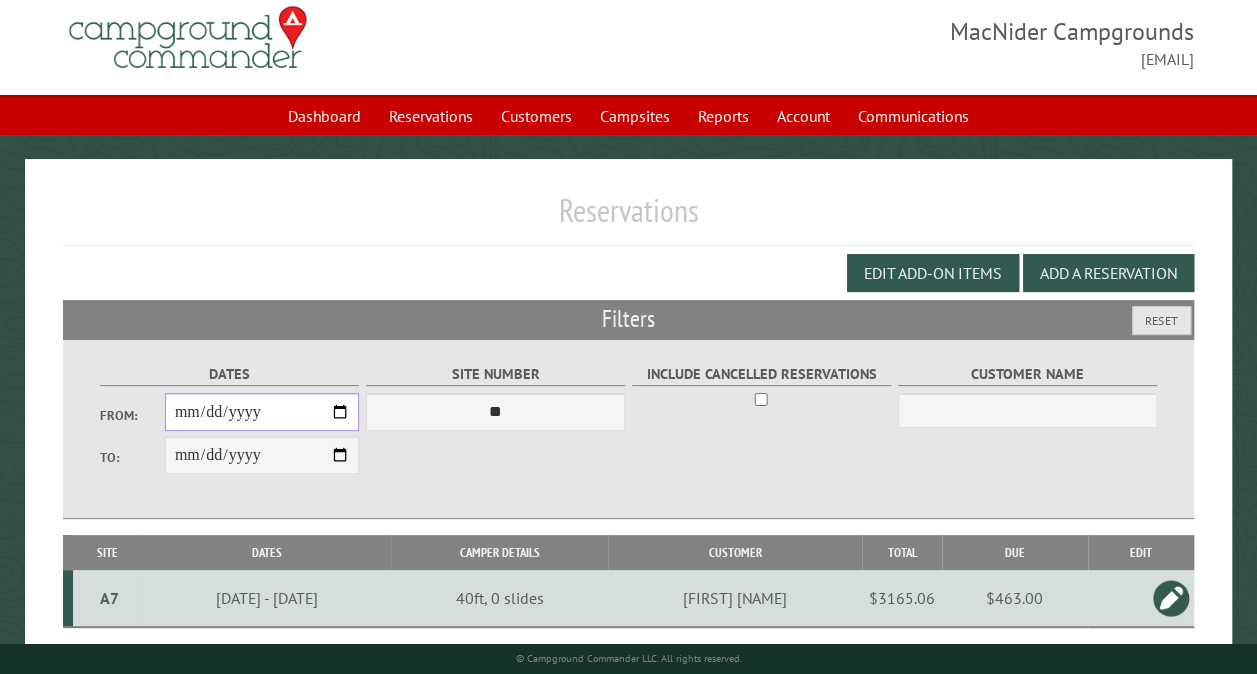 scroll, scrollTop: 112, scrollLeft: 0, axis: vertical 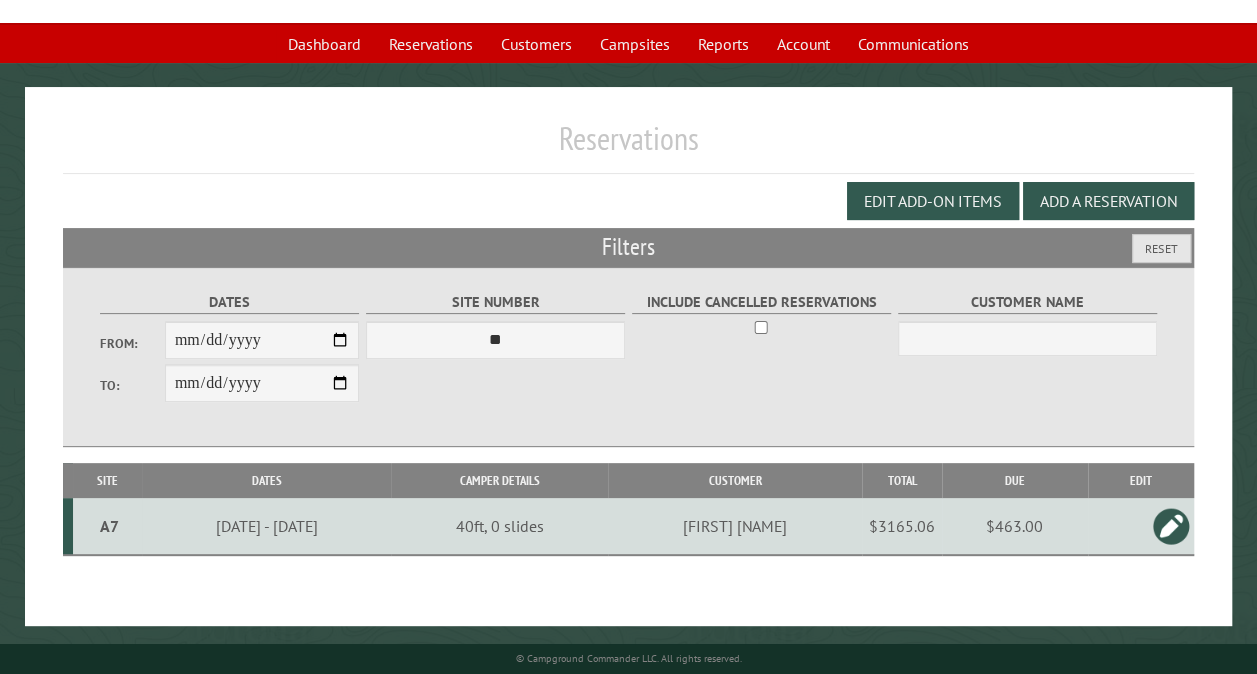 click on "A7" at bounding box center (110, 526) 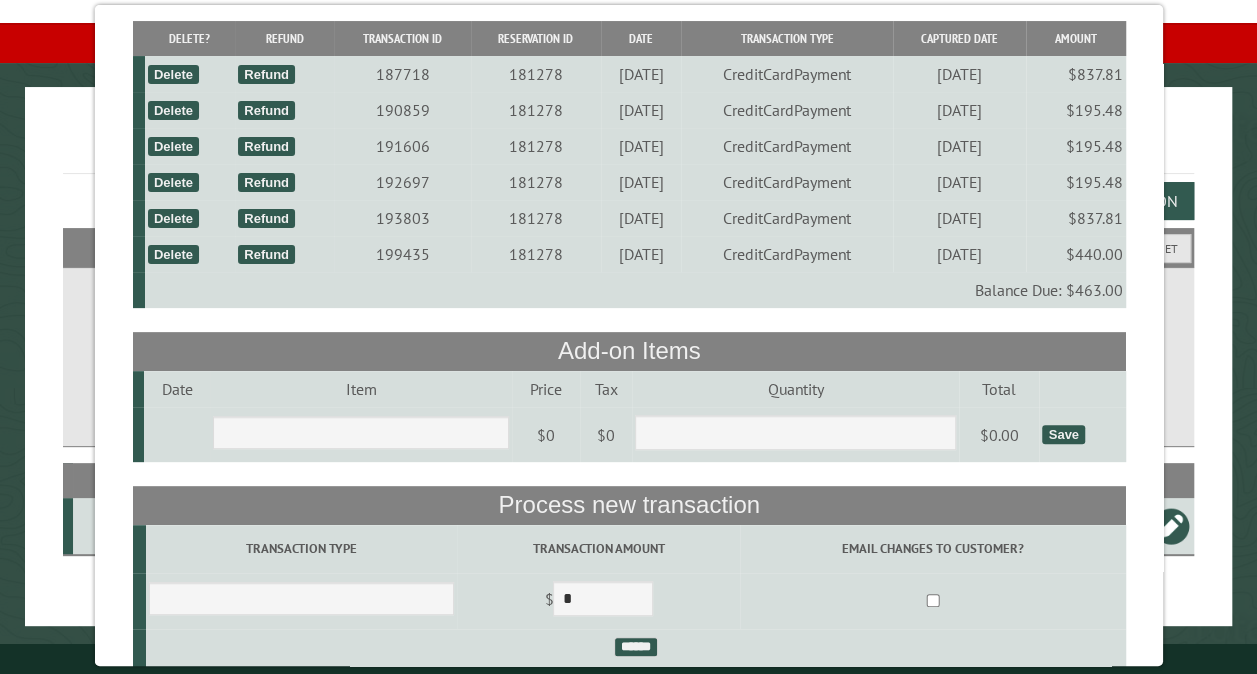 scroll, scrollTop: 200, scrollLeft: 0, axis: vertical 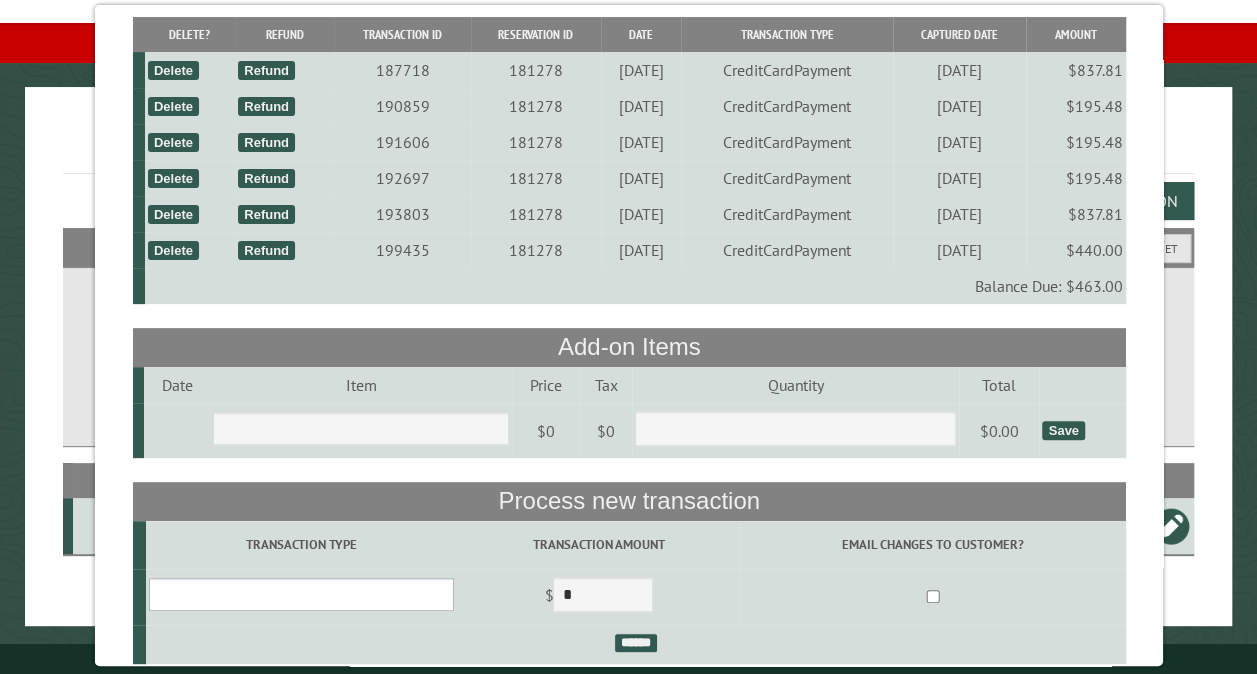 click on "**********" at bounding box center (300, 594) 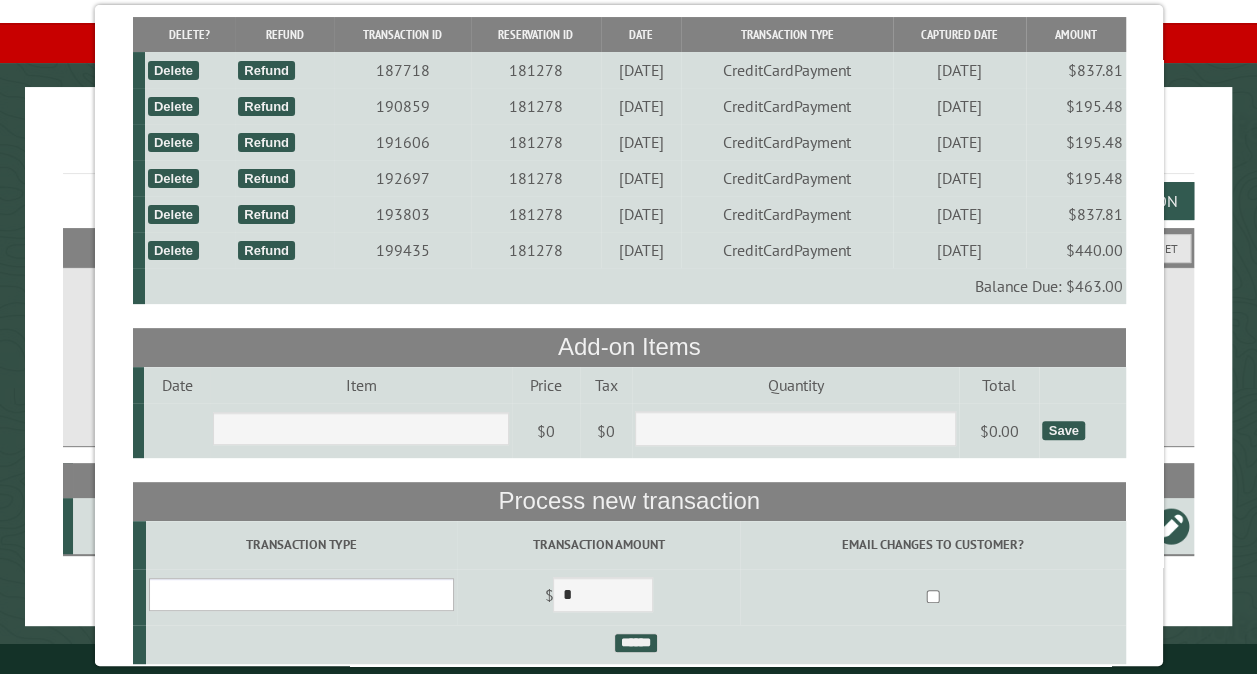 select on "*" 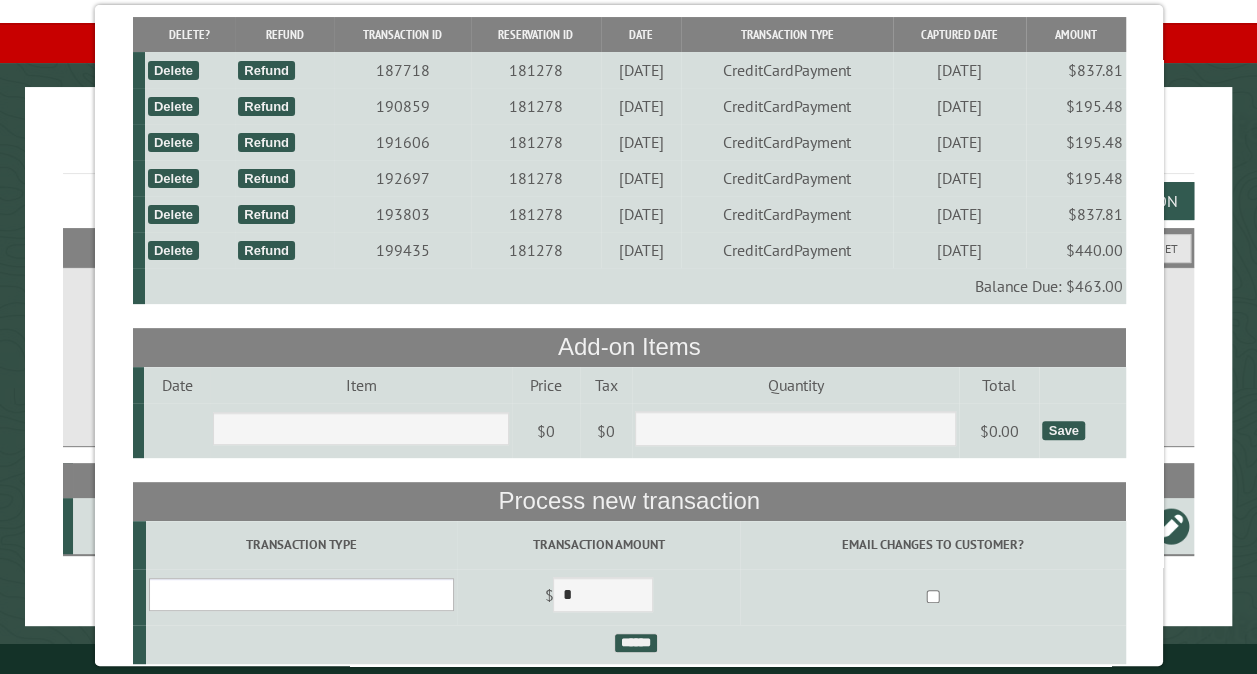 click on "**********" at bounding box center [300, 594] 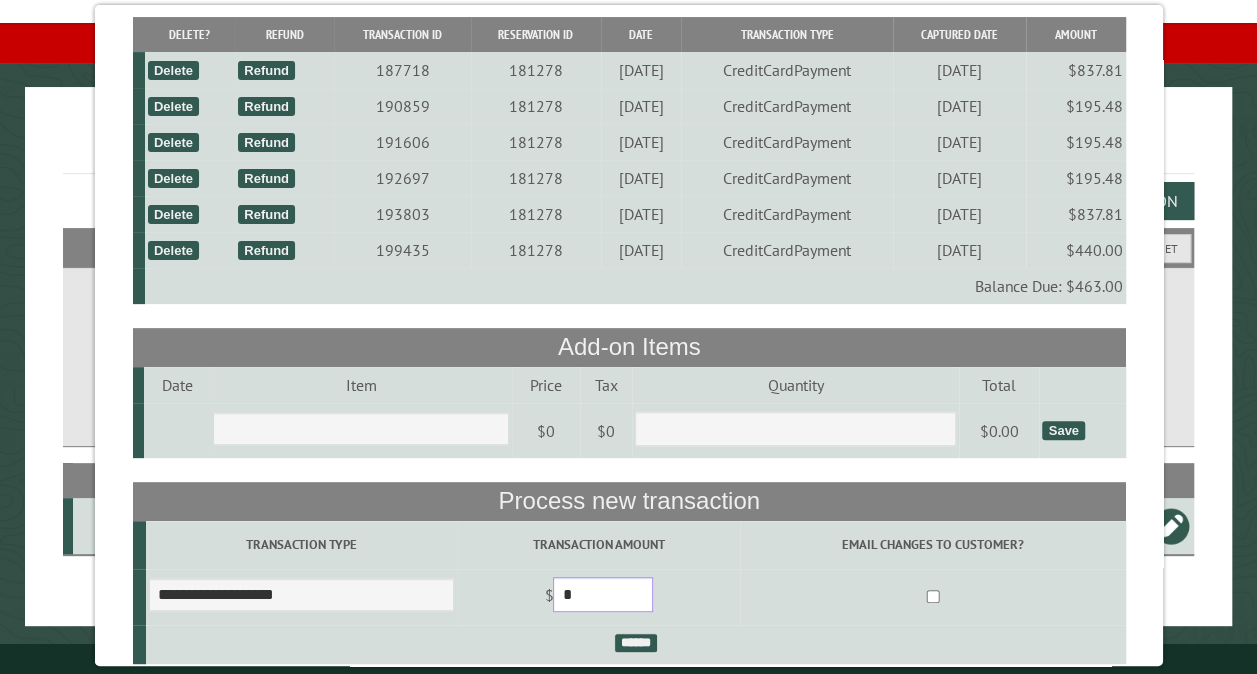 click on "*" at bounding box center [603, 594] 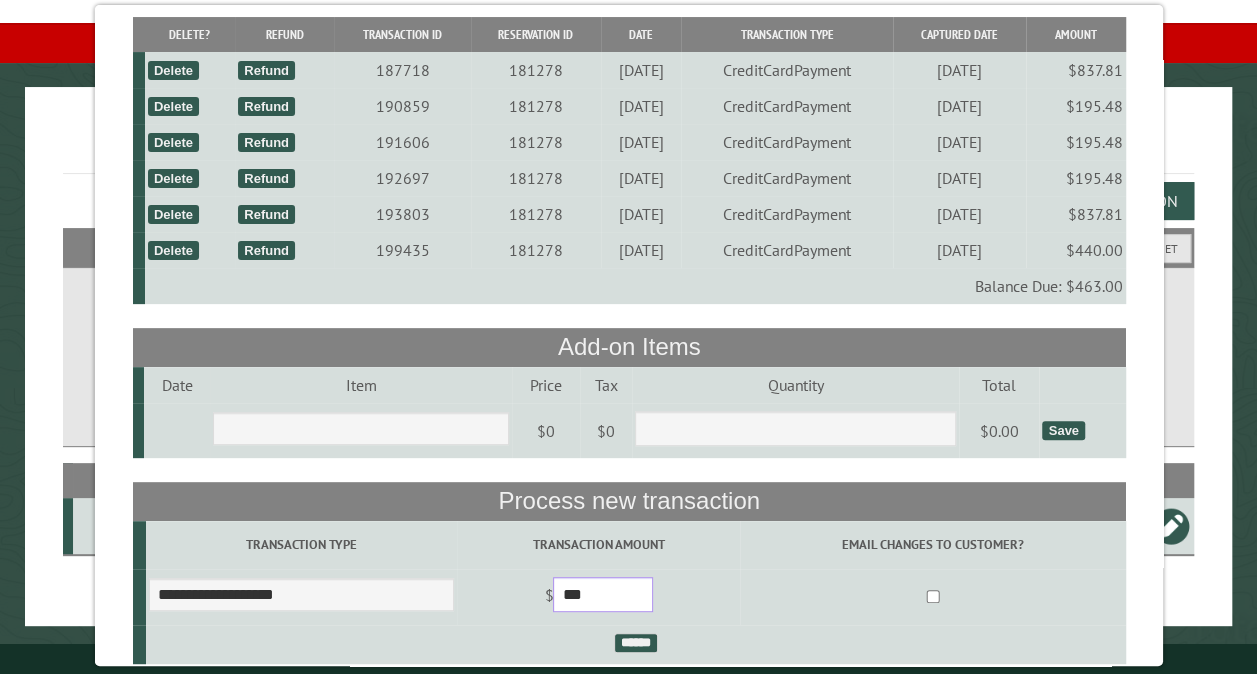 type on "******" 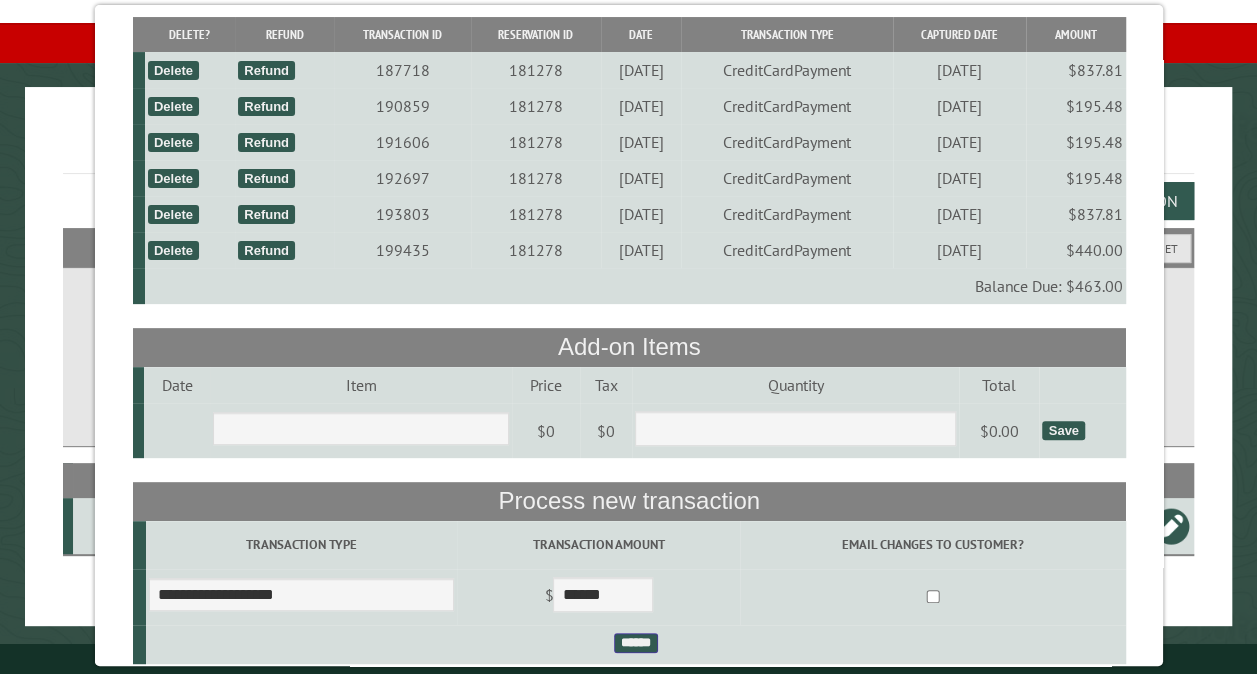 click on "******" at bounding box center (635, 643) 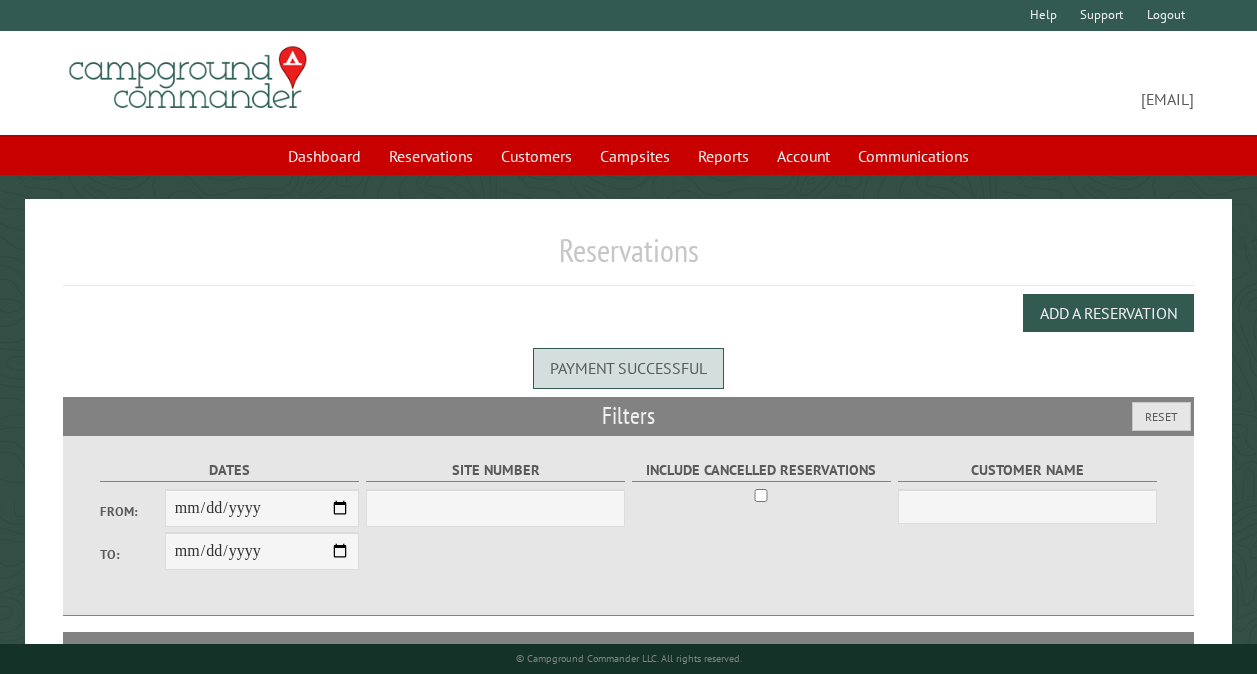 scroll, scrollTop: 0, scrollLeft: 0, axis: both 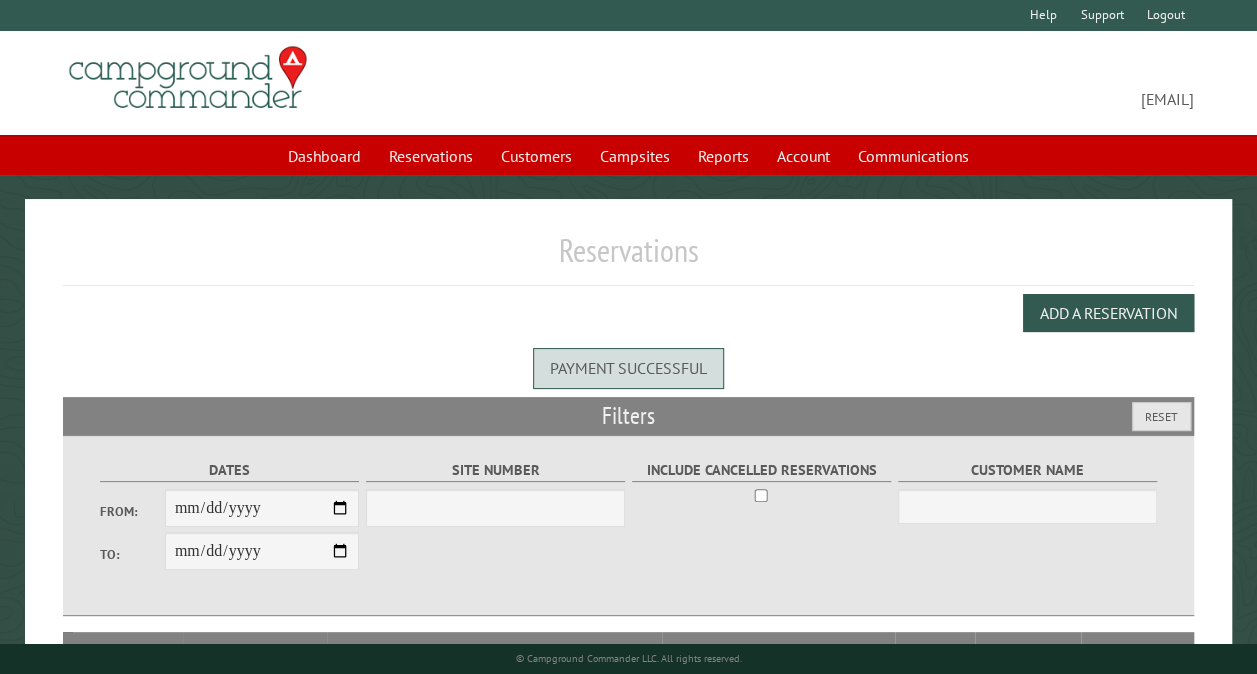 select on "***" 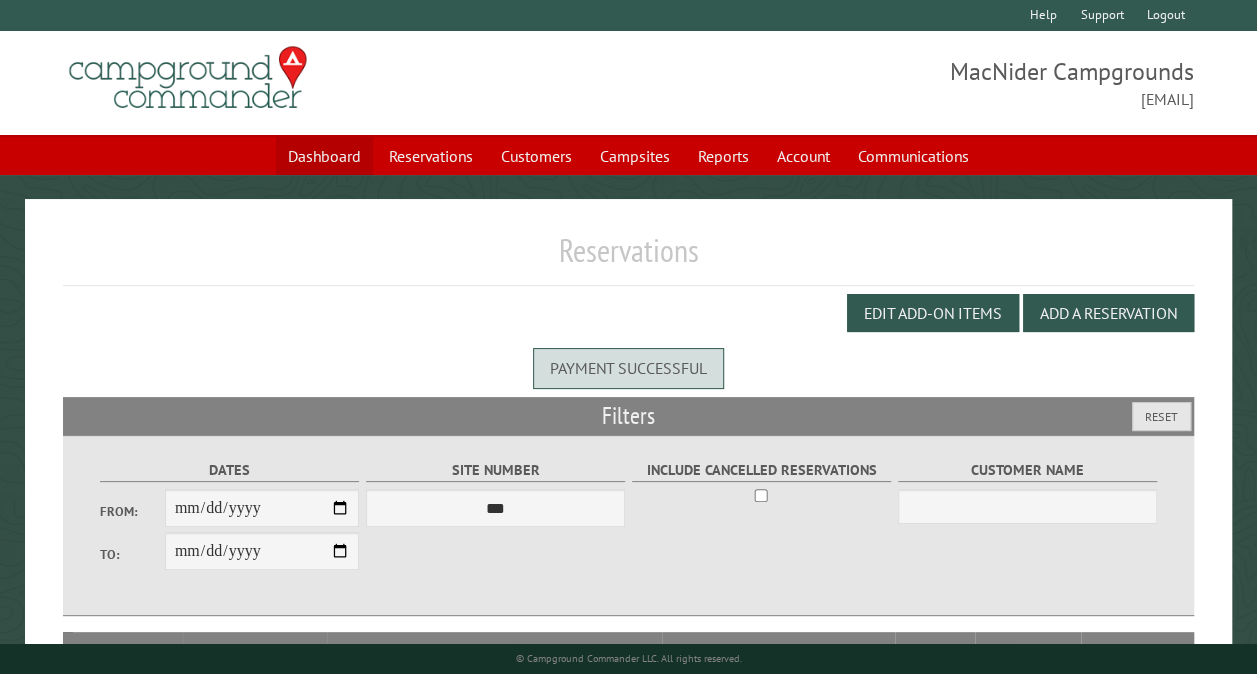 click on "Dashboard" at bounding box center [324, 156] 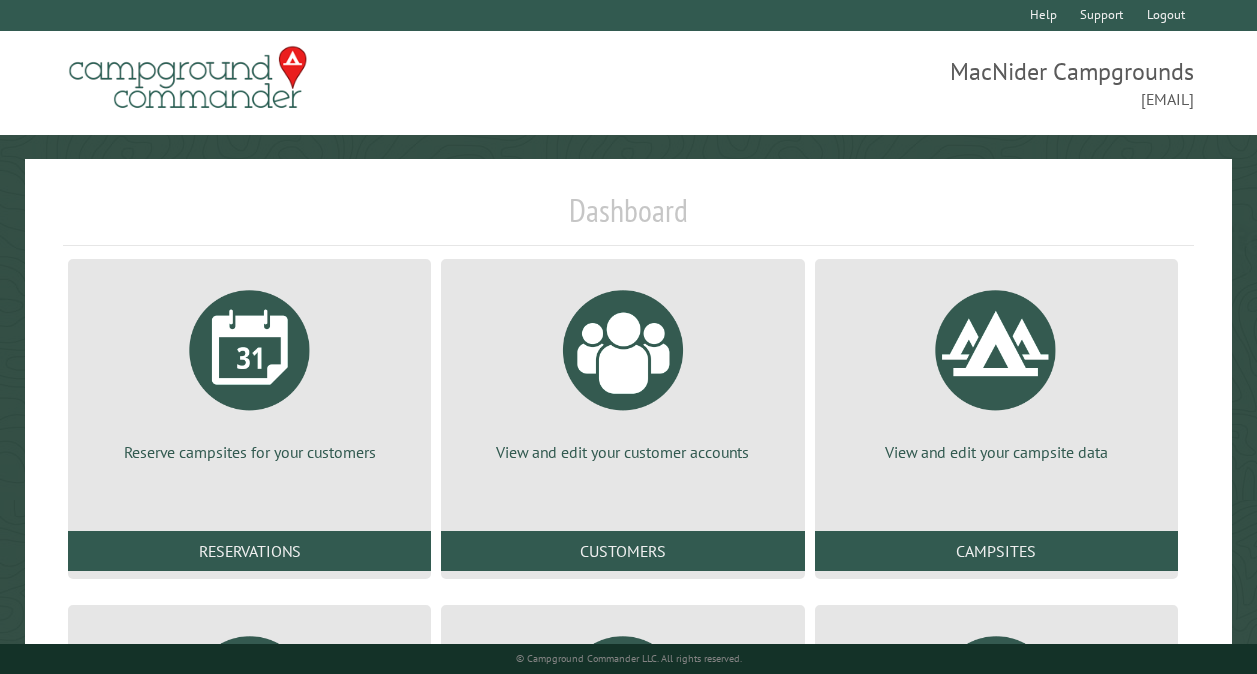 scroll, scrollTop: 328, scrollLeft: 0, axis: vertical 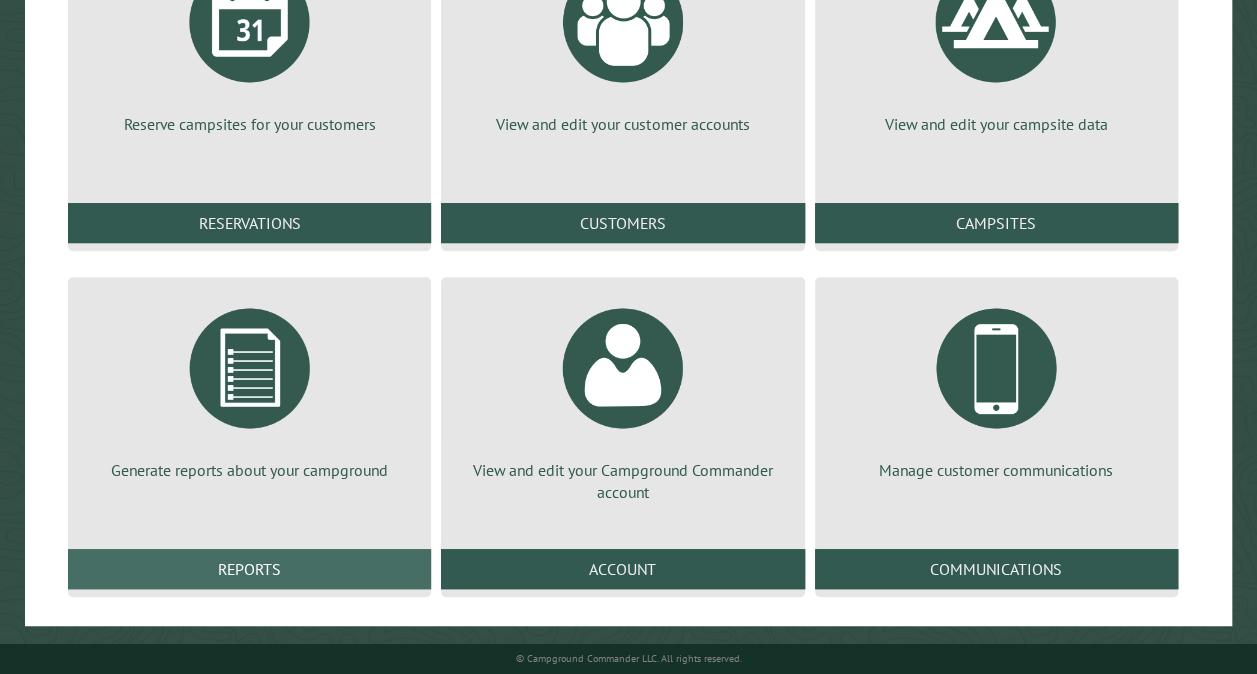 click on "Reports" at bounding box center [249, 569] 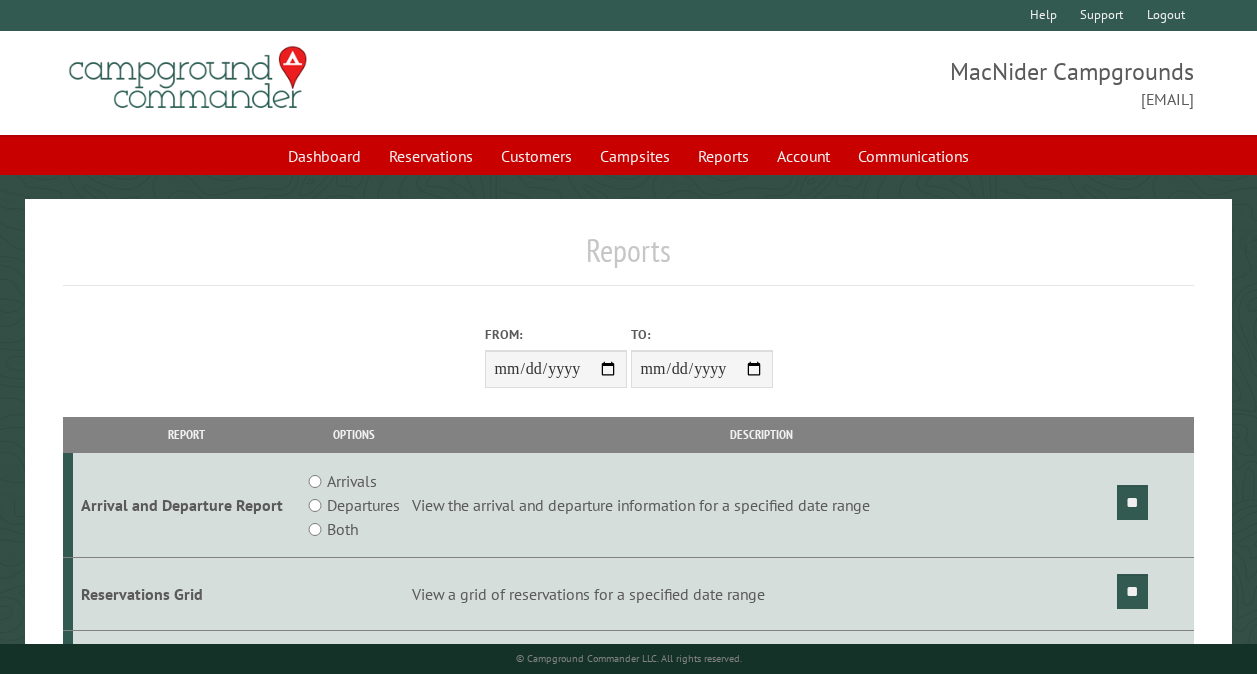 scroll, scrollTop: 0, scrollLeft: 0, axis: both 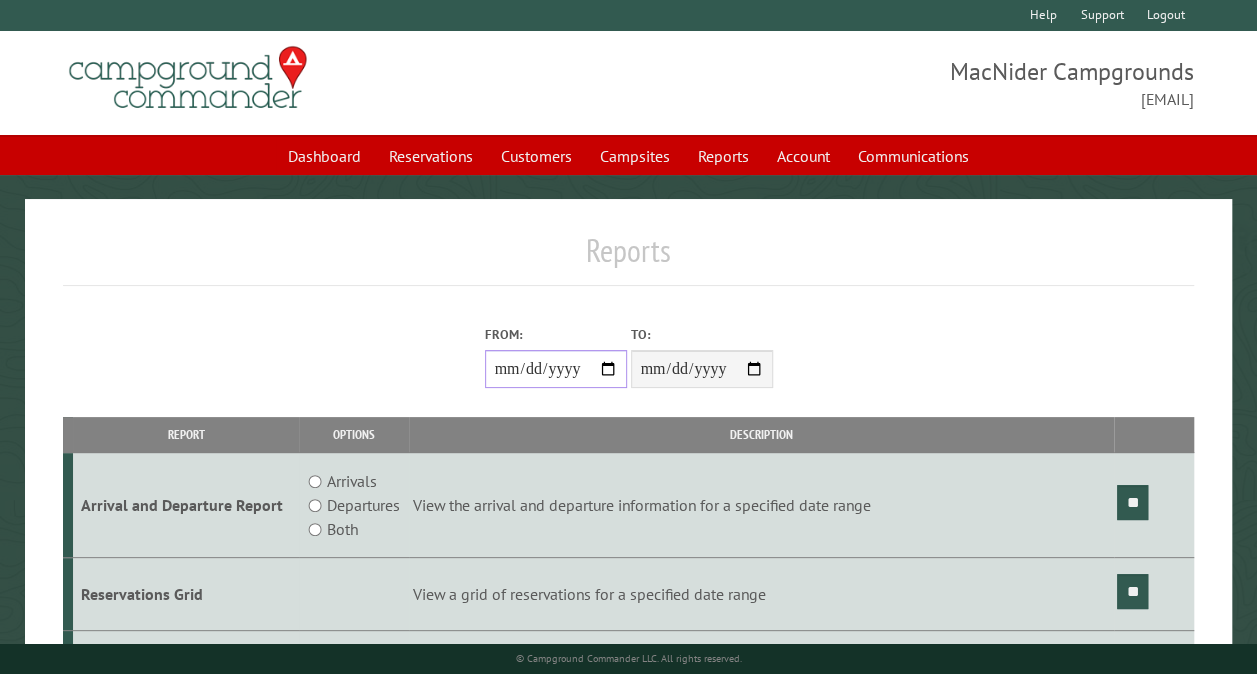 click on "From:" at bounding box center (556, 369) 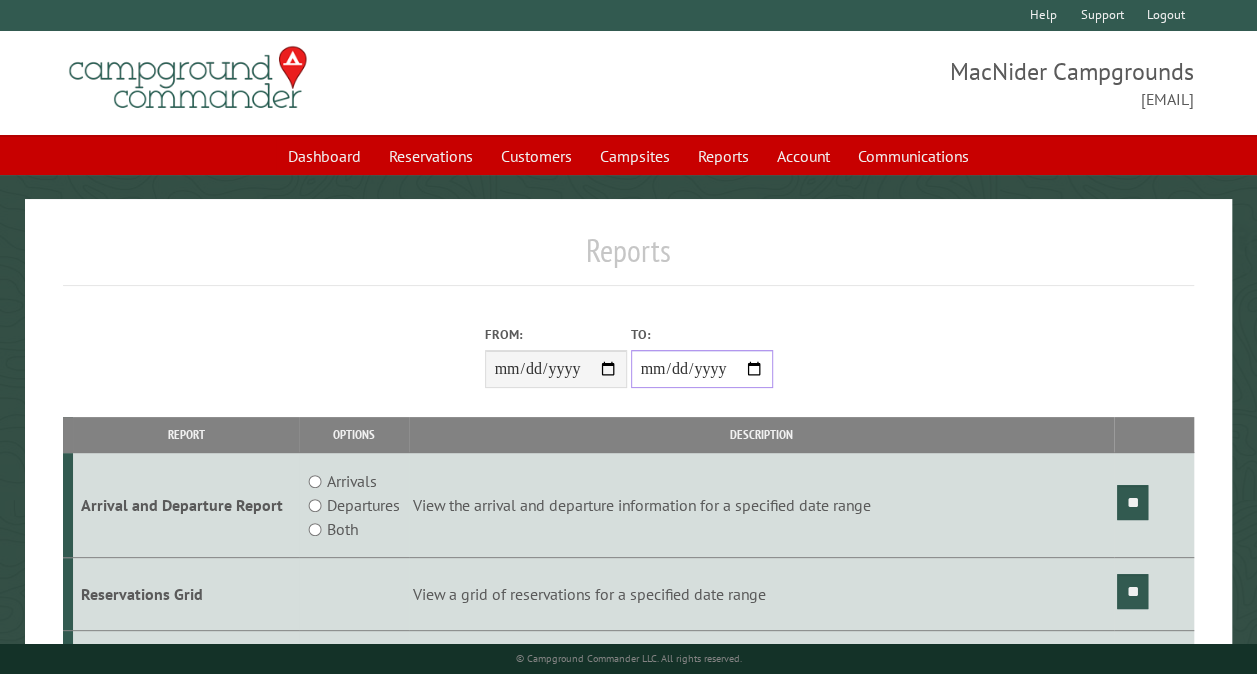 click on "**********" at bounding box center [702, 369] 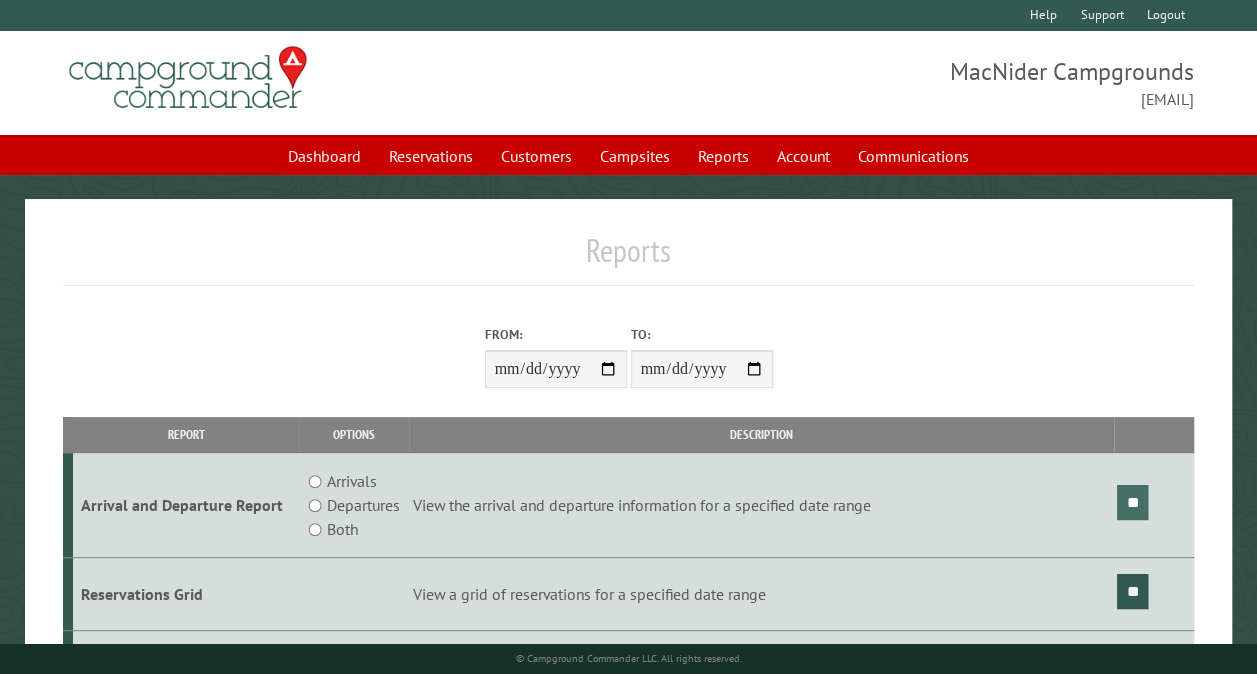 click on "**" at bounding box center [1132, 502] 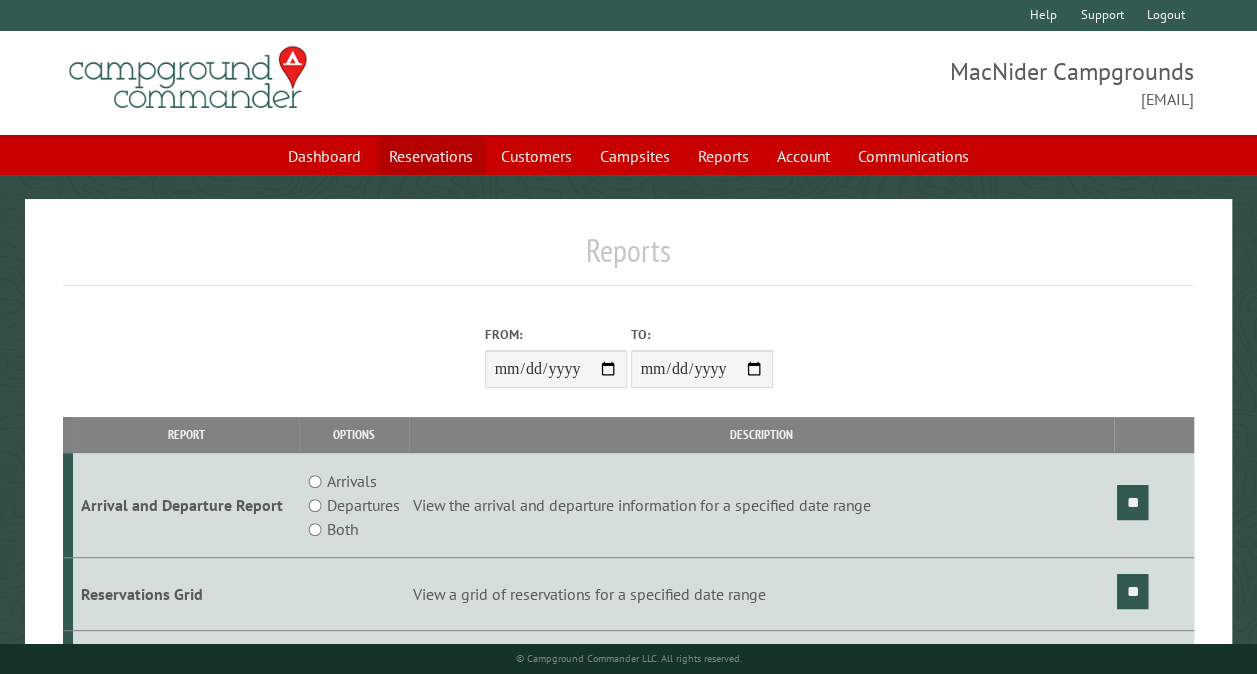 click on "Reservations" at bounding box center [431, 156] 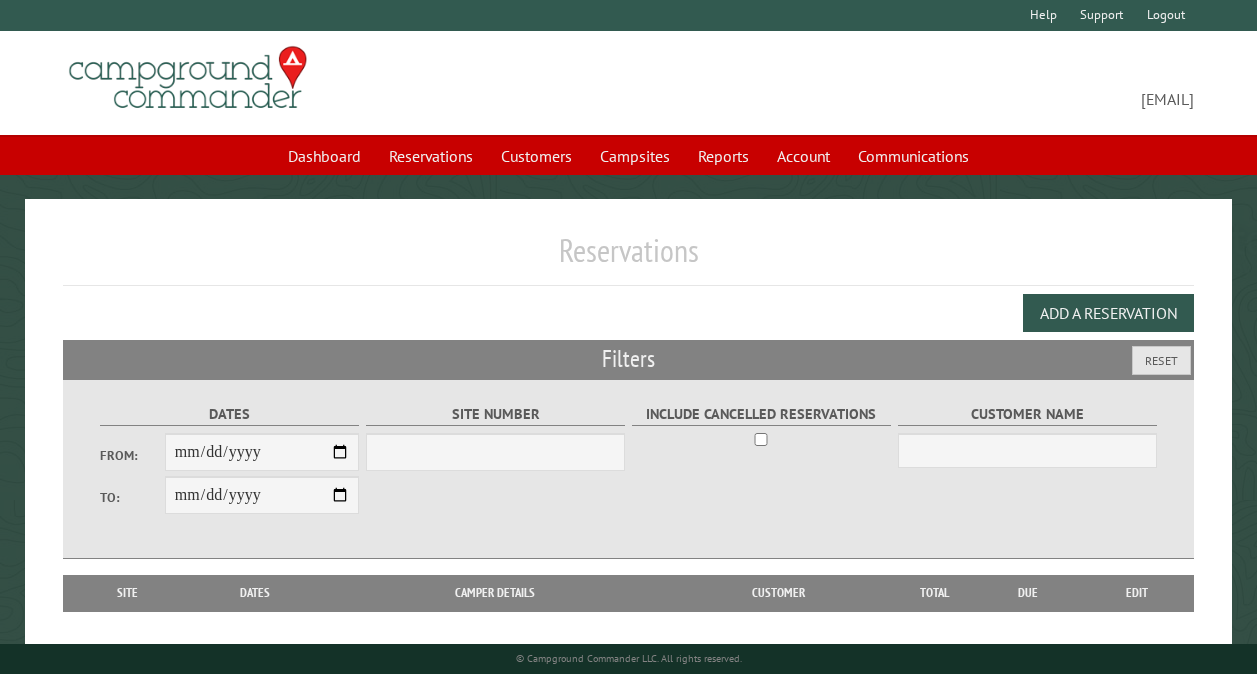 scroll, scrollTop: 0, scrollLeft: 0, axis: both 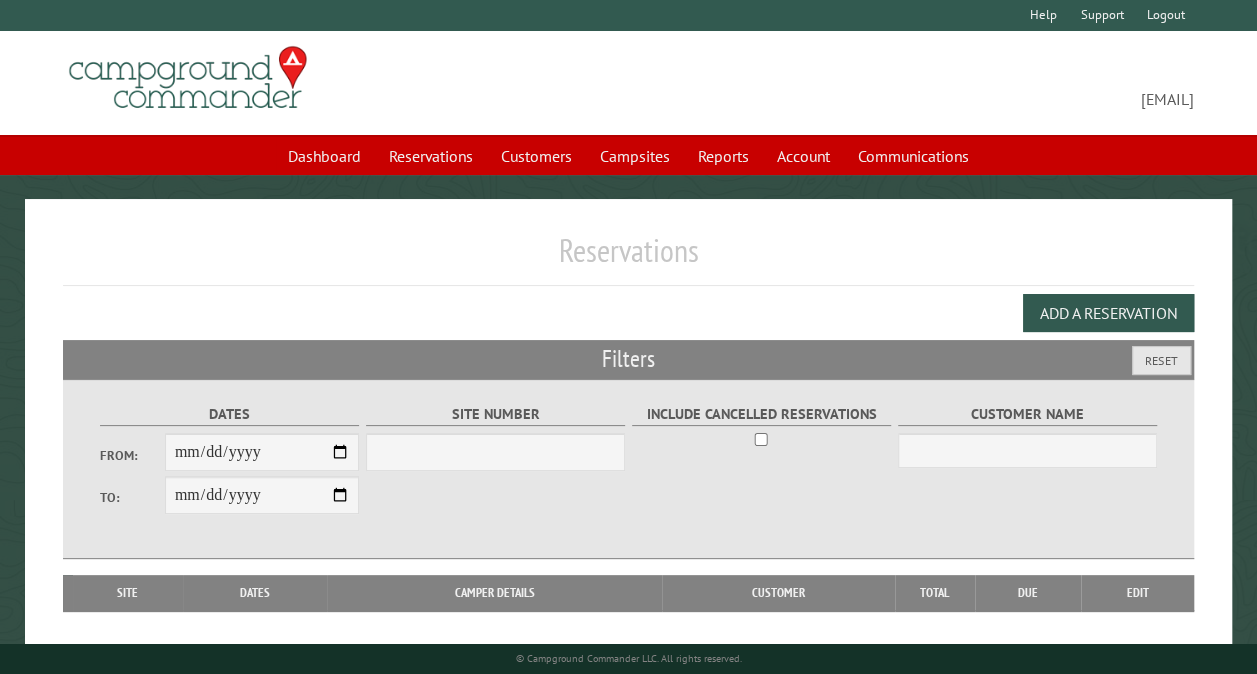 select on "***" 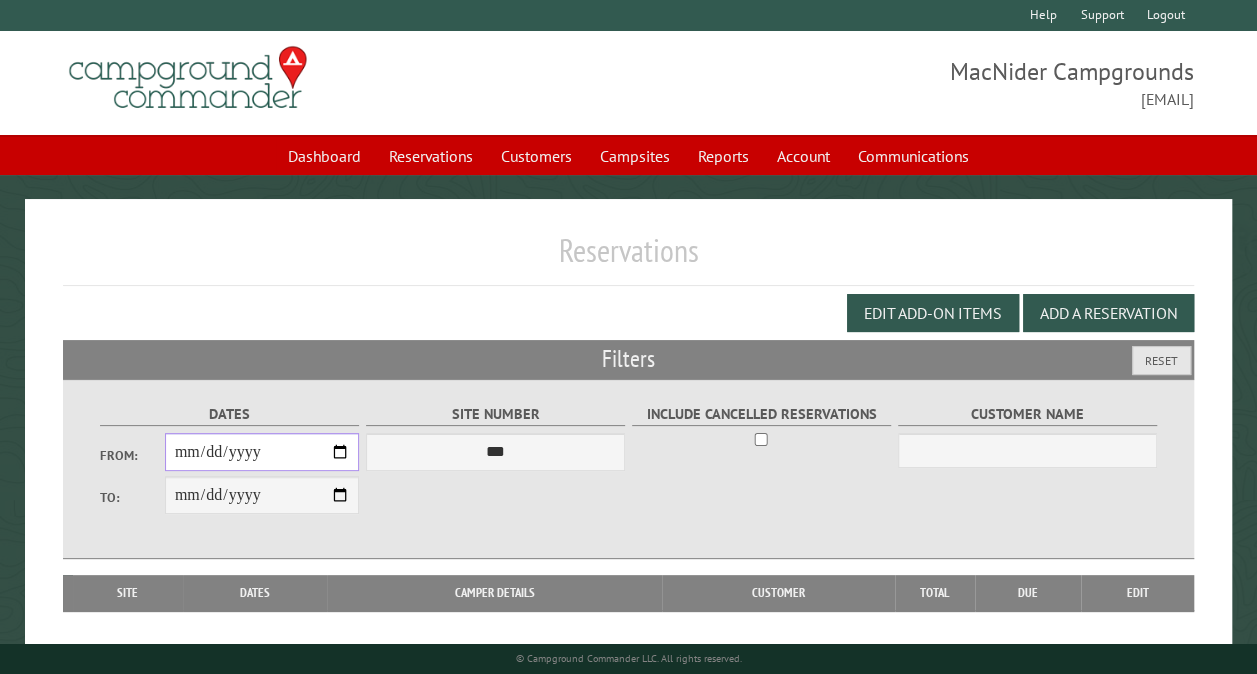 click on "From:" at bounding box center [262, 452] 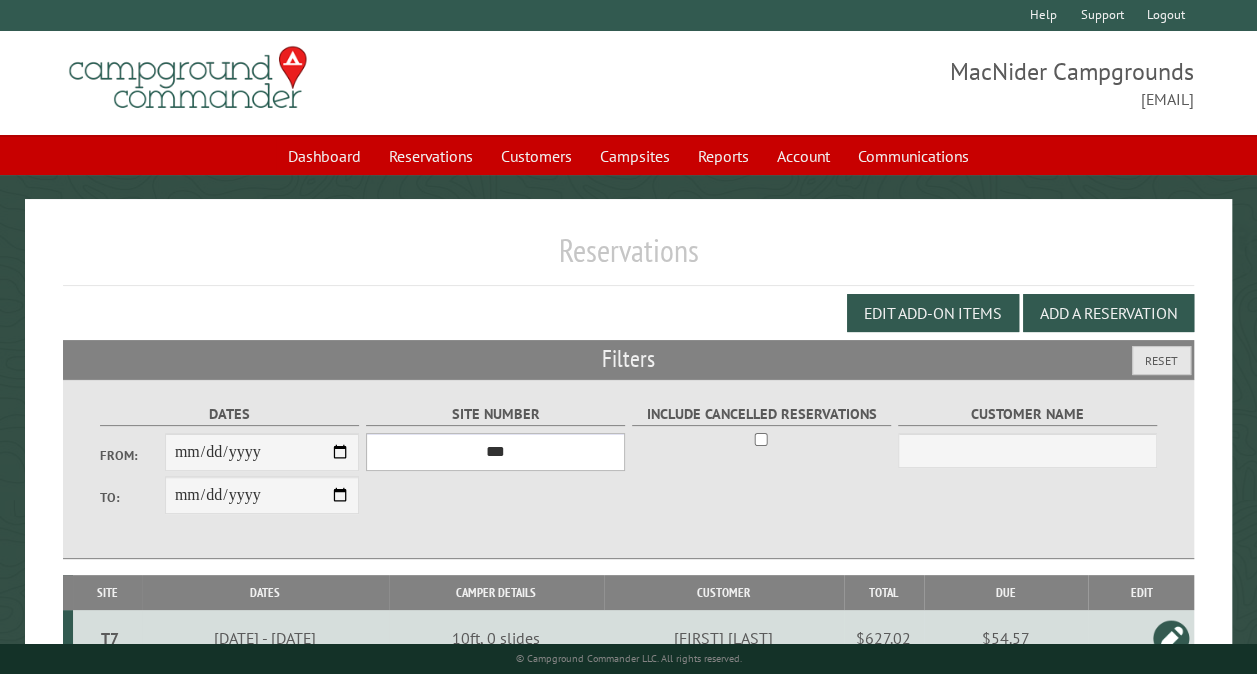 click on "*** ** ** ** ** ** ** ** ** ** *** *** *** *** ** ** ** ** ** ** ** ** ** *** *** ** ** ** ** ** ** ********* ** ** ** ** ** ** ** ** ** *** *** *** *** *** *** ** ** ** ** ** ** ** ** ** *** *** *** *** *** *** ** ** ** ** ** ** ** ** ** ** ** ** ** ** ** ** ** ** ** ** ** ** ** ** *** *** *** *** *** ***" at bounding box center (495, 452) 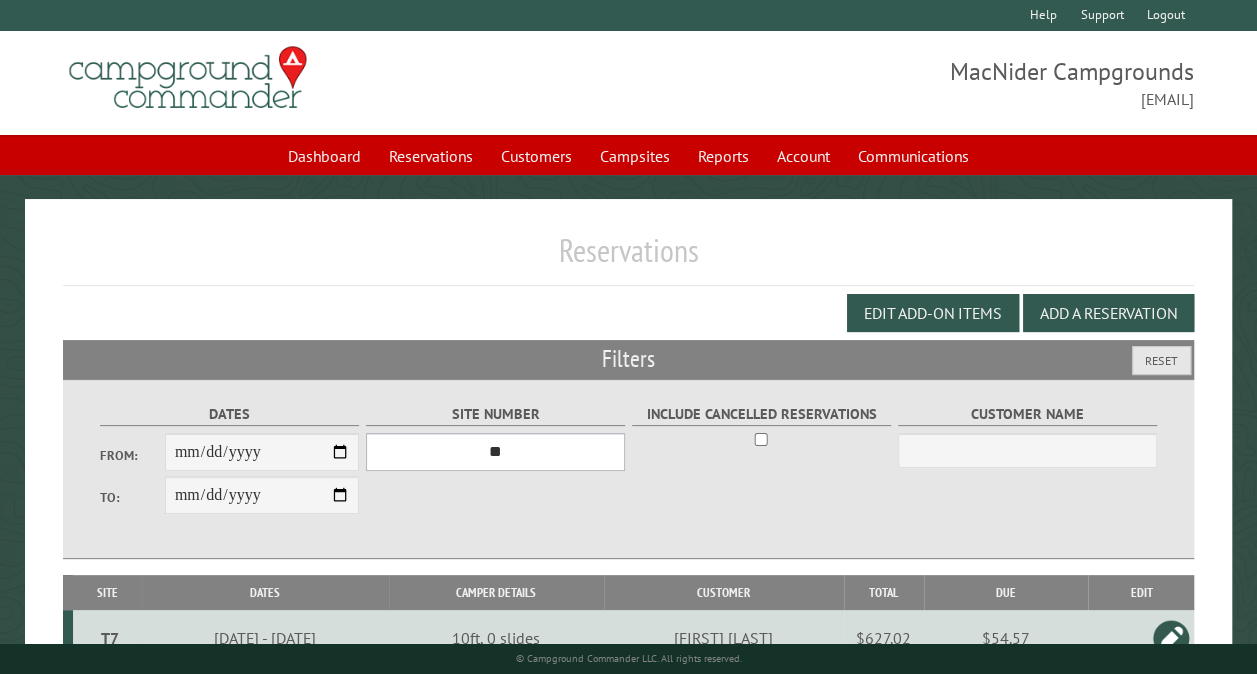 click on "*** ** ** ** ** ** ** ** ** ** *** *** *** *** ** ** ** ** ** ** ** ** ** *** *** ** ** ** ** ** ** ********* ** ** ** ** ** ** ** ** ** *** *** *** *** *** *** ** ** ** ** ** ** ** ** ** *** *** *** *** *** *** ** ** ** ** ** ** ** ** ** ** ** ** ** ** ** ** ** ** ** ** ** ** ** ** *** *** *** *** *** ***" at bounding box center (495, 452) 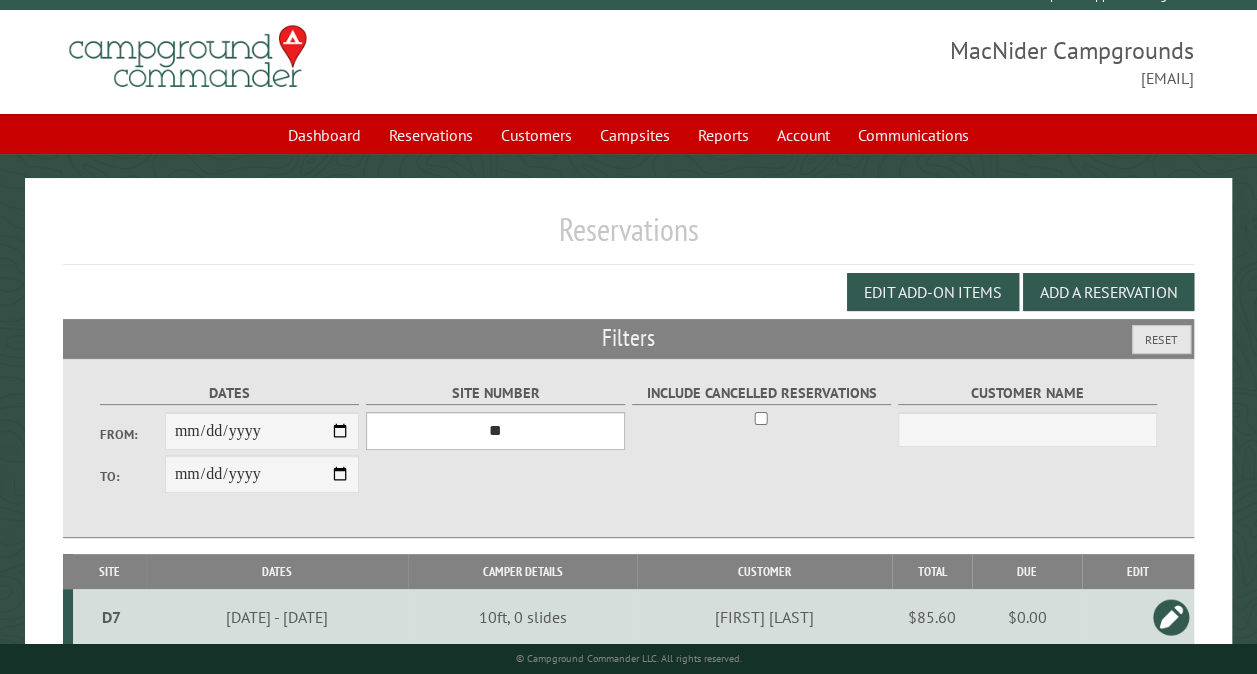 scroll, scrollTop: 40, scrollLeft: 0, axis: vertical 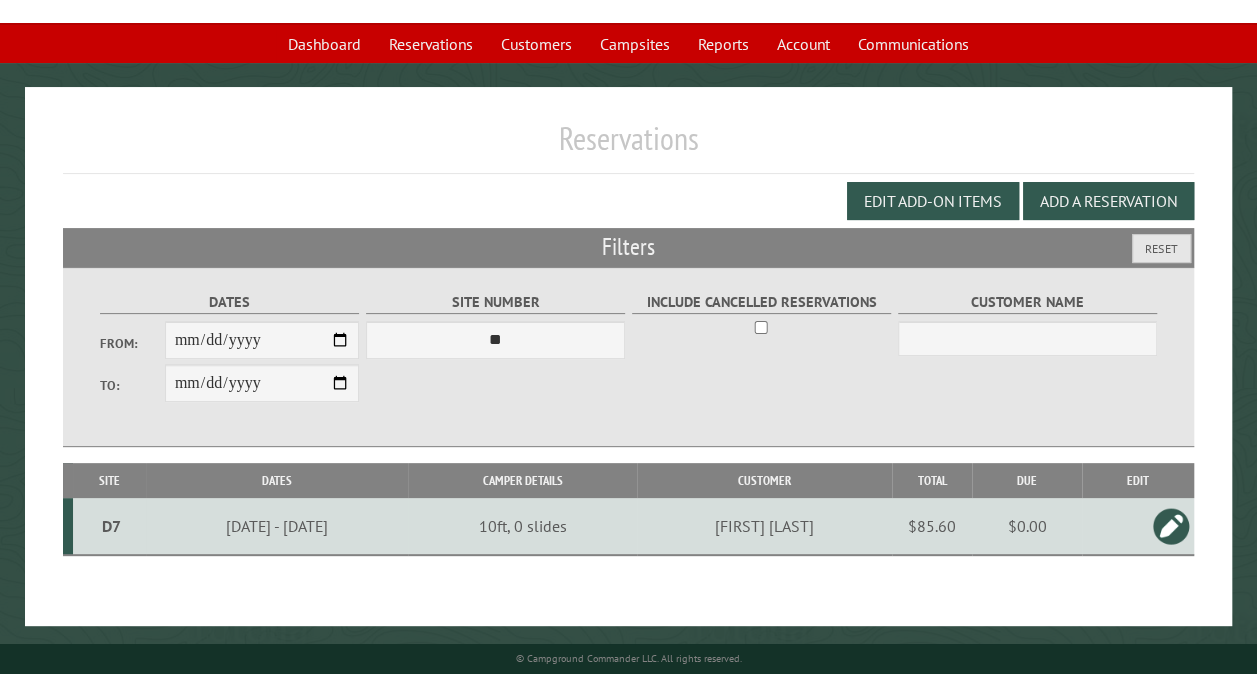 click at bounding box center (1171, 526) 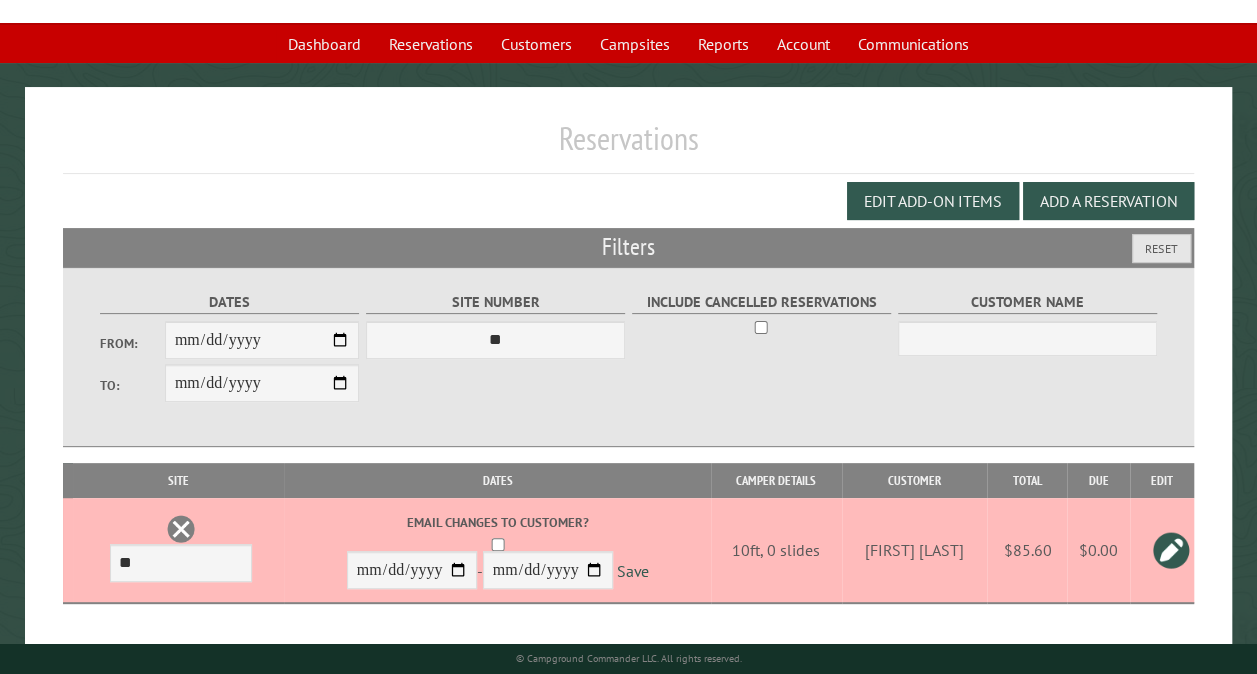 click at bounding box center [181, 529] 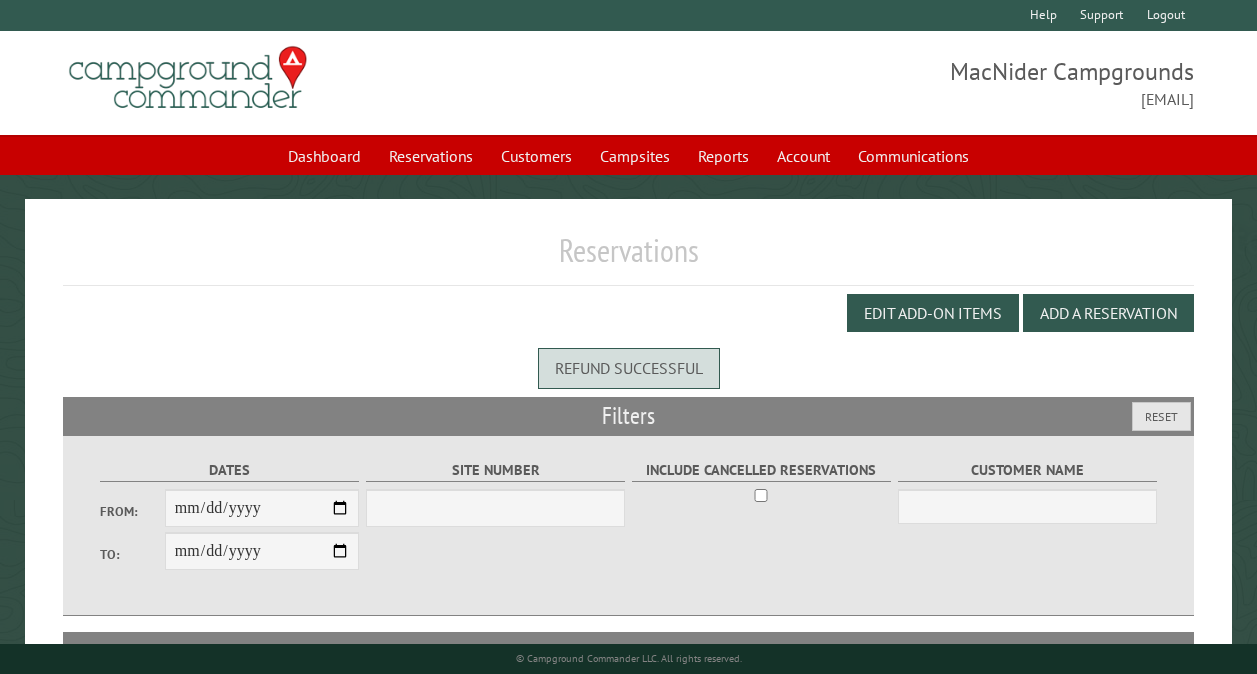 scroll, scrollTop: 0, scrollLeft: 0, axis: both 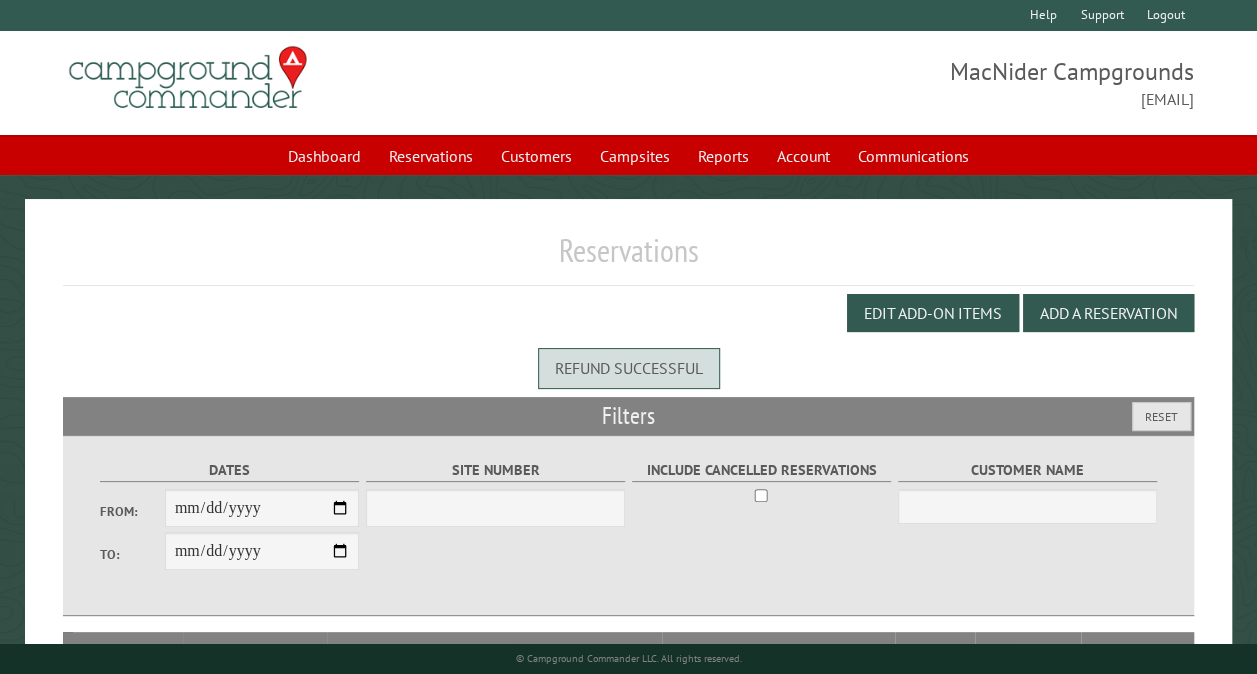 select on "***" 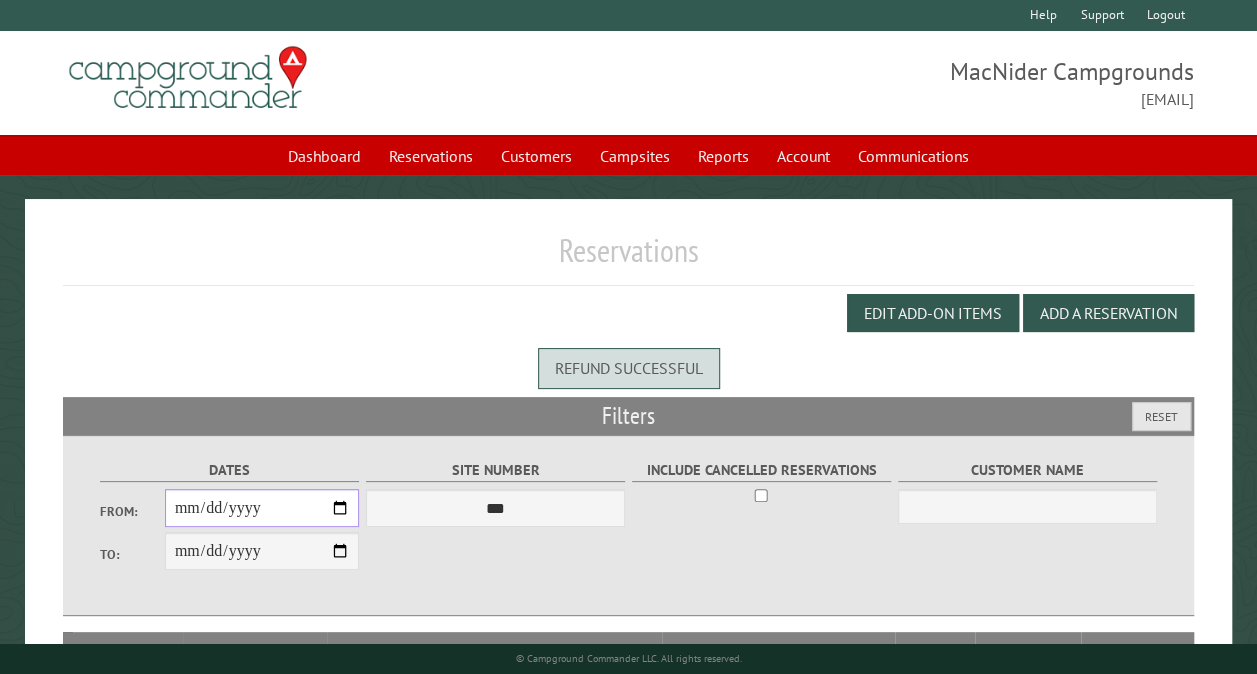 click on "From:" at bounding box center [262, 508] 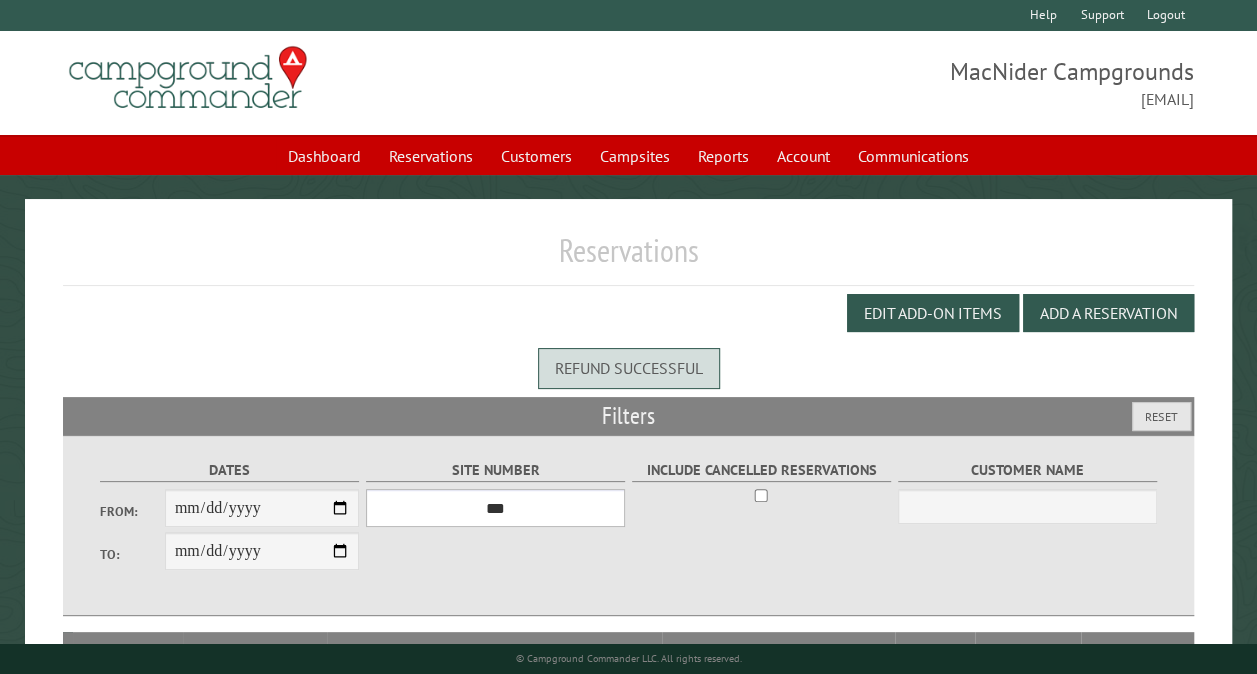 click on "*** ** ** ** ** ** ** ** ** ** *** *** *** *** ** ** ** ** ** ** ** ** ** *** *** ** ** ** ** ** ** ********* ** ** ** ** ** ** ** ** ** *** *** *** *** *** *** ** ** ** ** ** ** ** ** ** *** *** *** *** *** *** ** ** ** ** ** ** ** ** ** ** ** ** ** ** ** ** ** ** ** ** ** ** ** ** *** *** *** *** *** ***" at bounding box center (495, 508) 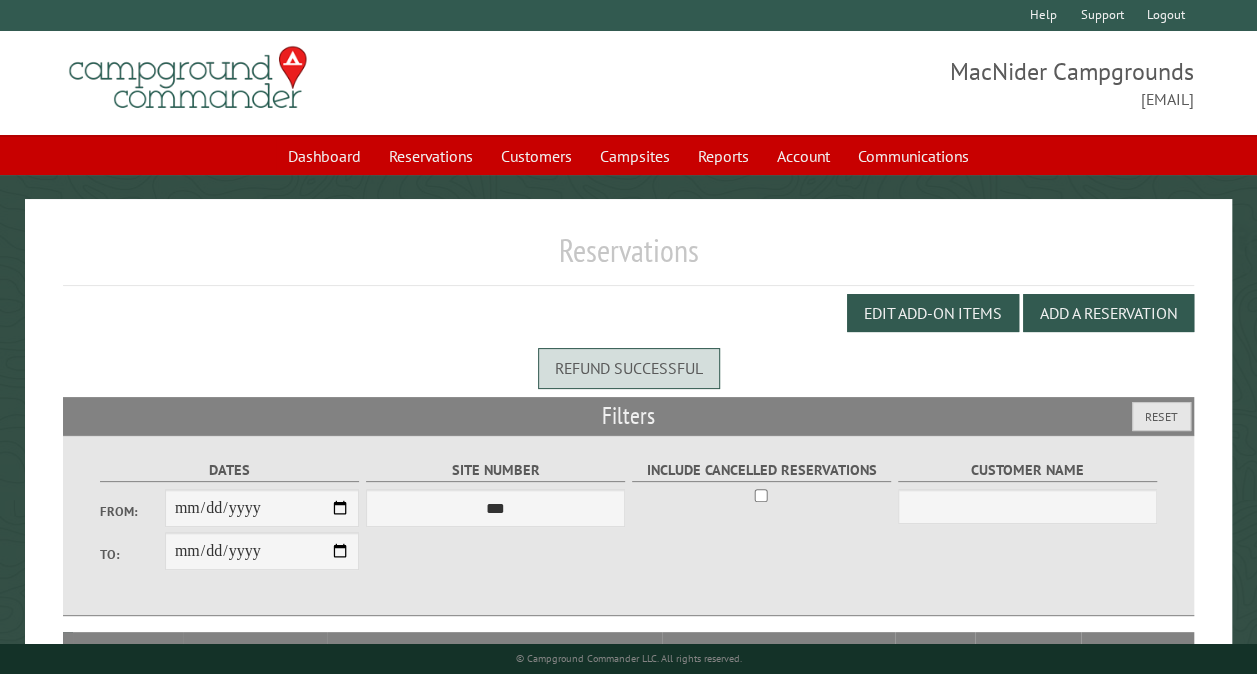 click on "Reservations
Edit Add-on Items
Add a Reservation
Refund successful
Filters  Reset
Dates
From:
To:
Site Number
[PHONE] [PHONE]" at bounding box center (628, 468) 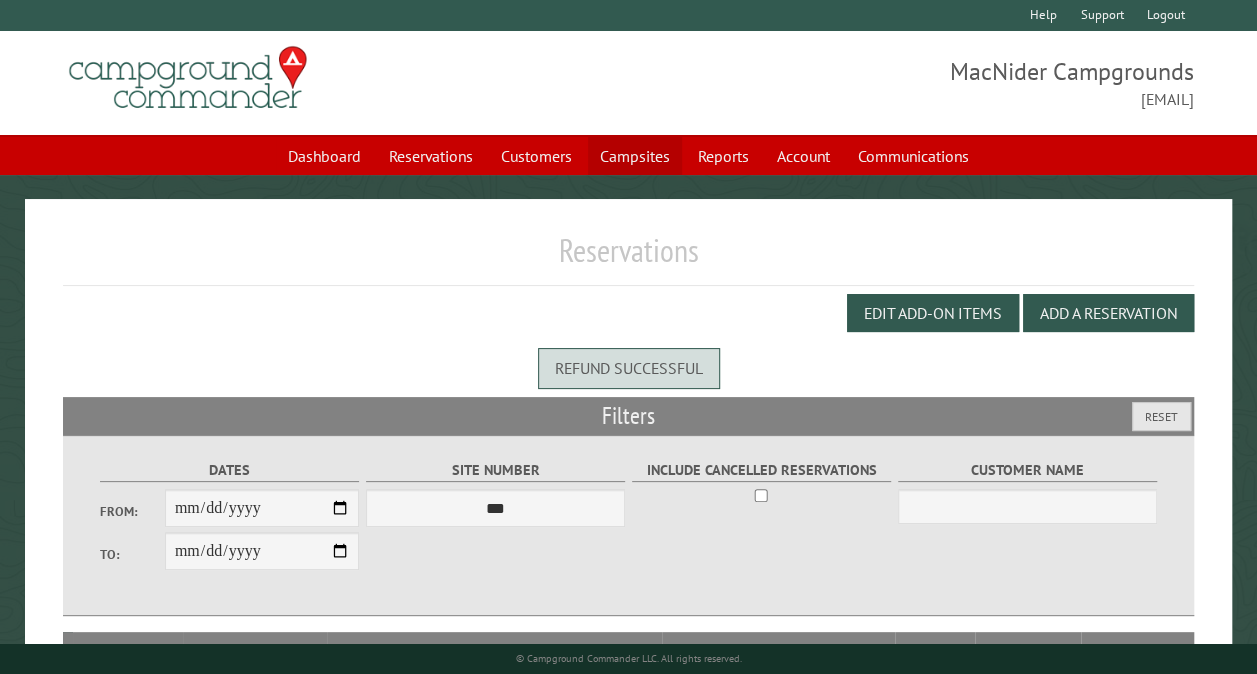 click on "Campsites" at bounding box center (635, 156) 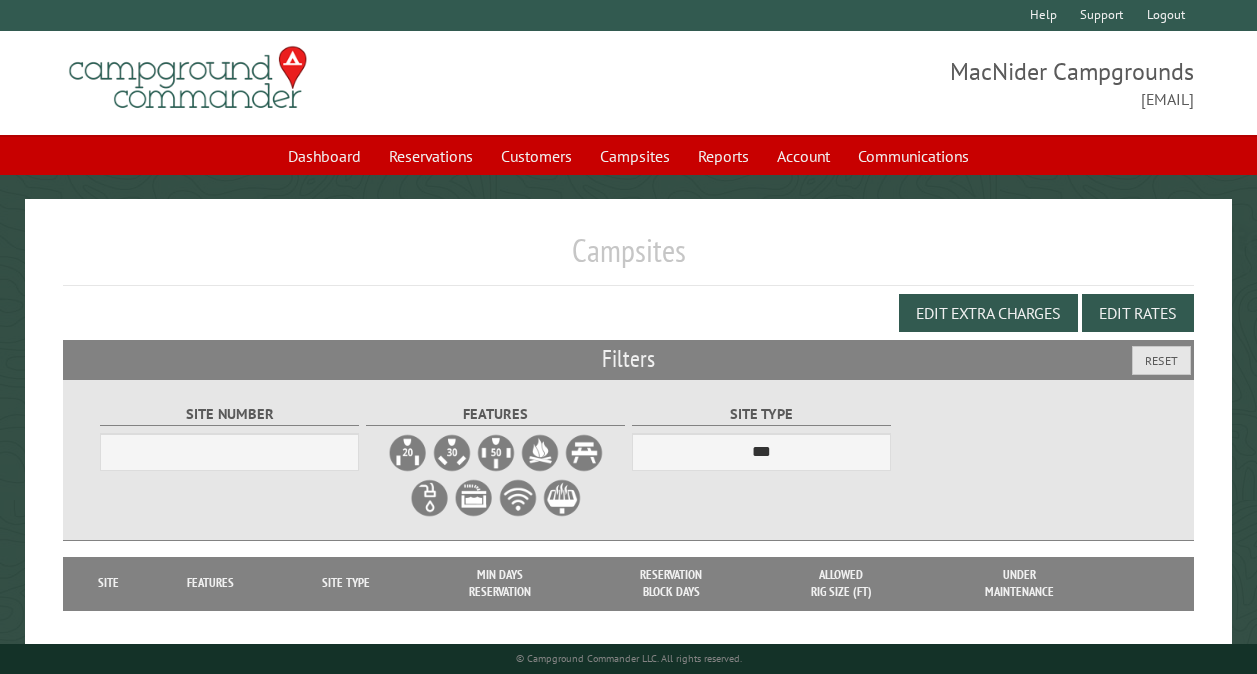 select on "***" 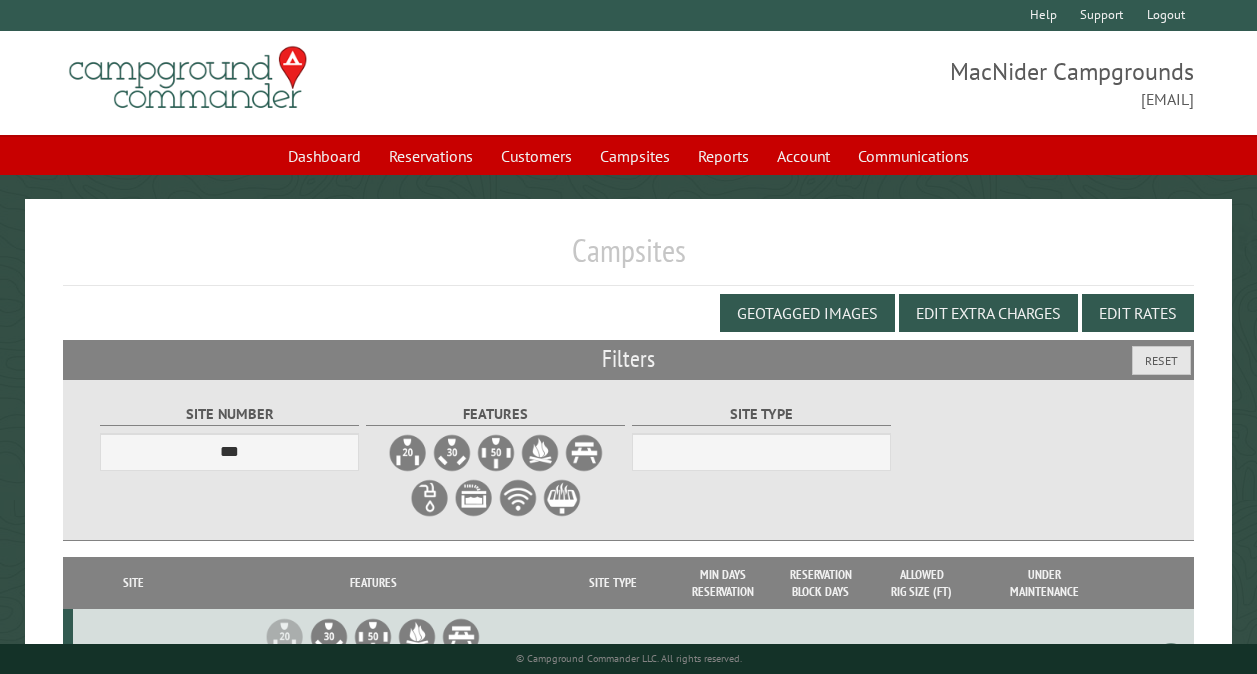 scroll, scrollTop: 0, scrollLeft: 0, axis: both 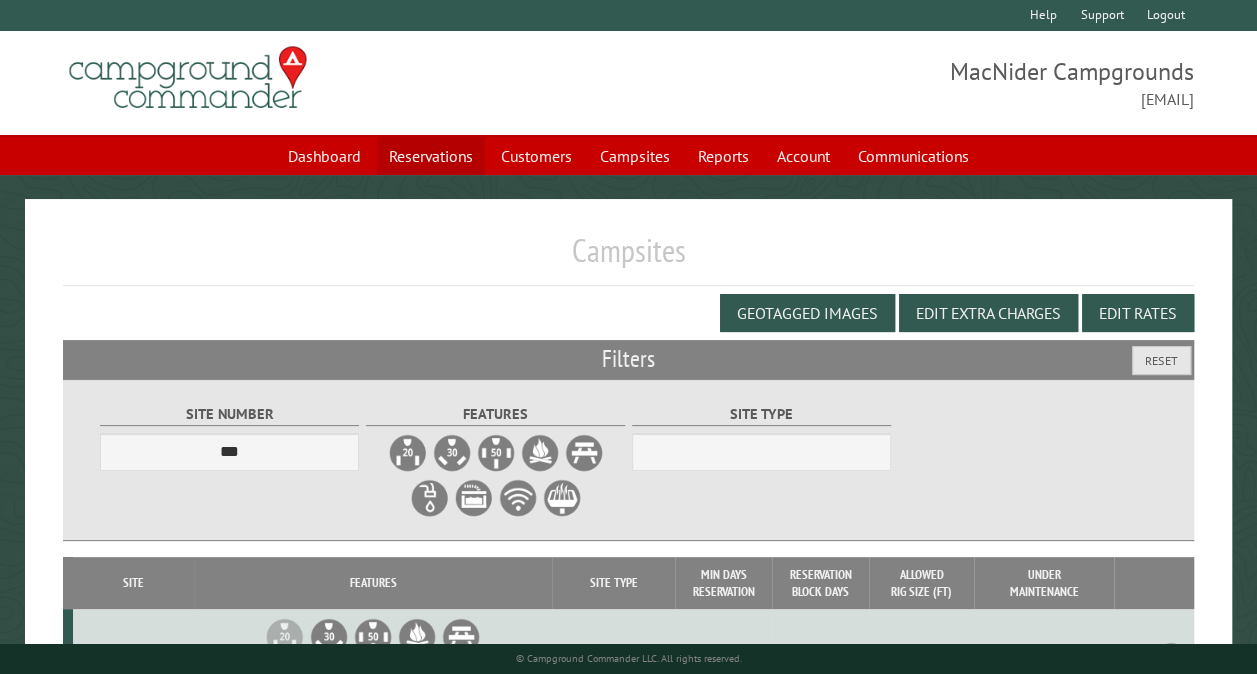 click on "Reservations" at bounding box center [431, 156] 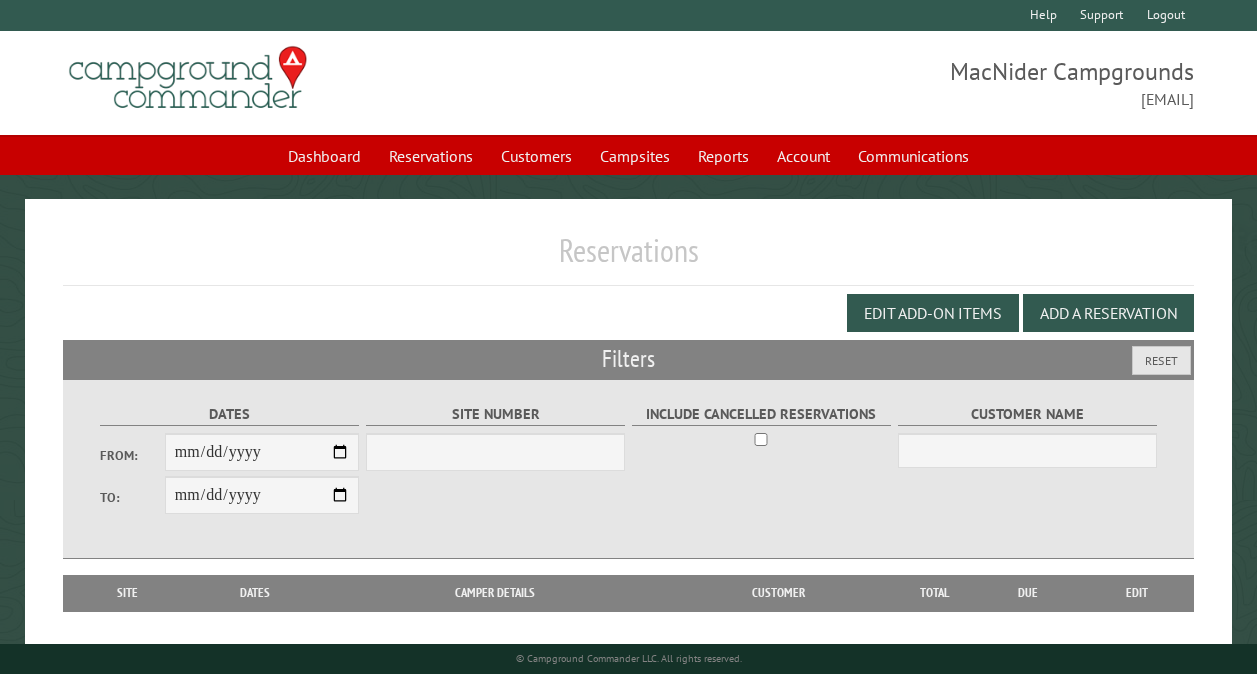 scroll, scrollTop: 0, scrollLeft: 0, axis: both 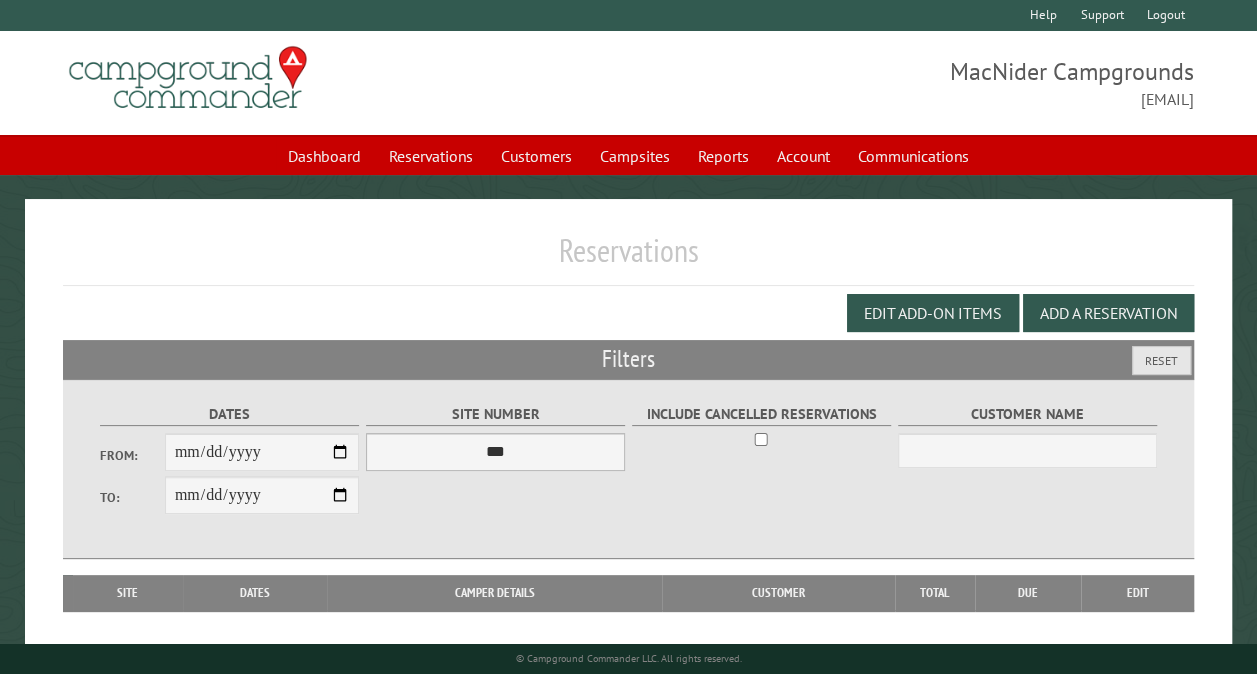 click on "*** ** ** ** ** ** ** ** ** ** *** *** *** *** ** ** ** ** ** ** ** ** ** *** *** ** ** ** ** ** ** ********* ** ** ** ** ** ** ** ** ** *** *** *** *** *** *** ** ** ** ** ** ** ** ** ** *** *** *** *** *** *** ** ** ** ** ** ** ** ** ** ** ** ** ** ** ** ** ** ** ** ** ** ** ** ** *** *** *** *** *** ***" at bounding box center (495, 452) 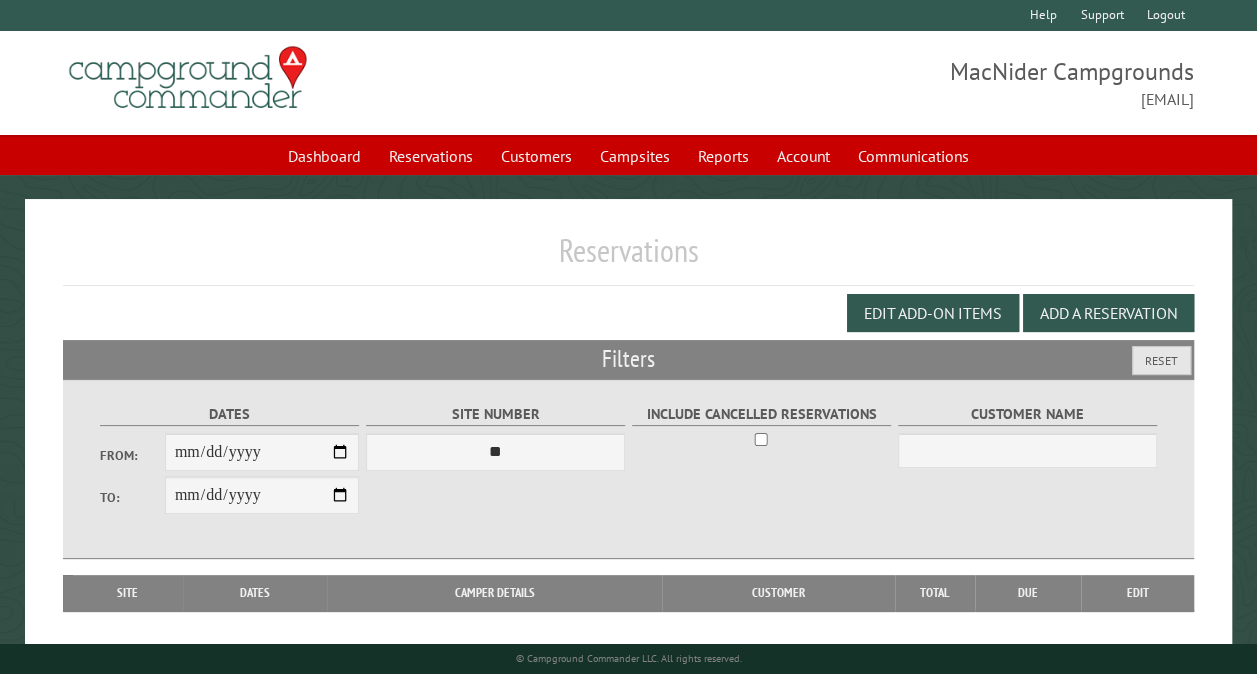 click on "*** ** ** ** ** ** ** ** ** ** *** *** *** *** ** ** ** ** ** ** ** ** ** *** *** ** ** ** ** ** ** ********* ** ** ** ** ** ** ** ** ** *** *** *** *** *** *** ** ** ** ** ** ** ** ** ** *** *** *** *** *** *** ** ** ** ** ** ** ** ** ** ** ** ** ** ** ** ** ** ** ** ** ** ** ** ** *** *** *** *** *** ***" at bounding box center [495, 452] 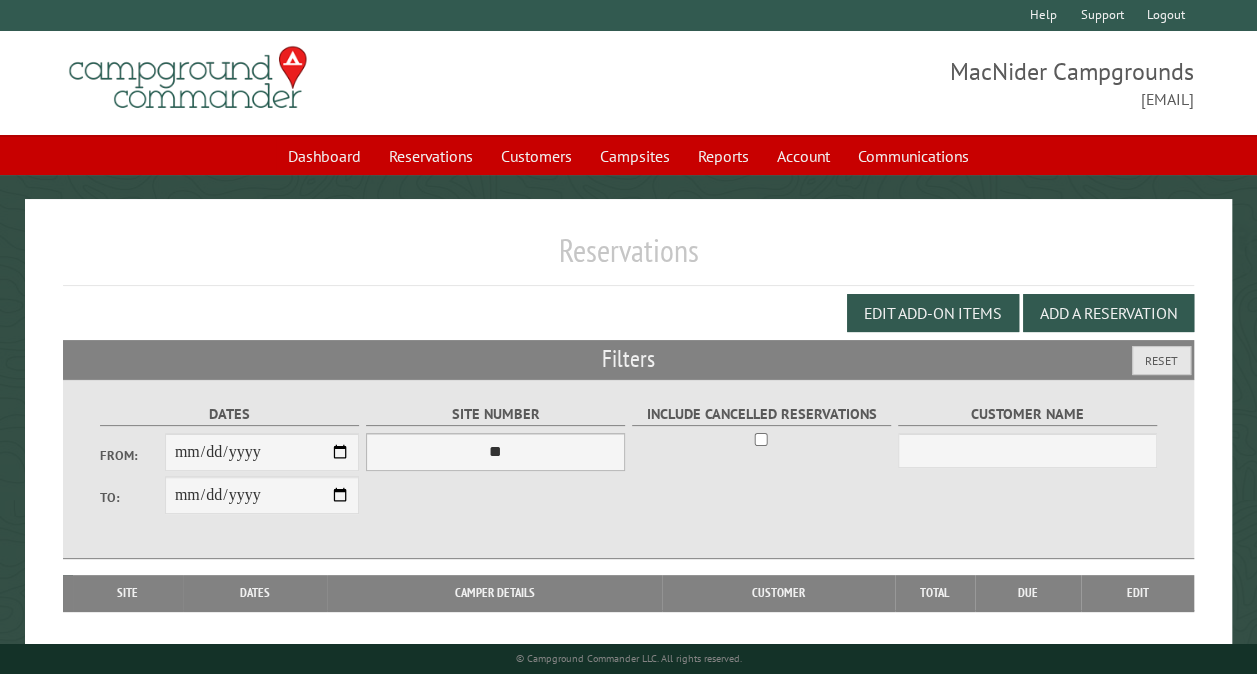 click on "*** ** ** ** ** ** ** ** ** ** *** *** *** *** ** ** ** ** ** ** ** ** ** *** *** ** ** ** ** ** ** ********* ** ** ** ** ** ** ** ** ** *** *** *** *** *** *** ** ** ** ** ** ** ** ** ** *** *** *** *** *** *** ** ** ** ** ** ** ** ** ** ** ** ** ** ** ** ** ** ** ** ** ** ** ** ** *** *** *** *** *** ***" at bounding box center (495, 452) 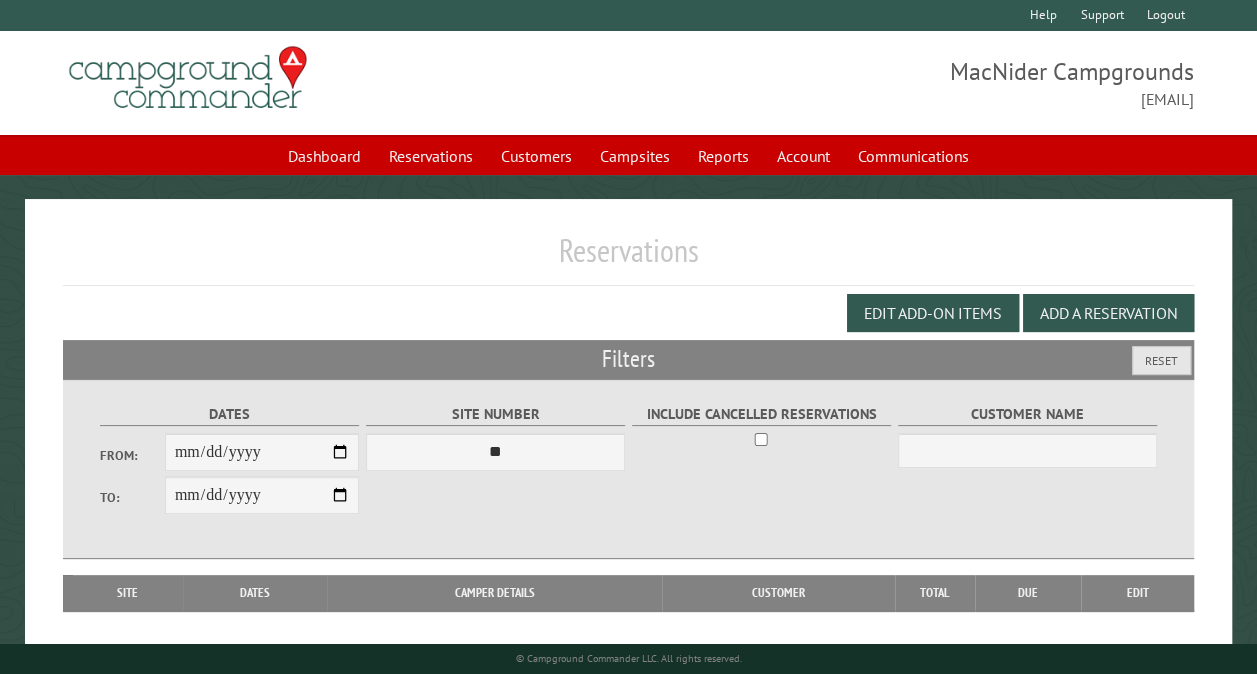 select on "***" 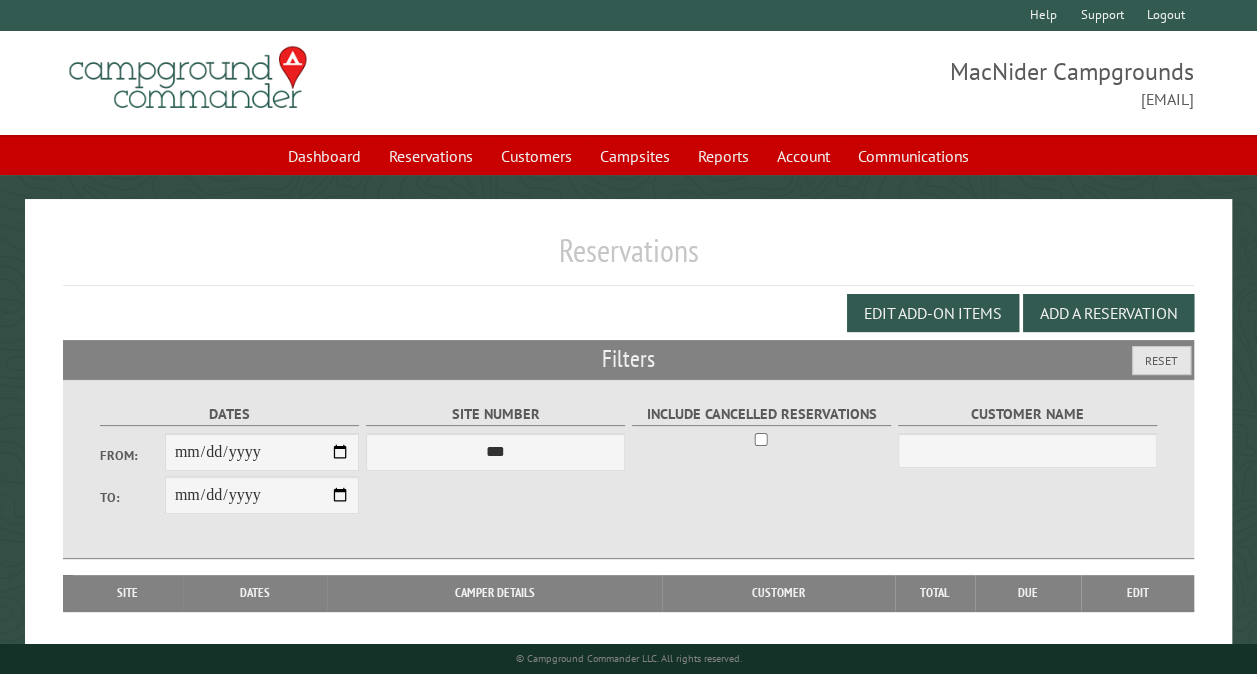 click on "*** ** ** ** ** ** ** ** ** ** *** *** *** *** ** ** ** ** ** ** ** ** ** *** *** ** ** ** ** ** ** ********* ** ** ** ** ** ** ** ** ** *** *** *** *** *** *** ** ** ** ** ** ** ** ** ** *** *** *** *** *** *** ** ** ** ** ** ** ** ** ** ** ** ** ** ** ** ** ** ** ** ** ** ** ** ** *** *** *** *** *** ***" at bounding box center [495, 452] 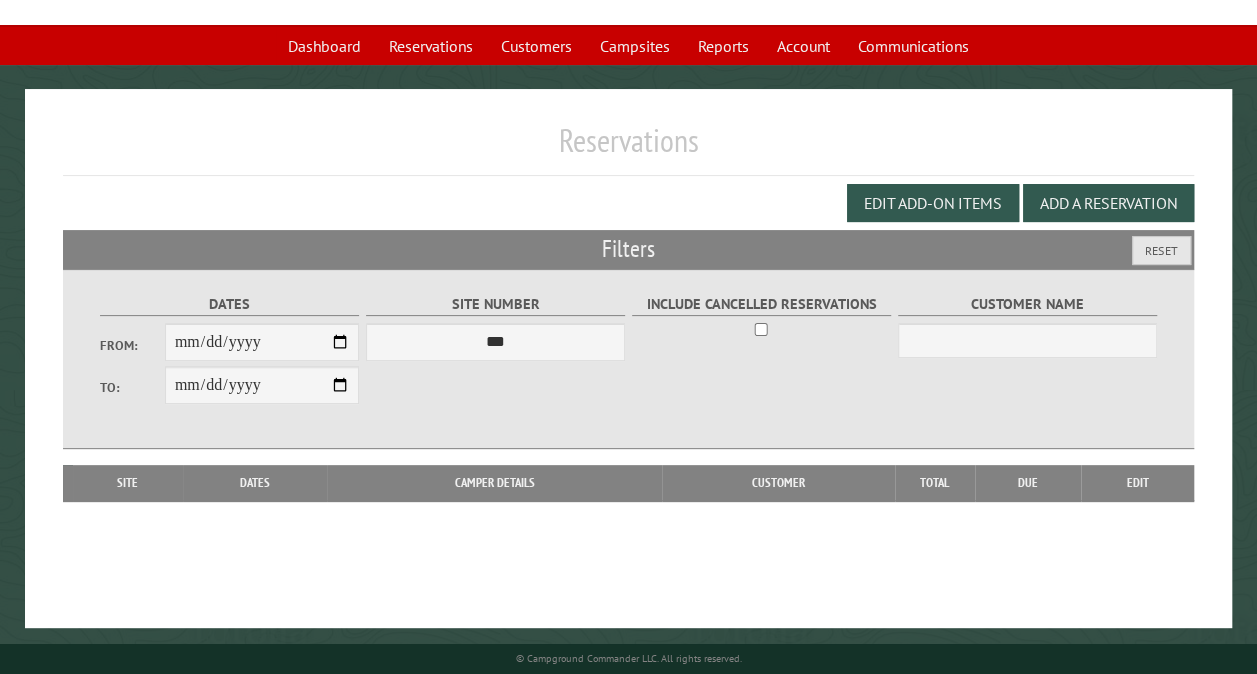 scroll, scrollTop: 112, scrollLeft: 0, axis: vertical 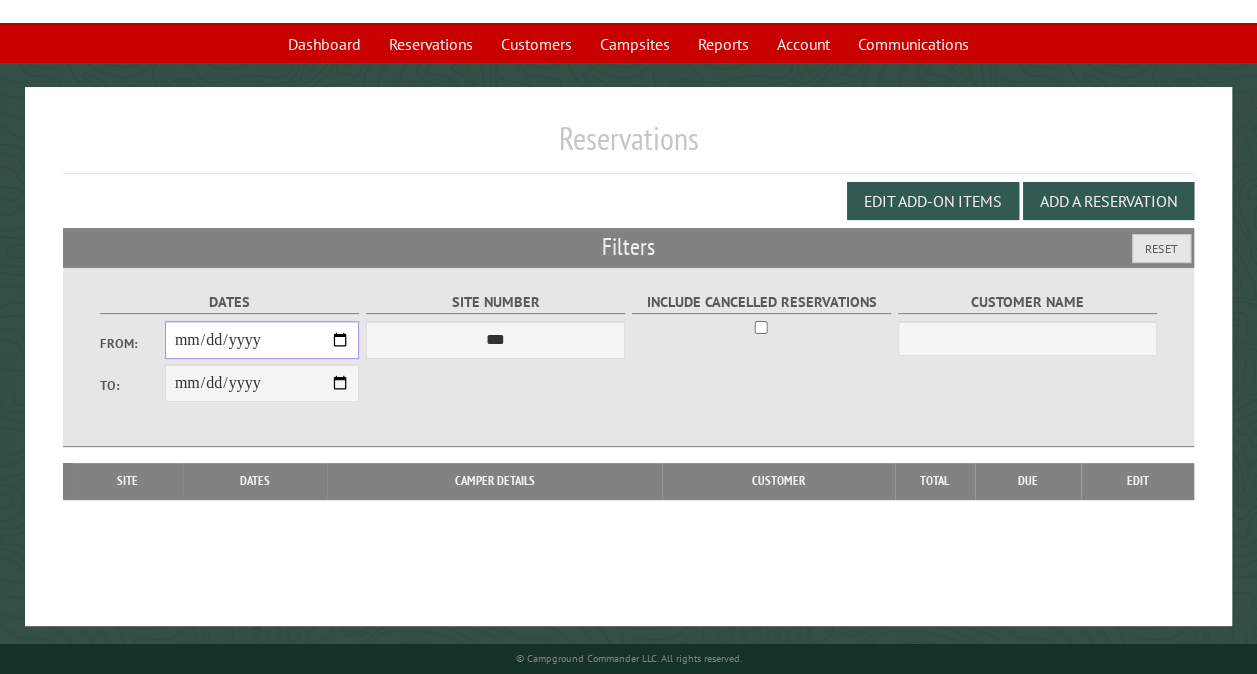click on "From:" at bounding box center [262, 340] 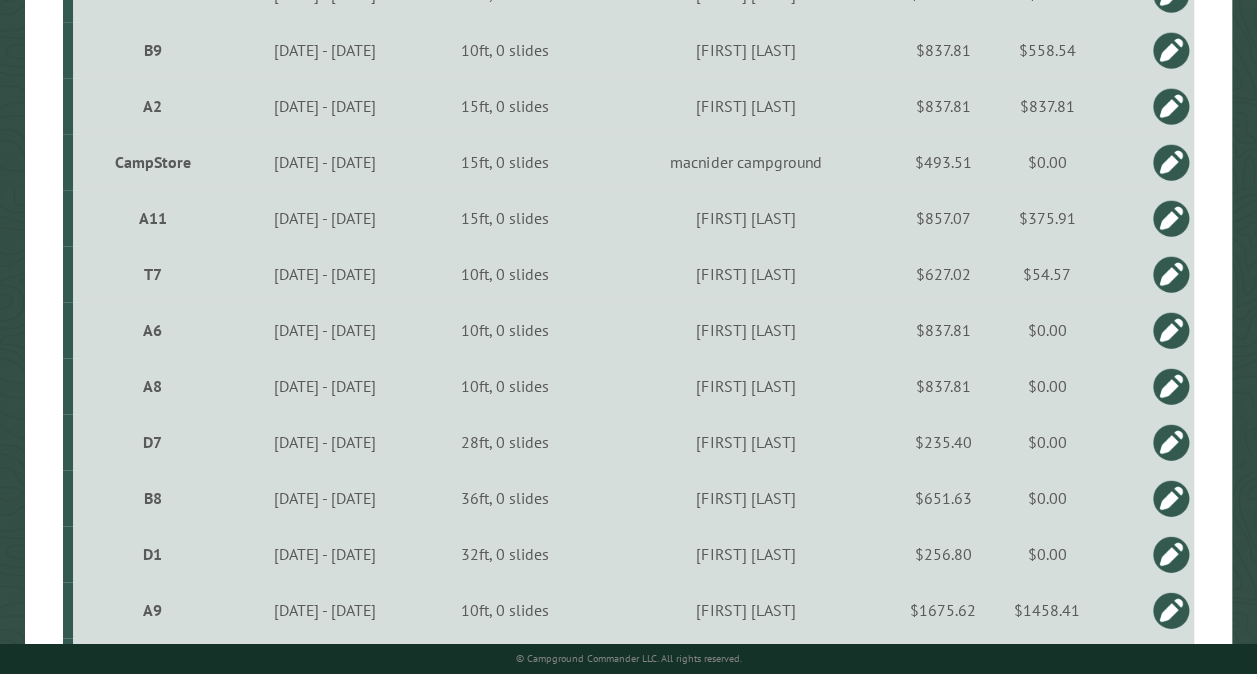 scroll, scrollTop: 812, scrollLeft: 0, axis: vertical 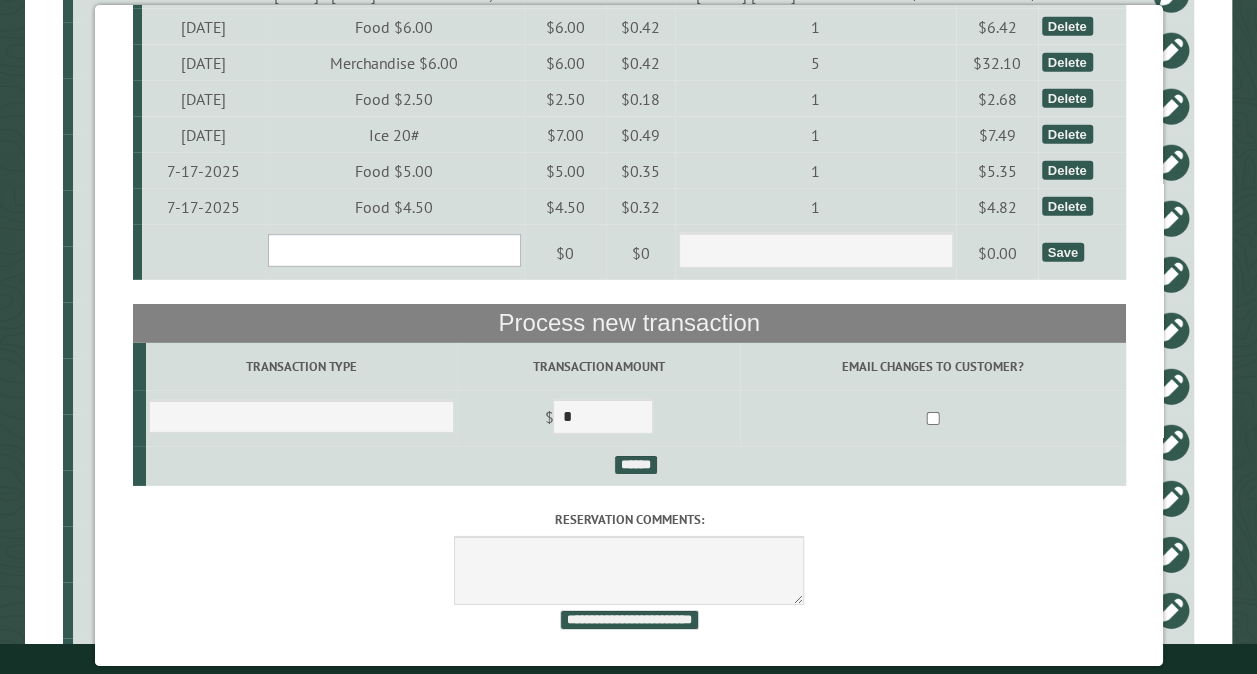 click on "**********" at bounding box center (393, 250) 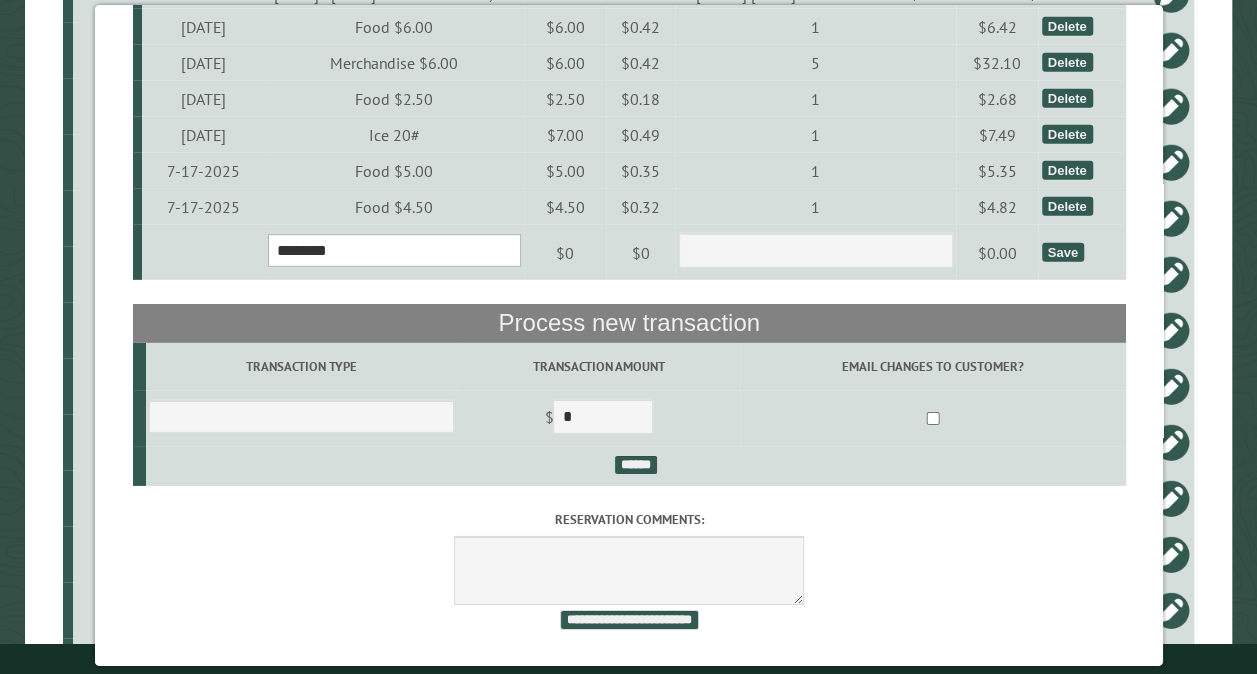click on "**********" at bounding box center (393, 250) 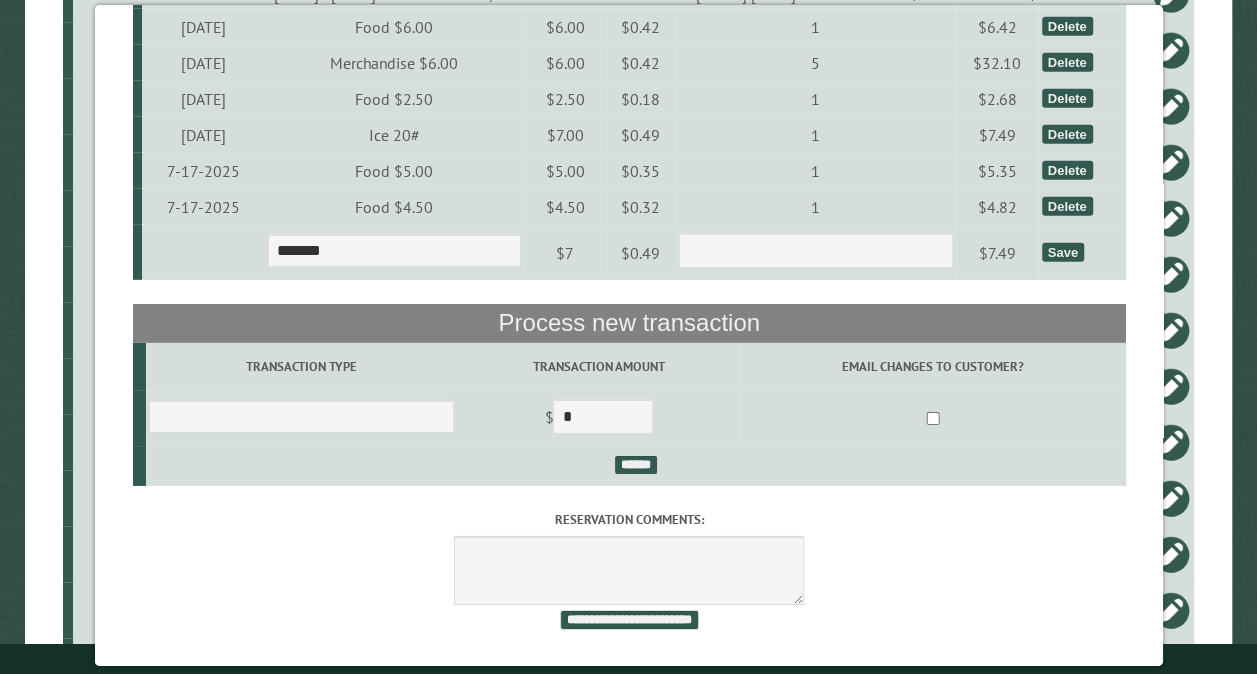 click on "Save" at bounding box center [1062, 252] 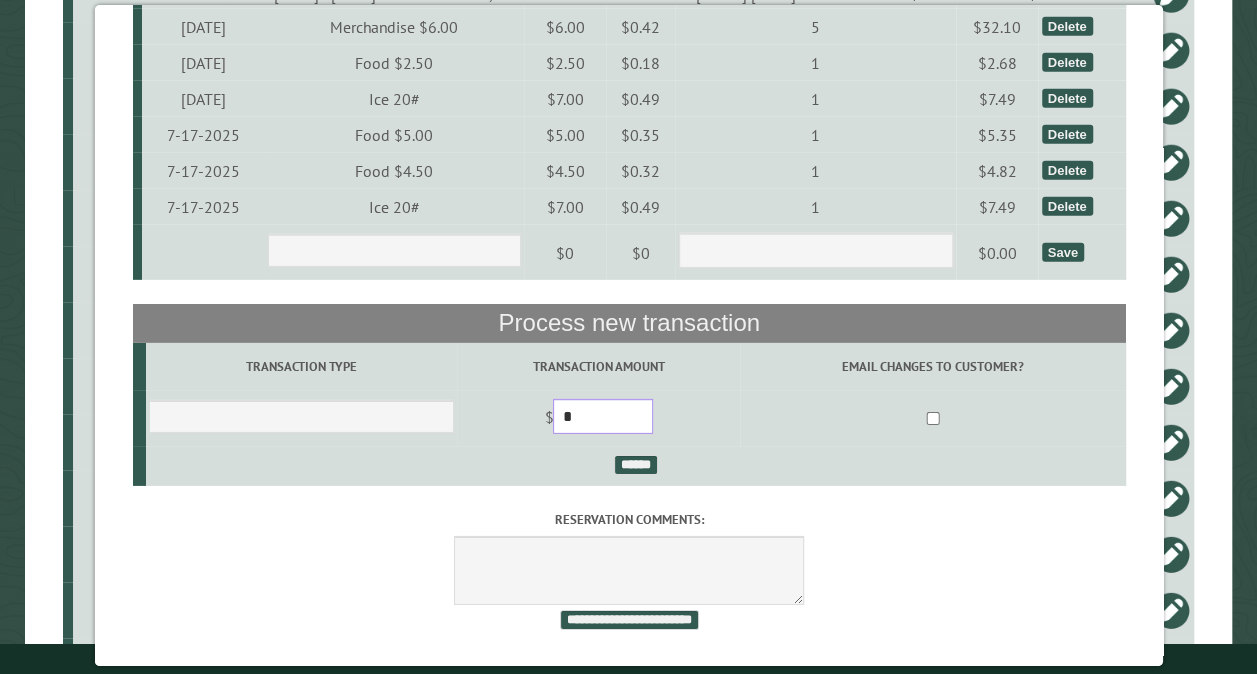 click on "*" at bounding box center (603, 416) 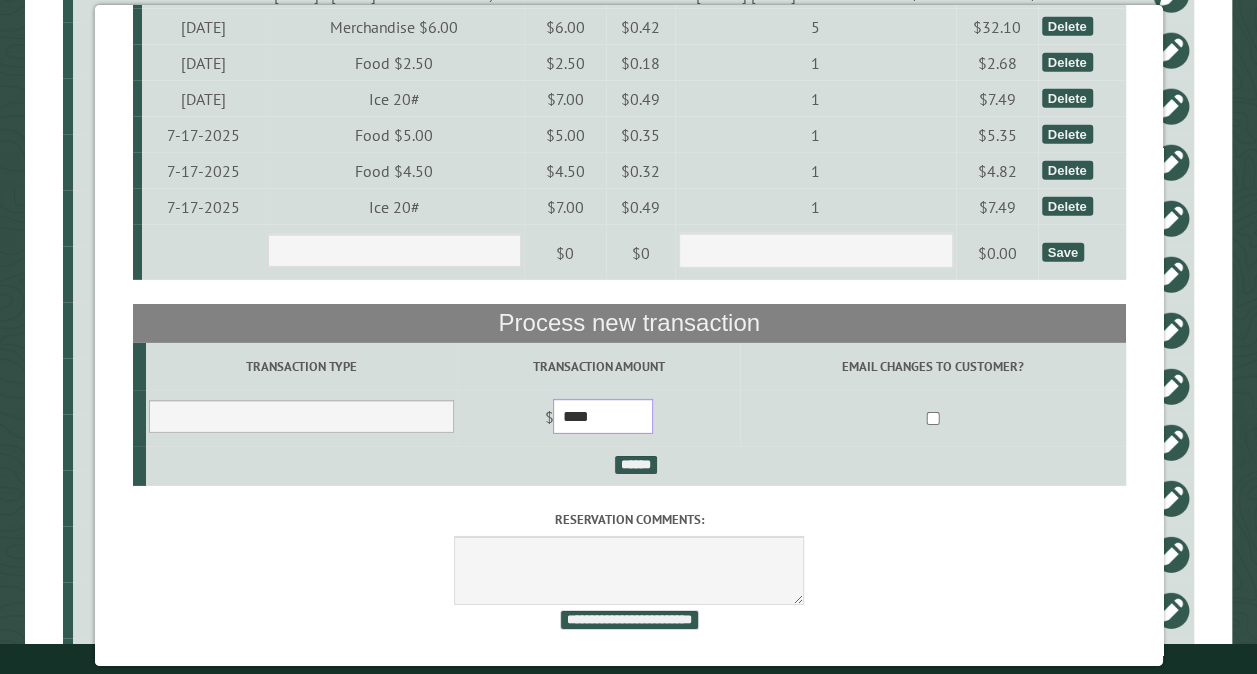type on "****" 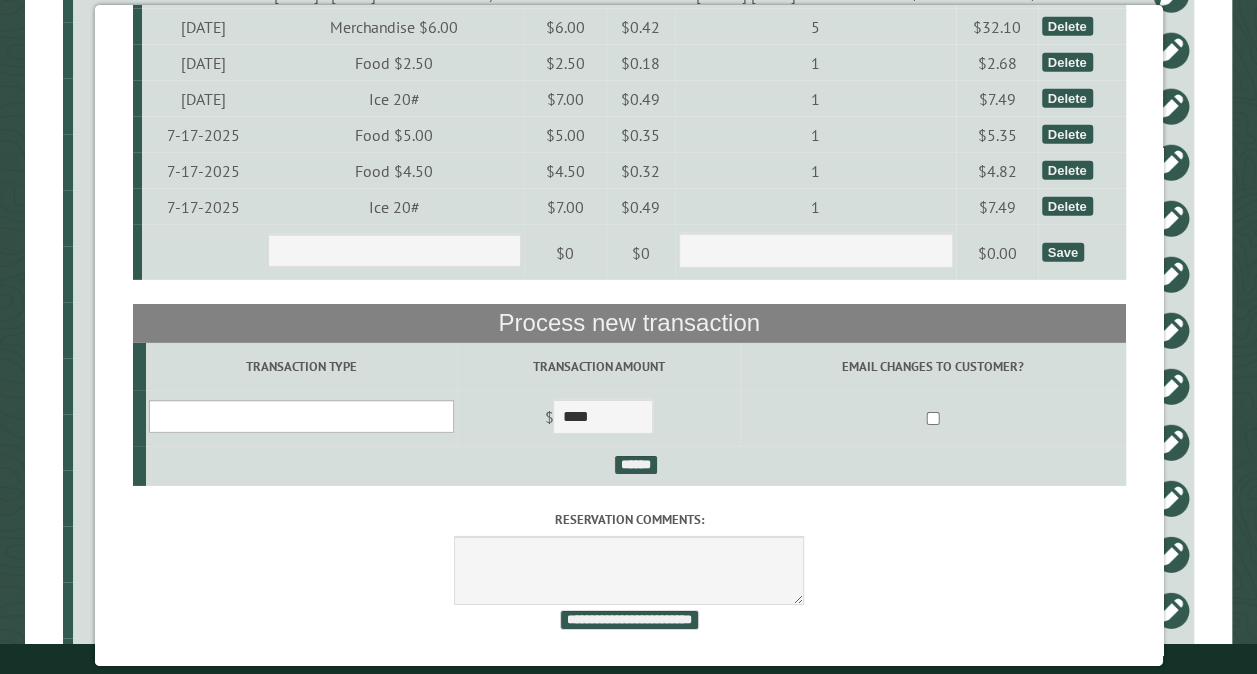 click on "**********" at bounding box center (300, 416) 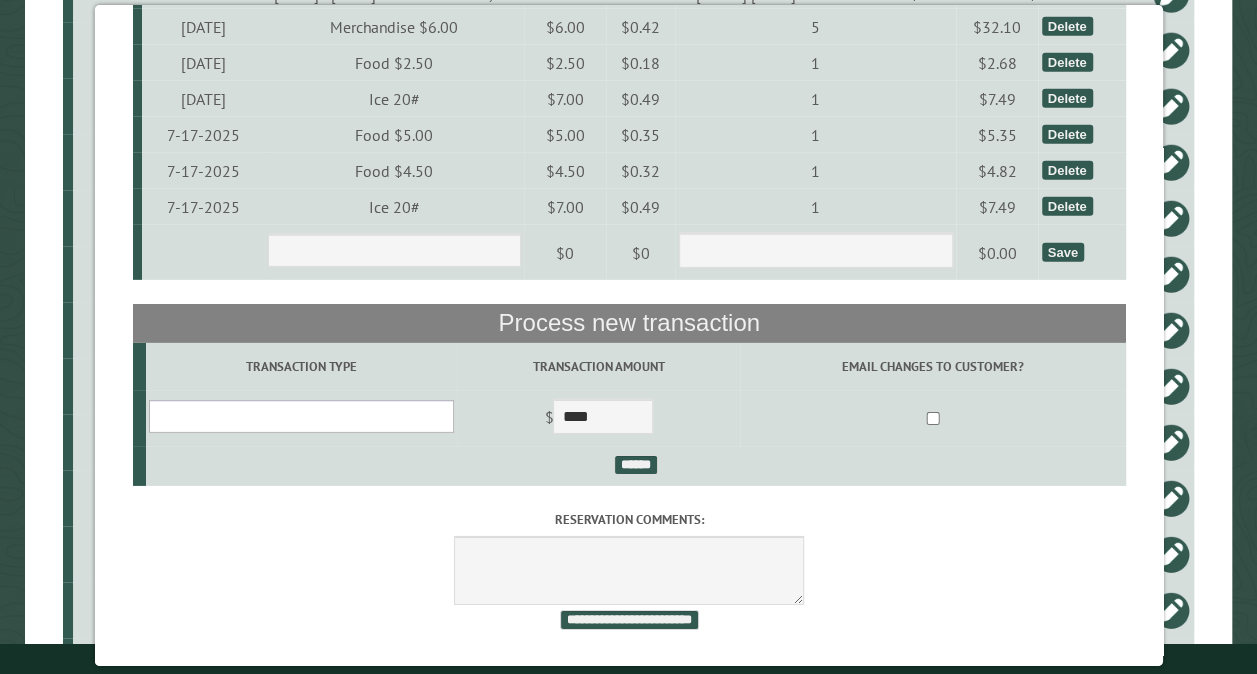 select on "*" 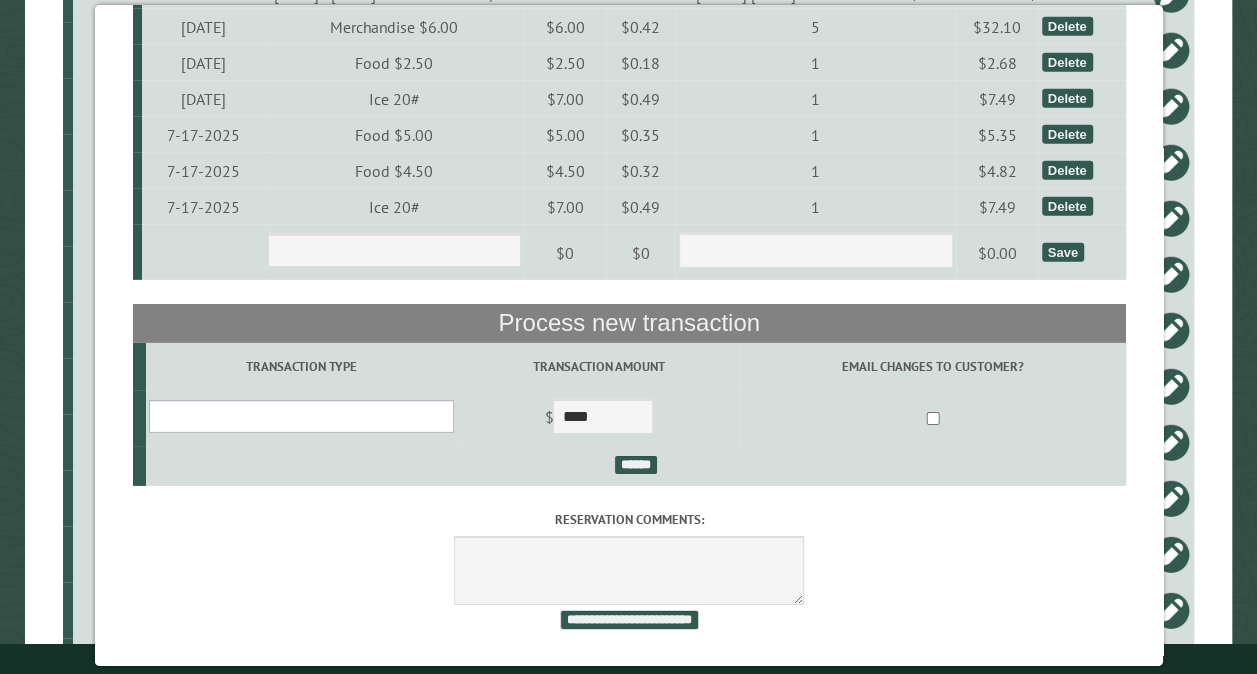 click on "**********" at bounding box center [300, 416] 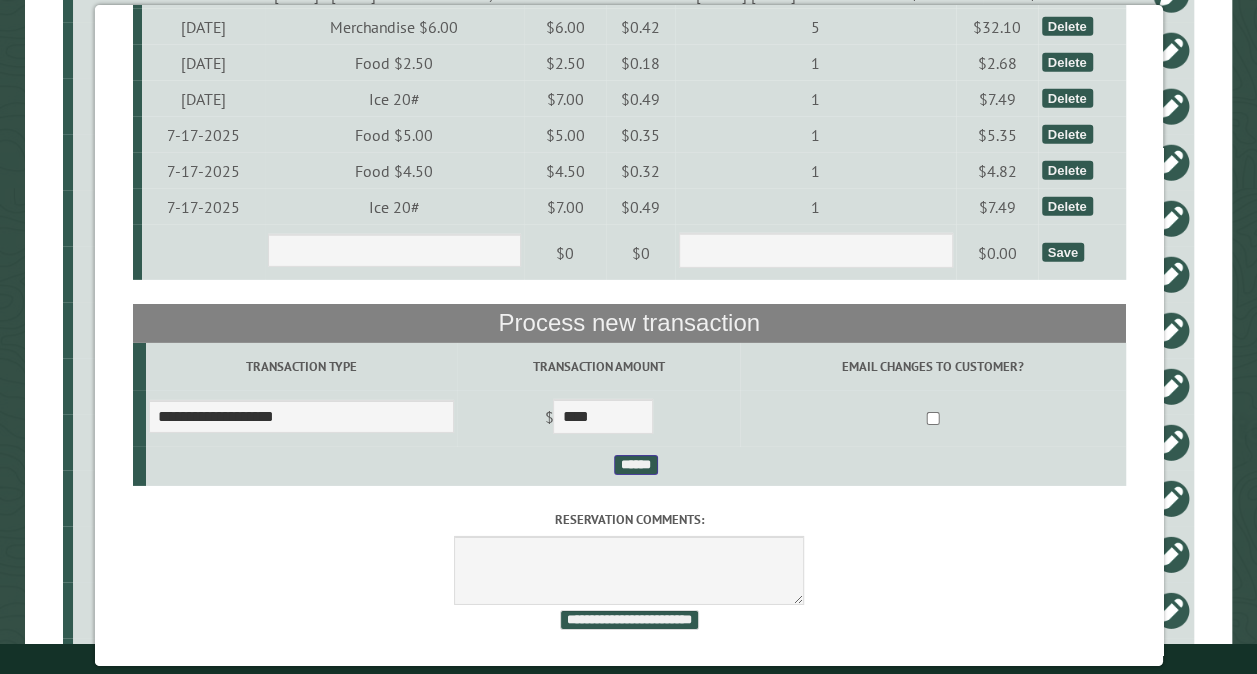 click on "******" at bounding box center (635, 465) 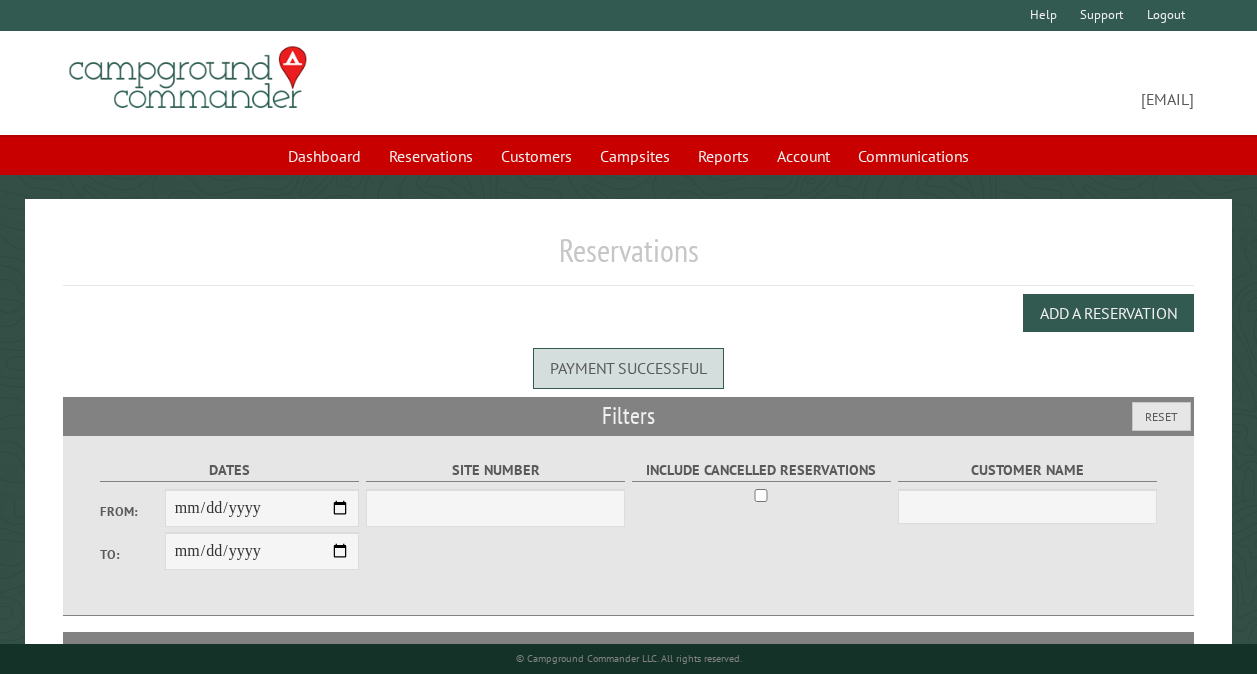 scroll, scrollTop: 0, scrollLeft: 0, axis: both 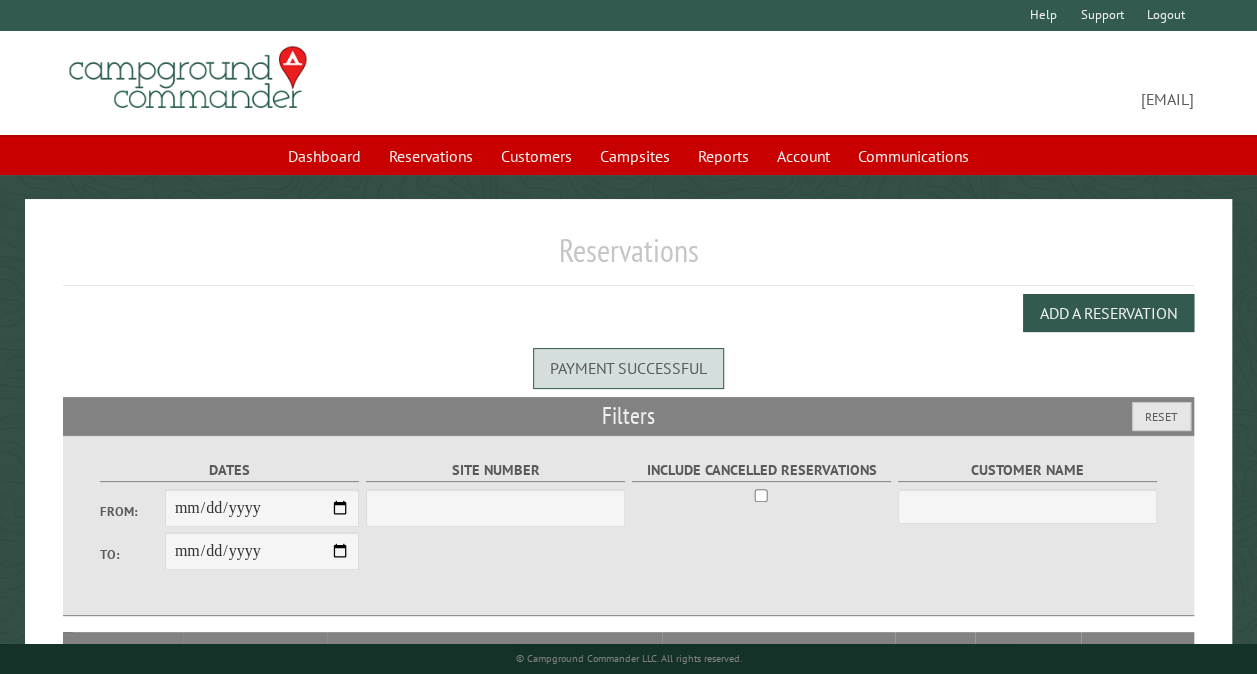 select on "***" 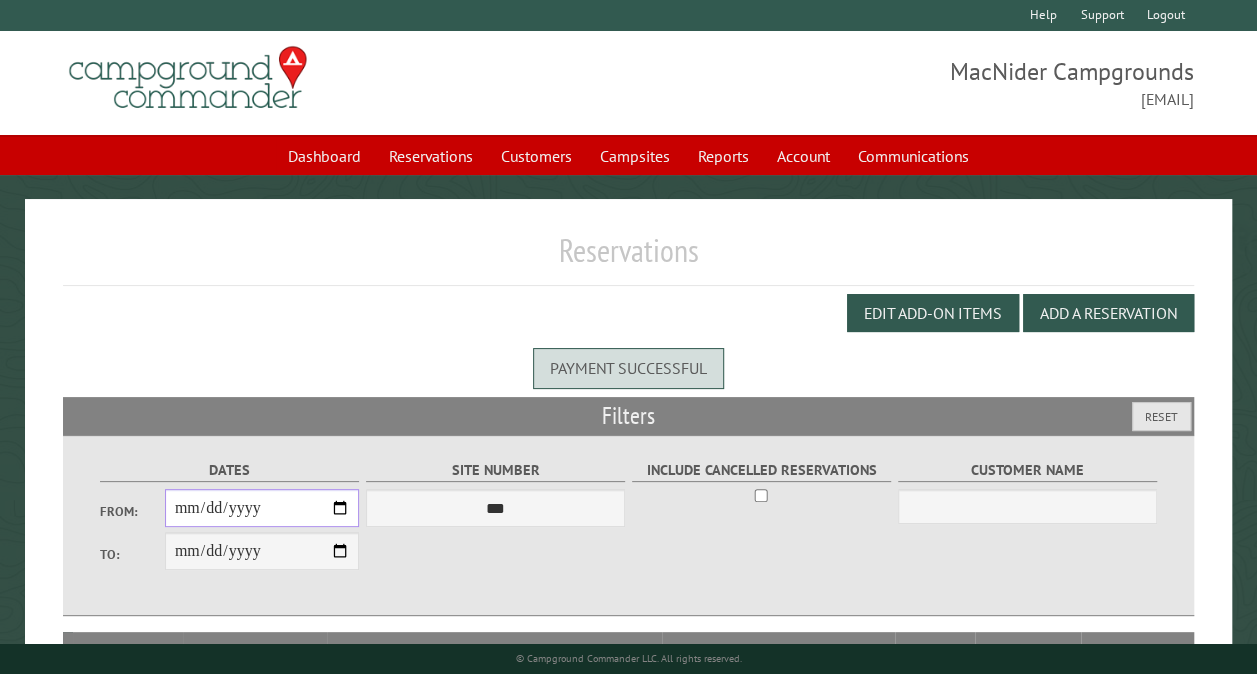 click on "From:" at bounding box center [262, 508] 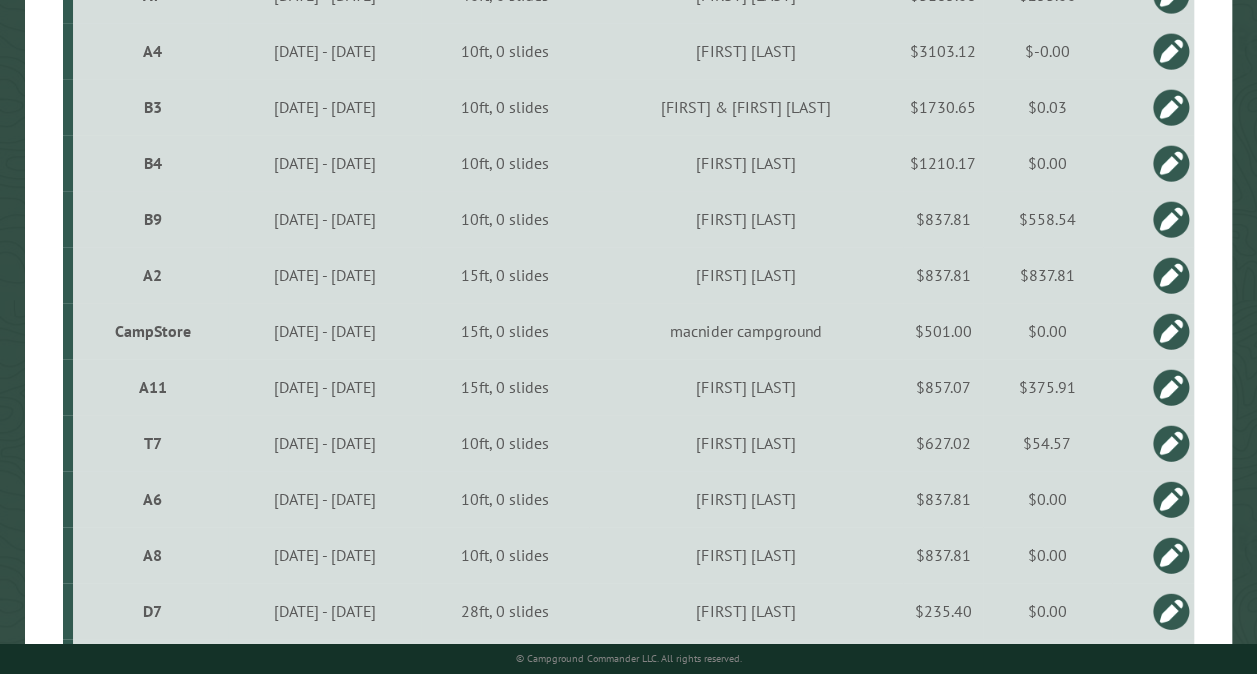 scroll, scrollTop: 200, scrollLeft: 0, axis: vertical 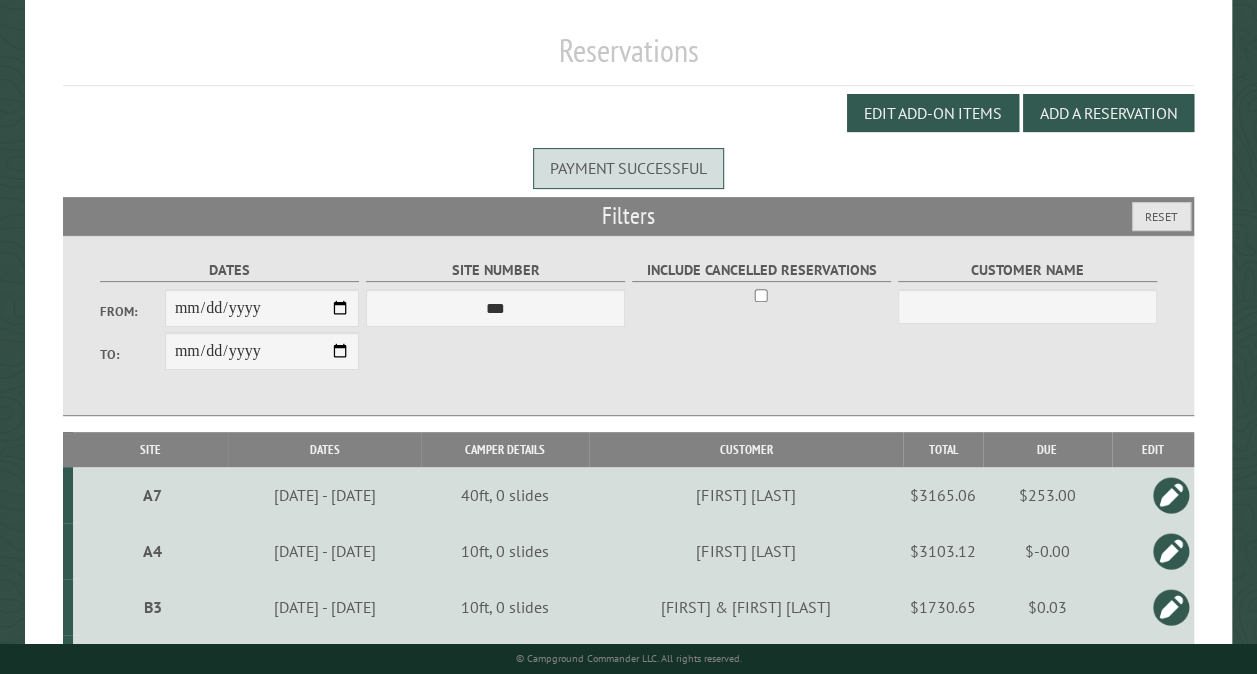 click on "Site" at bounding box center [150, 449] 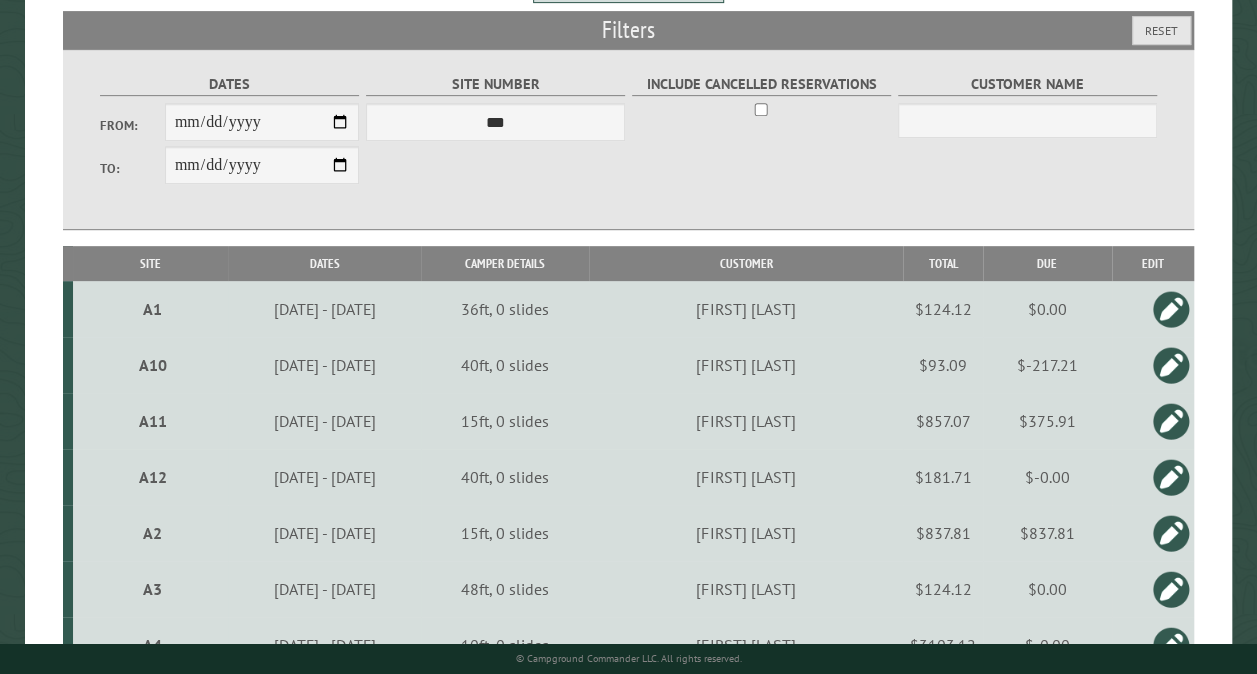 scroll, scrollTop: 400, scrollLeft: 0, axis: vertical 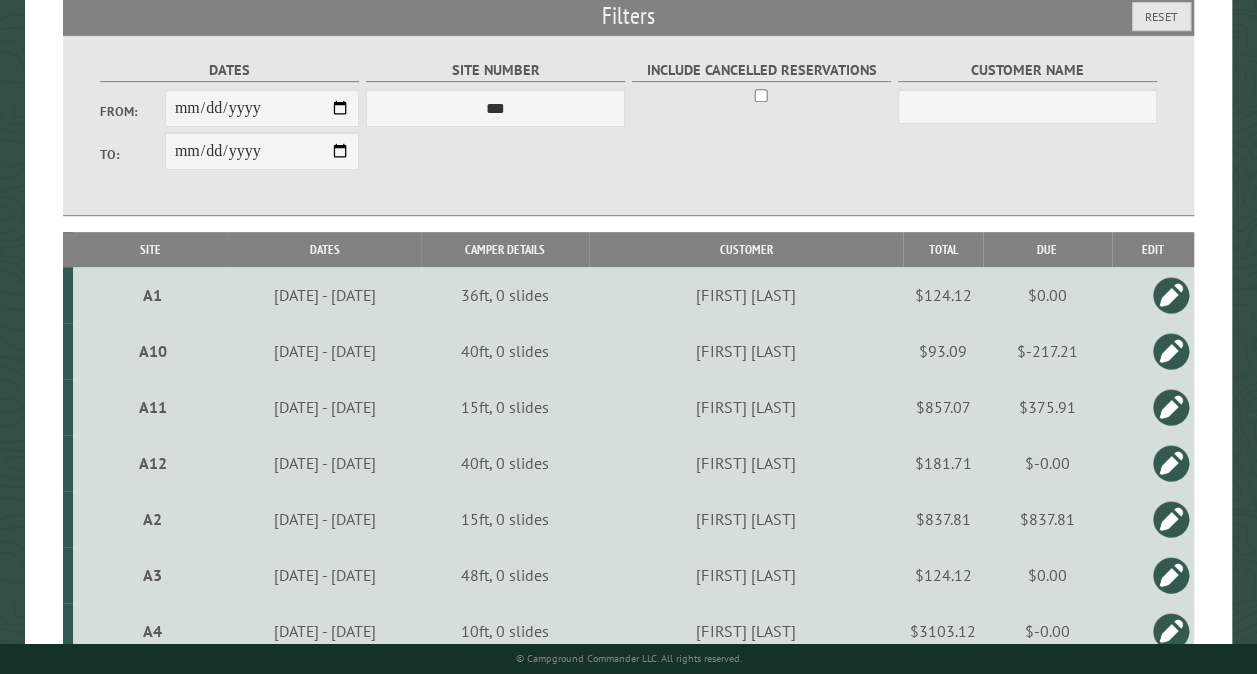 click on "A4
Campsite
*** ** ** ** ** ** ** ** ** ** *** *** *** *** ** ** ** ** ** ** ** ** ** *** *** ** ** ** ** ** ** ********* ** ** ** ** ** ** ** ** ** *** *** *** *** *** *** ** ** ** ** ** ** ** ** ** *** *** *** *** *** *** ** ** ** ** ** ** ** ** ** ** ** ** ** ** ** ** ** ** ** ** ** ** ** ** *** *** *** *** *** ***" at bounding box center (150, 631) 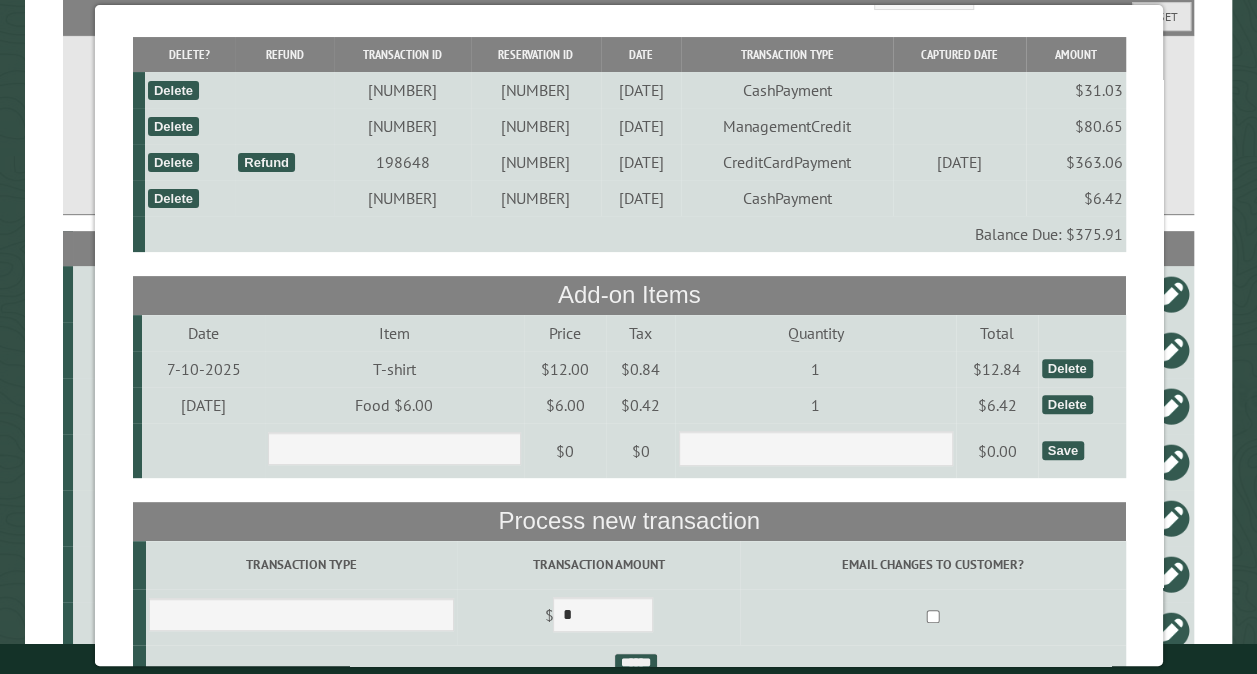 scroll, scrollTop: 200, scrollLeft: 0, axis: vertical 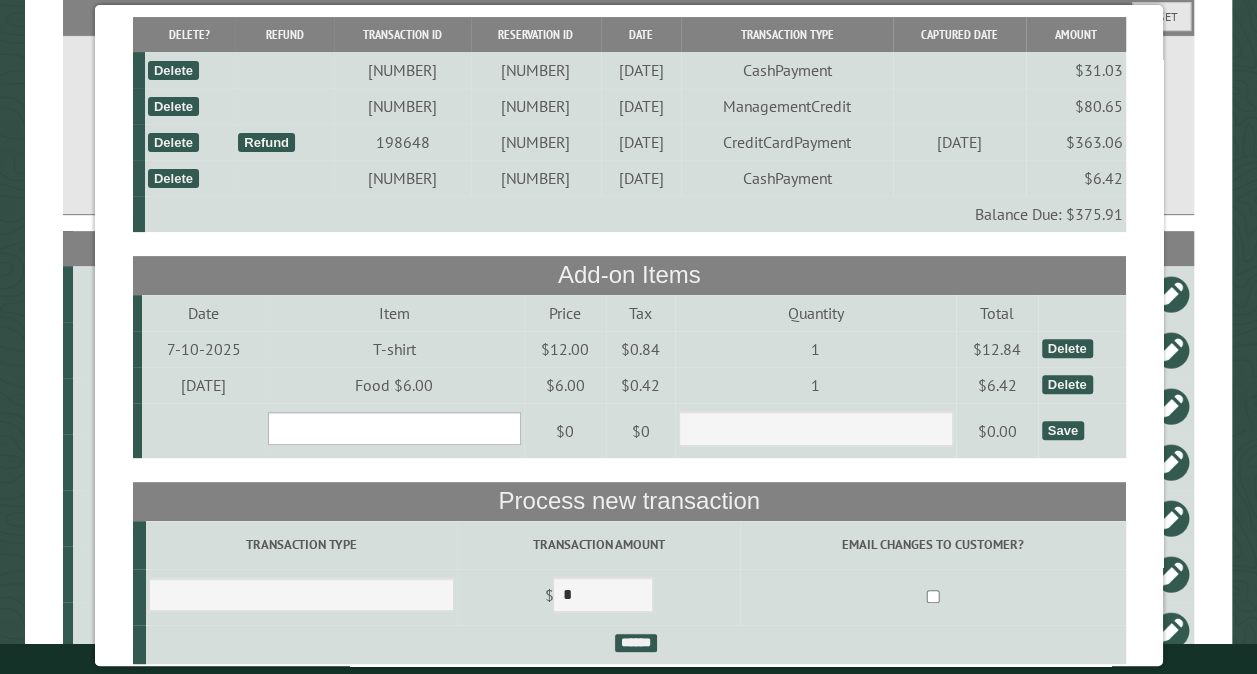 click on "**********" at bounding box center (393, 428) 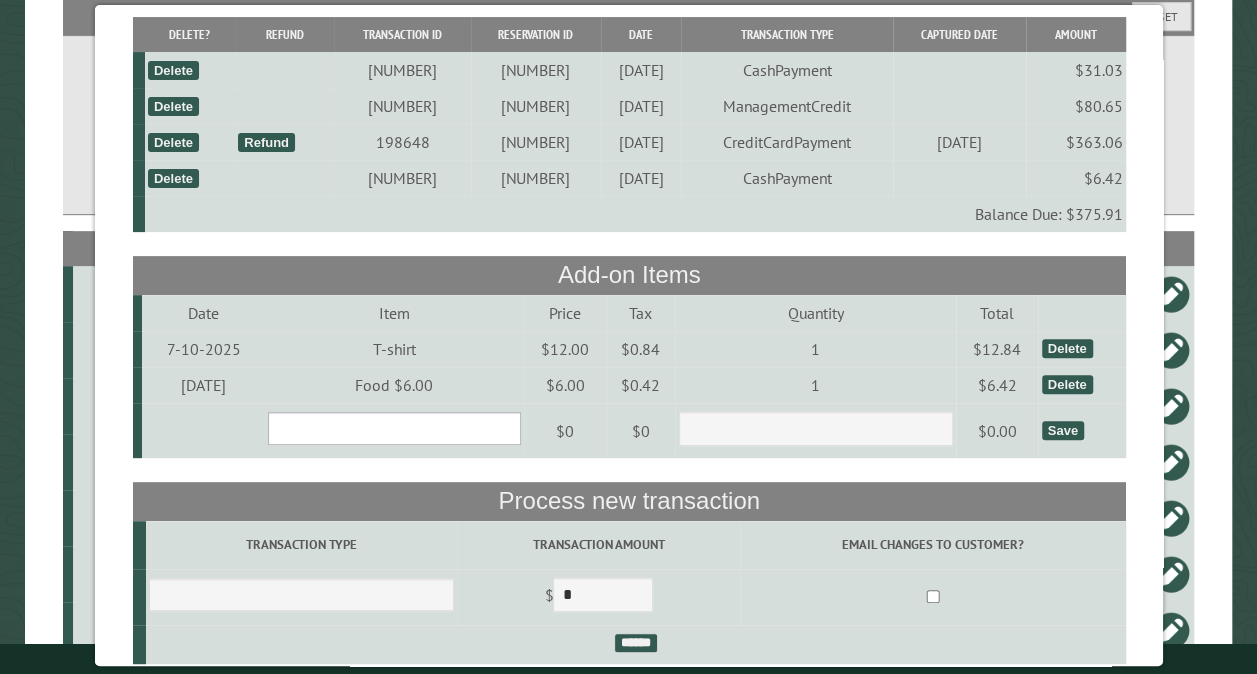 select on "***" 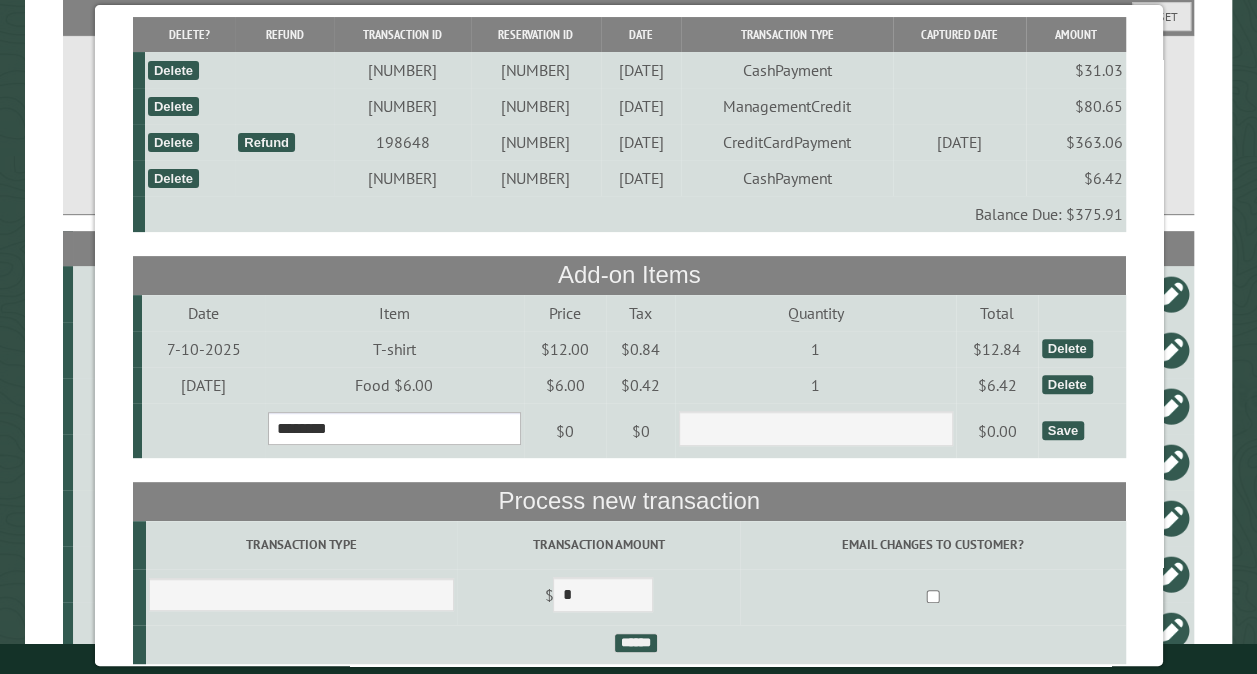 click on "**********" at bounding box center [393, 428] 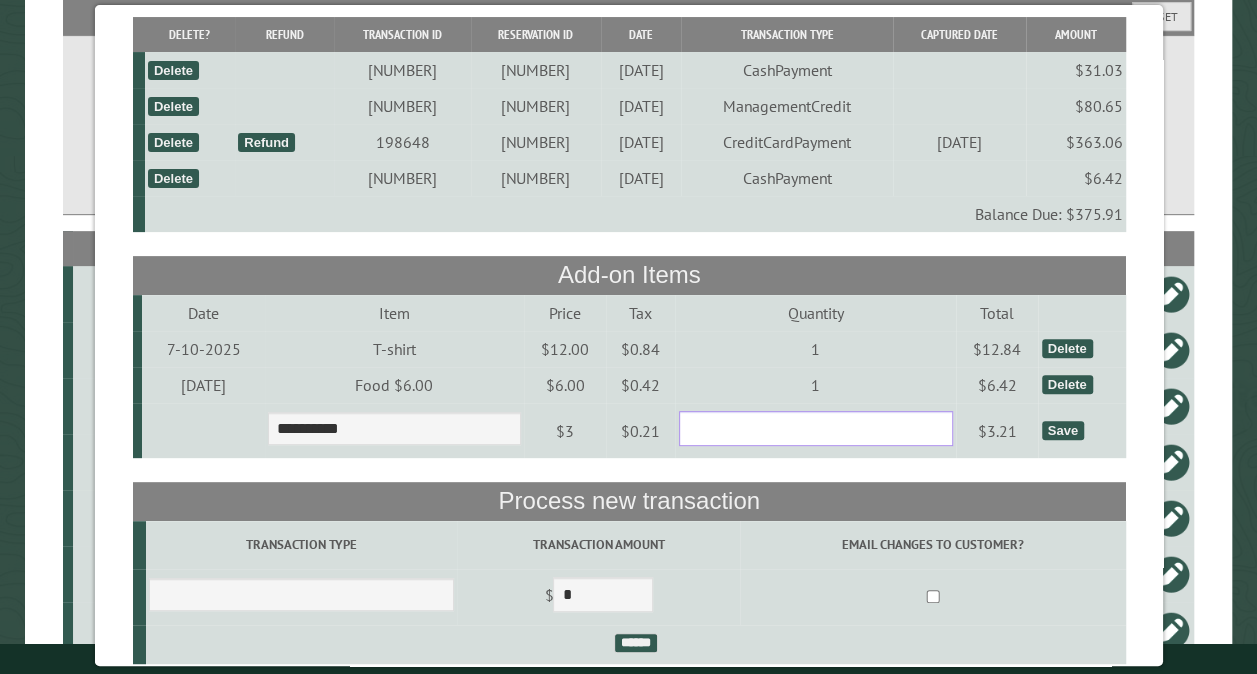 click on "*" at bounding box center [815, 428] 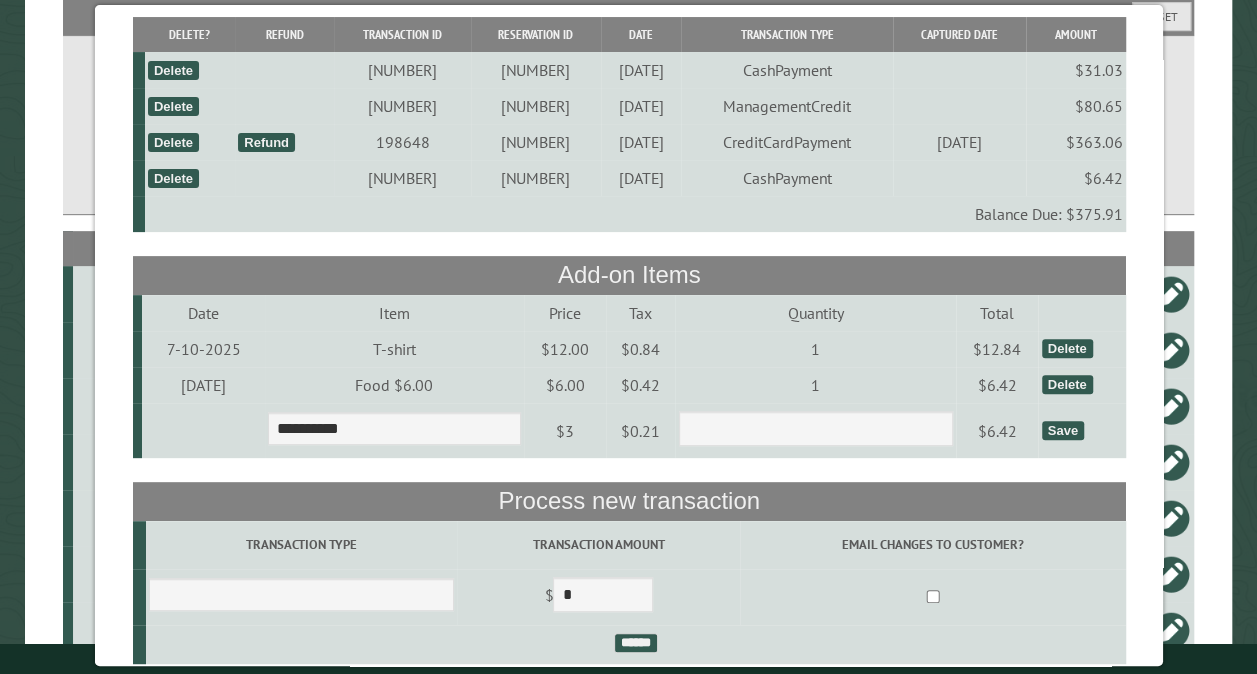 click on "Save" at bounding box center [1062, 430] 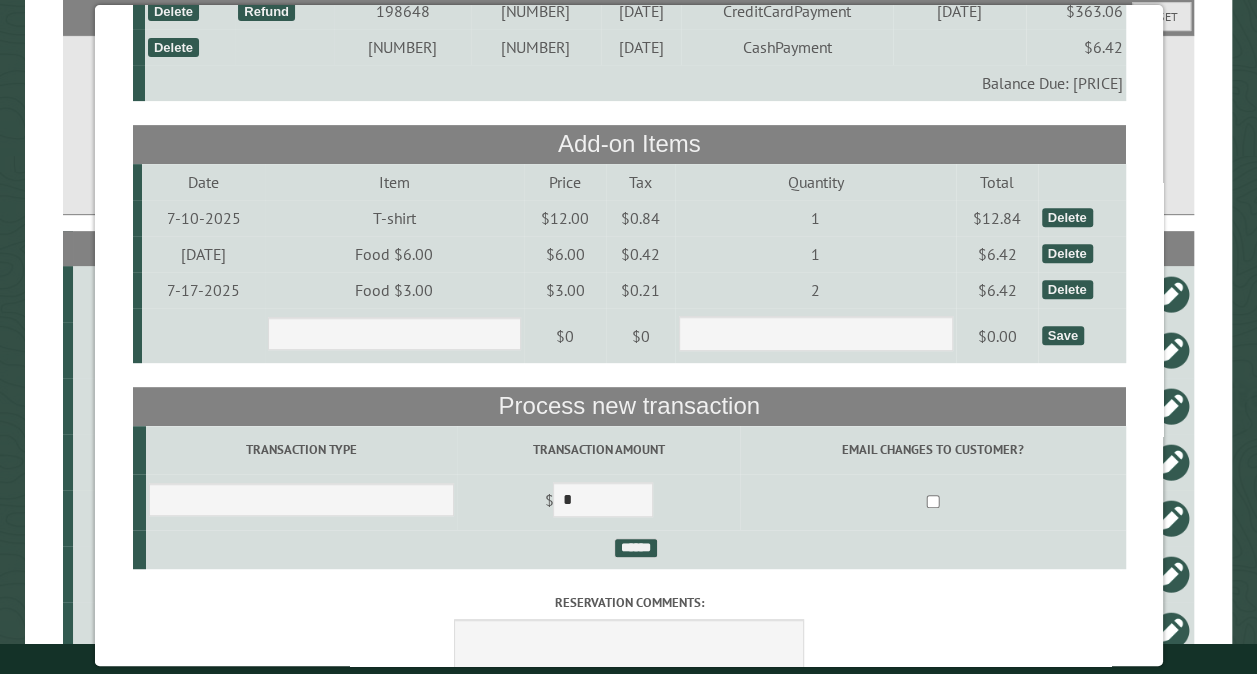 scroll, scrollTop: 300, scrollLeft: 0, axis: vertical 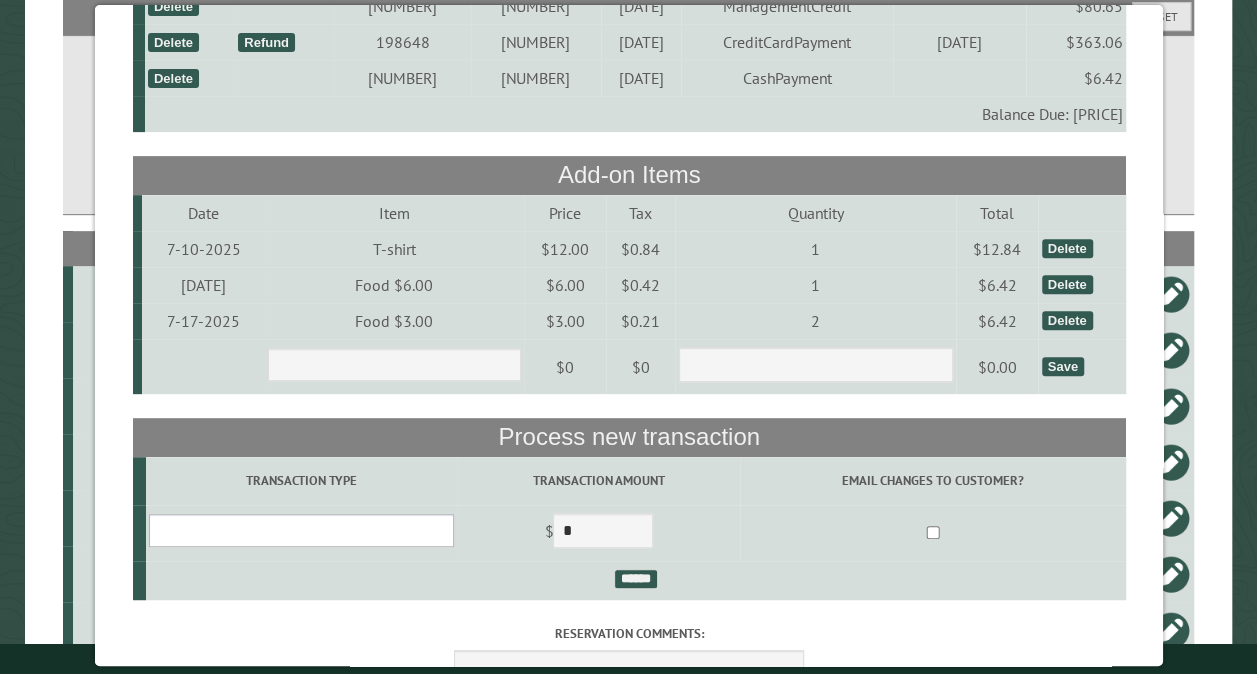 click on "**********" at bounding box center (300, 530) 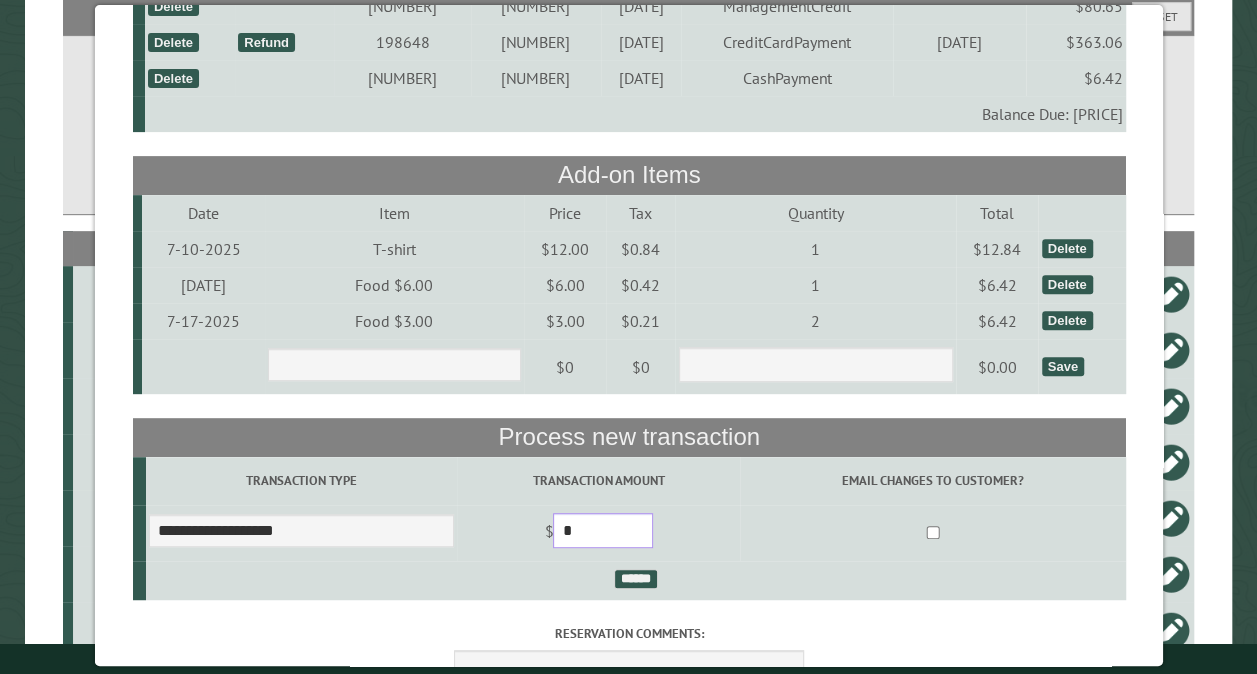 click on "*" at bounding box center [603, 530] 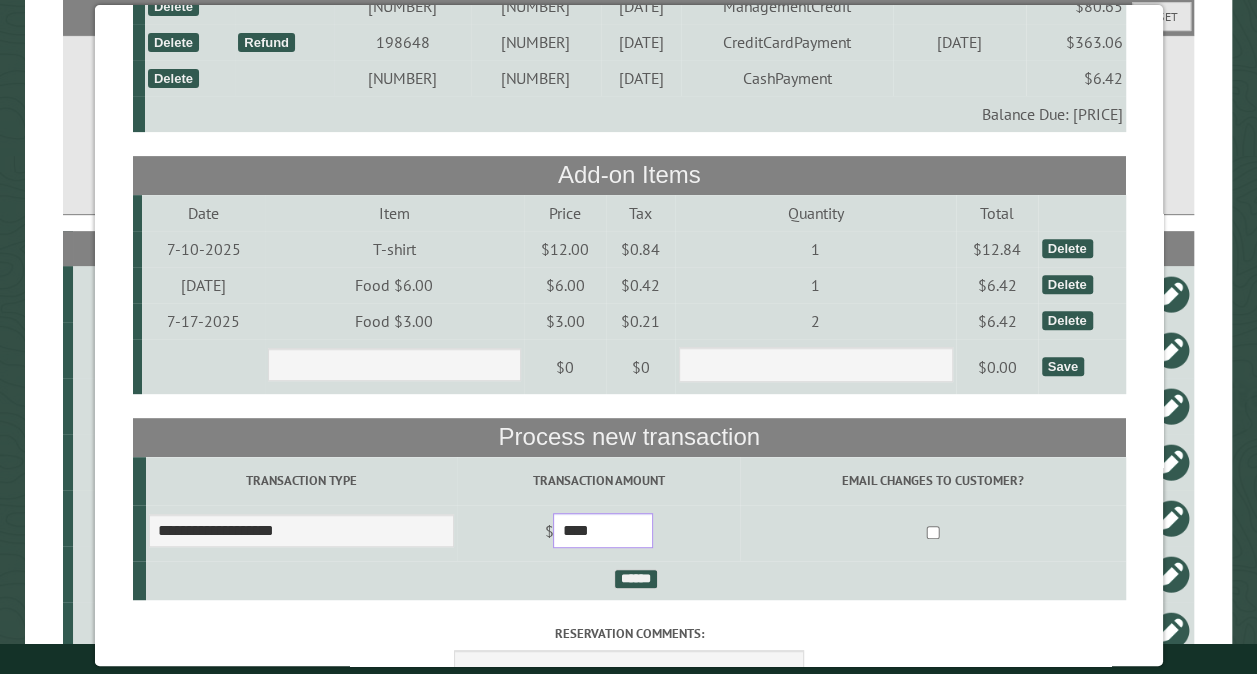 type on "****" 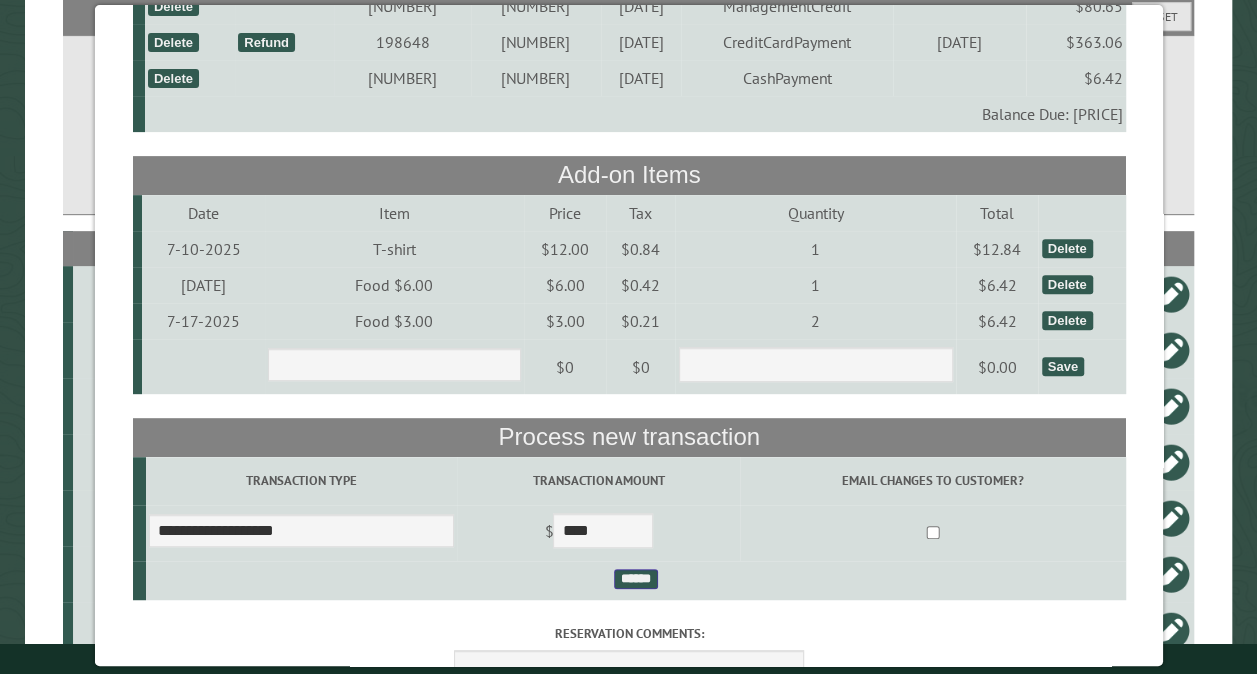 click on "******" at bounding box center [635, 579] 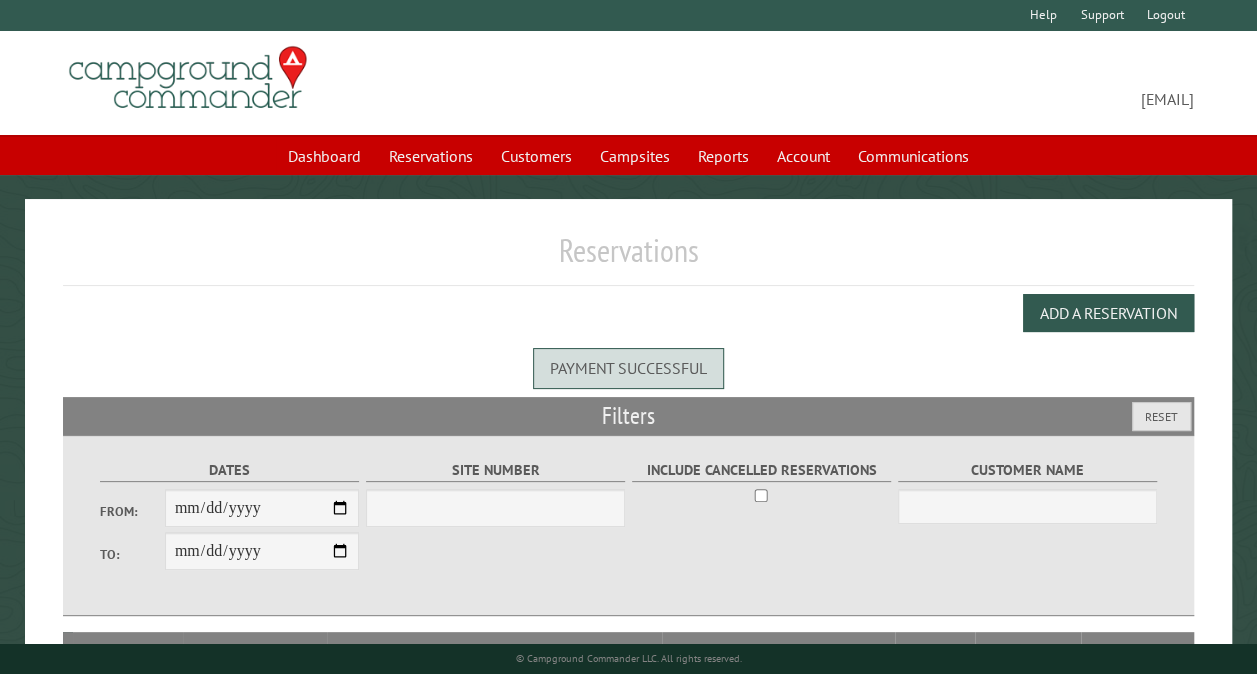 scroll, scrollTop: 112, scrollLeft: 0, axis: vertical 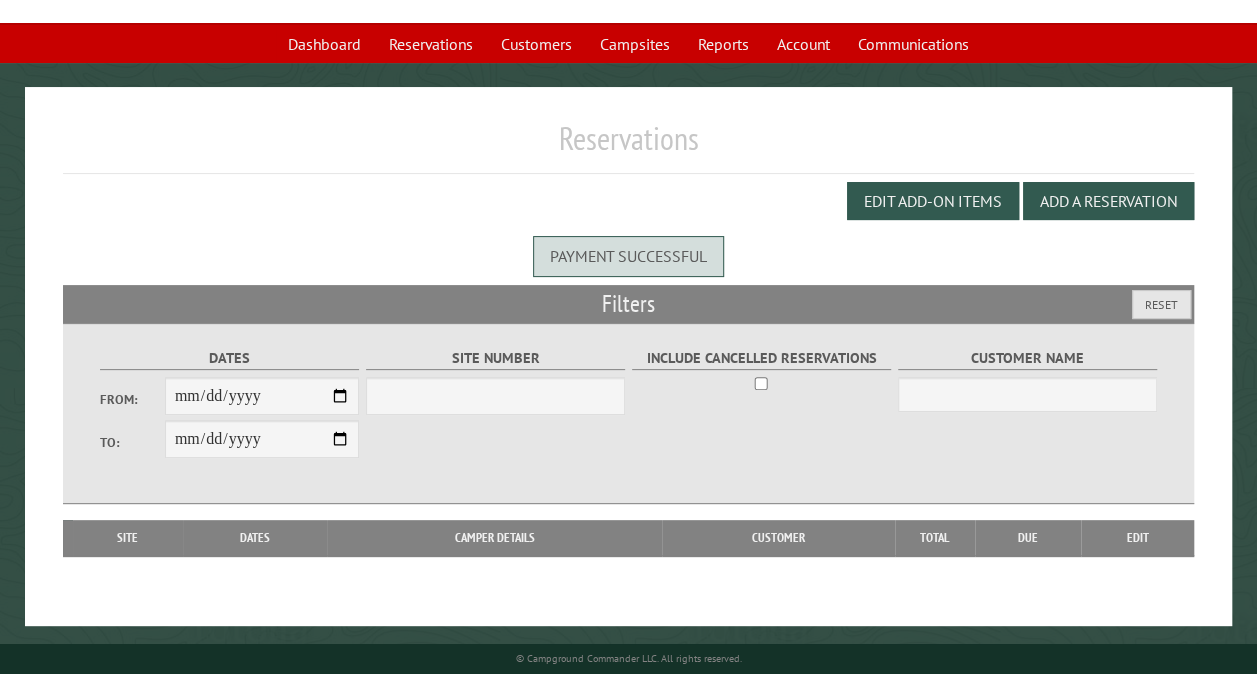 select on "***" 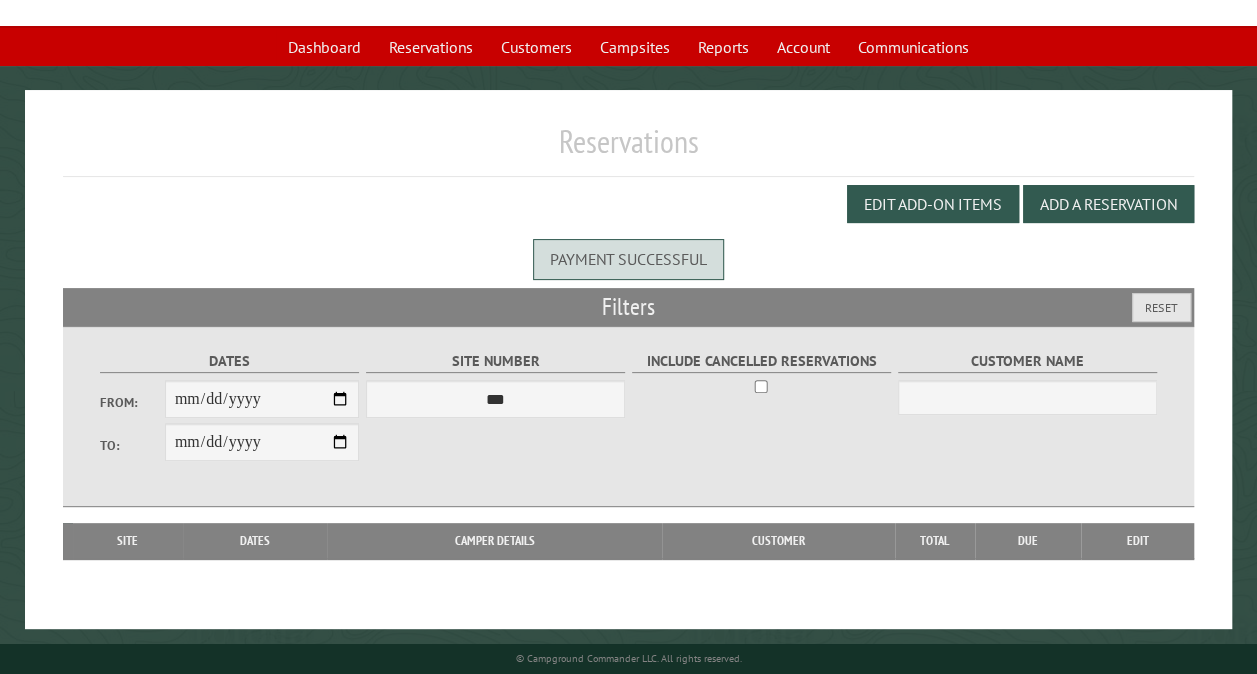 scroll, scrollTop: 112, scrollLeft: 0, axis: vertical 